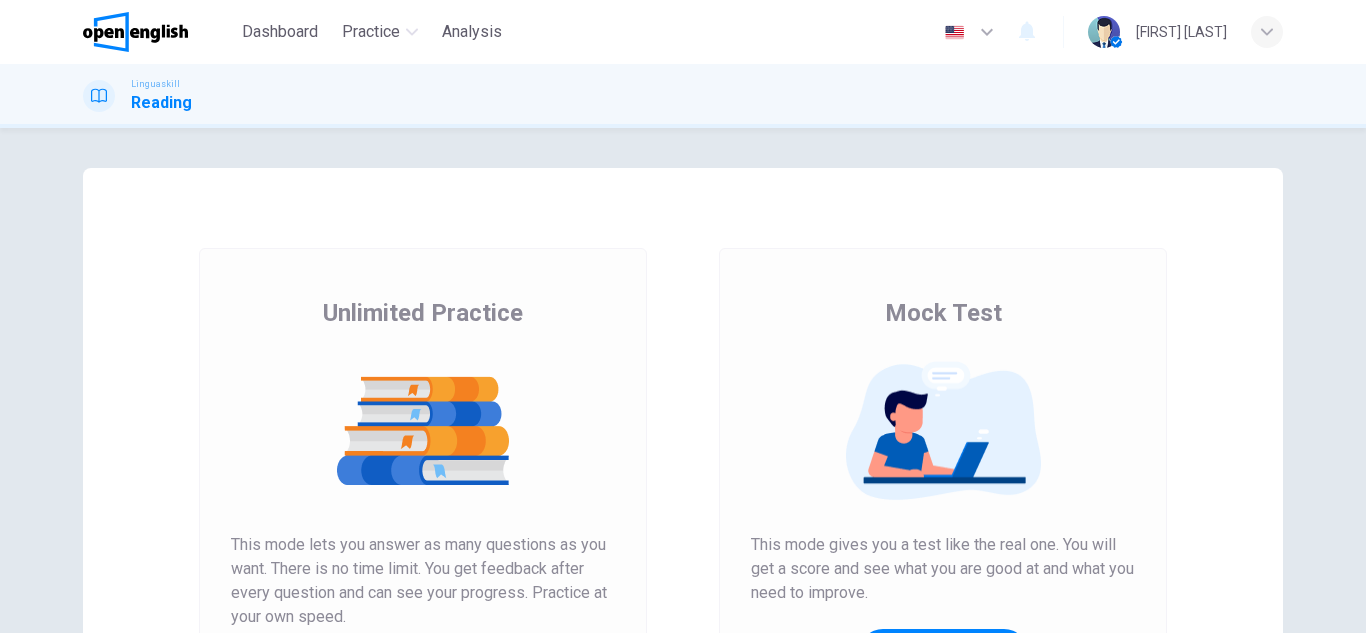 scroll, scrollTop: 0, scrollLeft: 0, axis: both 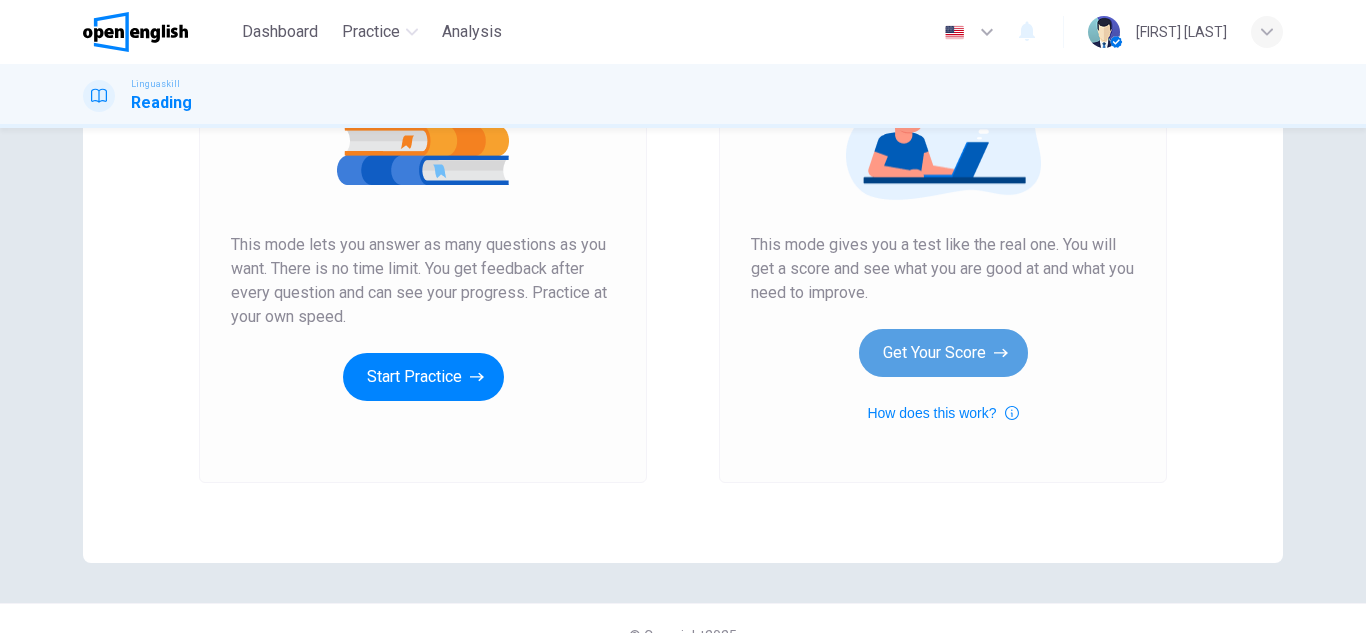 click on "Get Your Score" at bounding box center [943, 353] 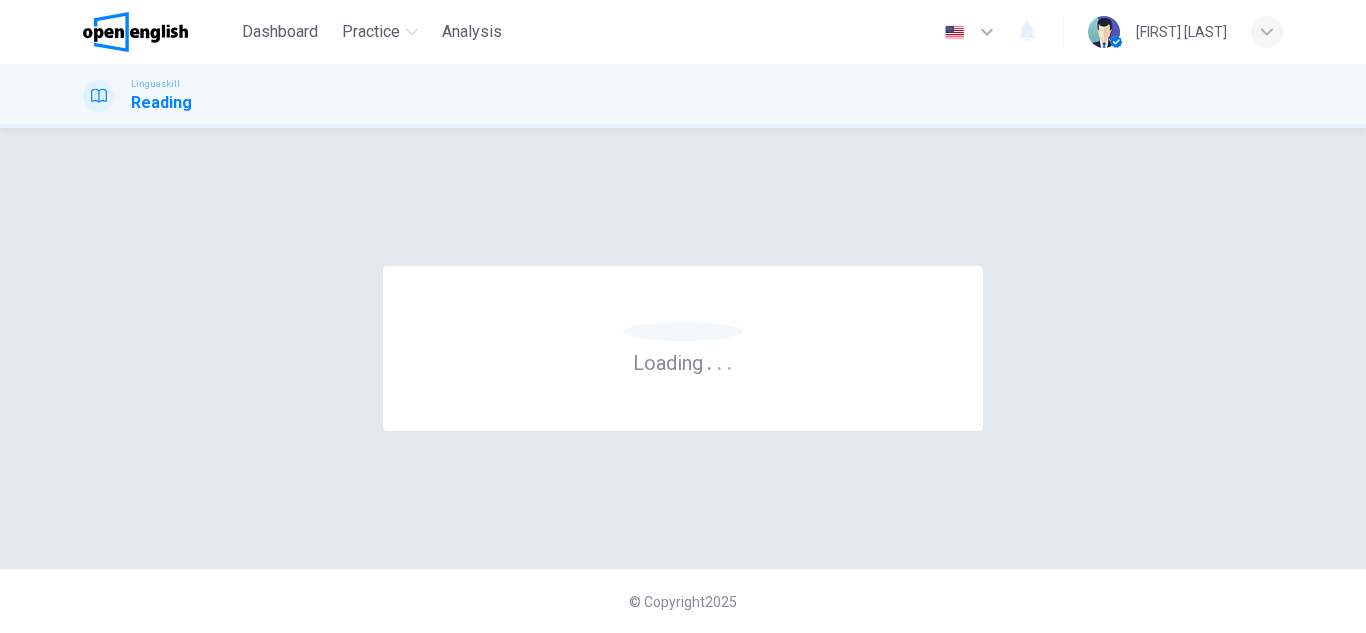 scroll, scrollTop: 0, scrollLeft: 0, axis: both 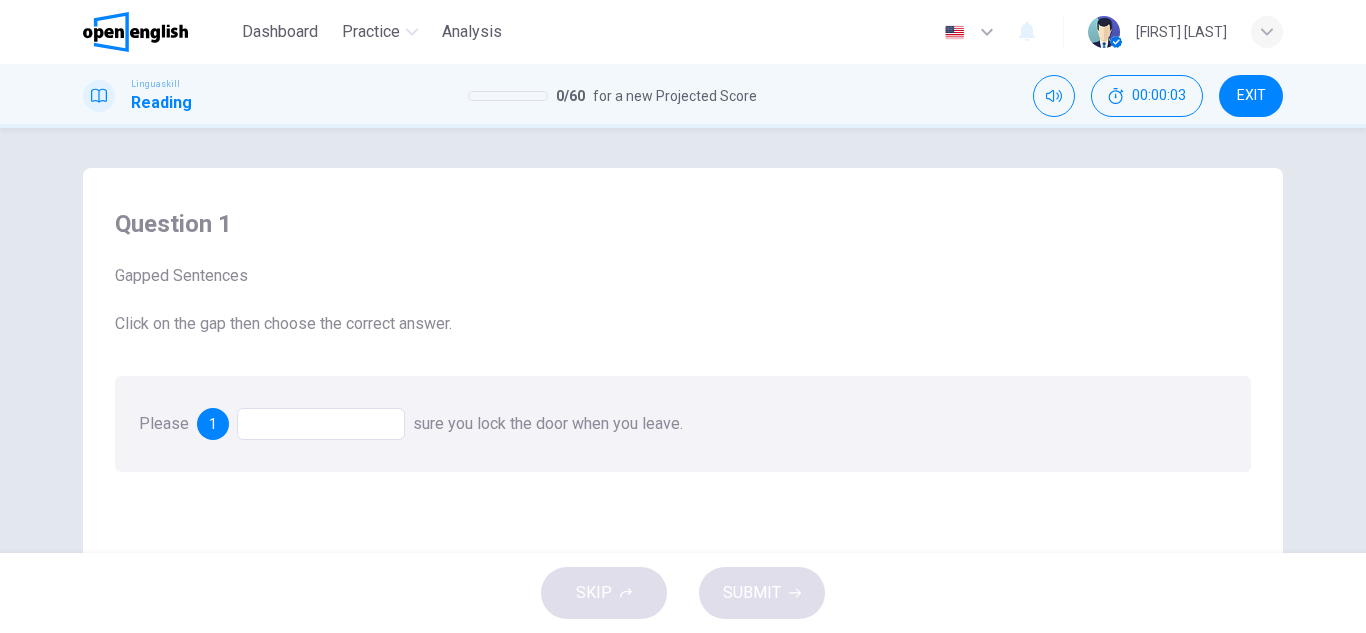 click on "Question 1 Gapped Sentences Click on the gap then choose the correct answer. Please  1  sure you lock the door when you leave." at bounding box center (683, 340) 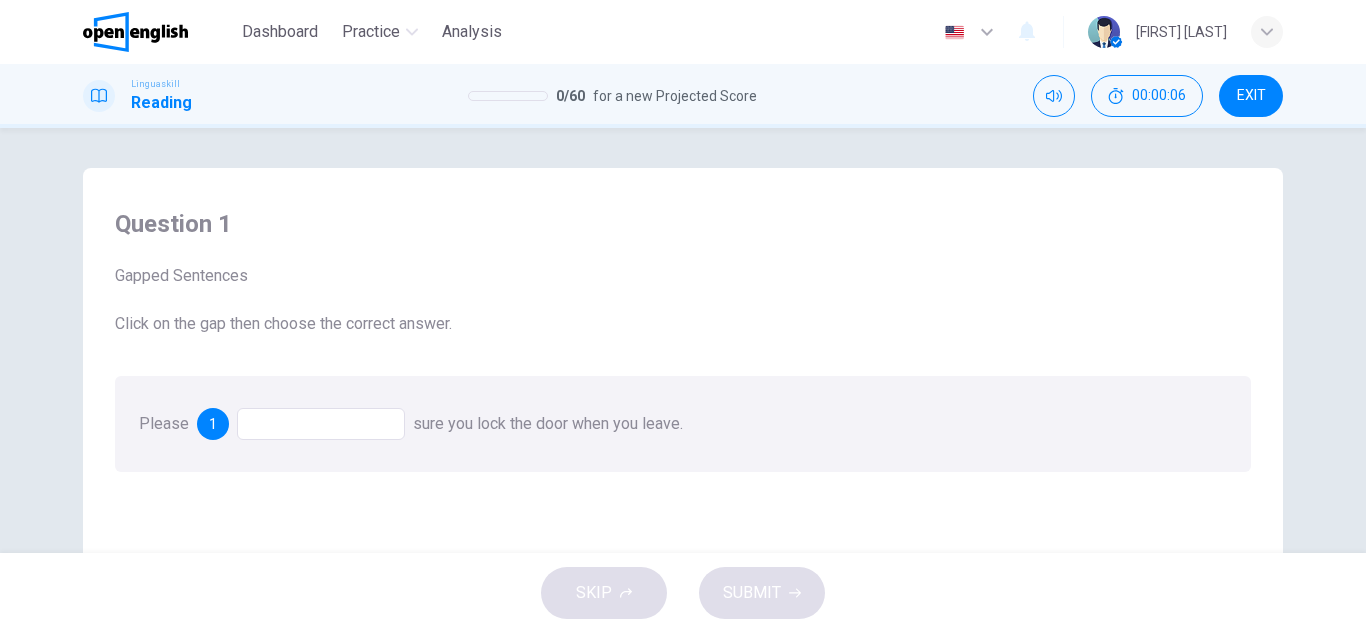 click at bounding box center [321, 424] 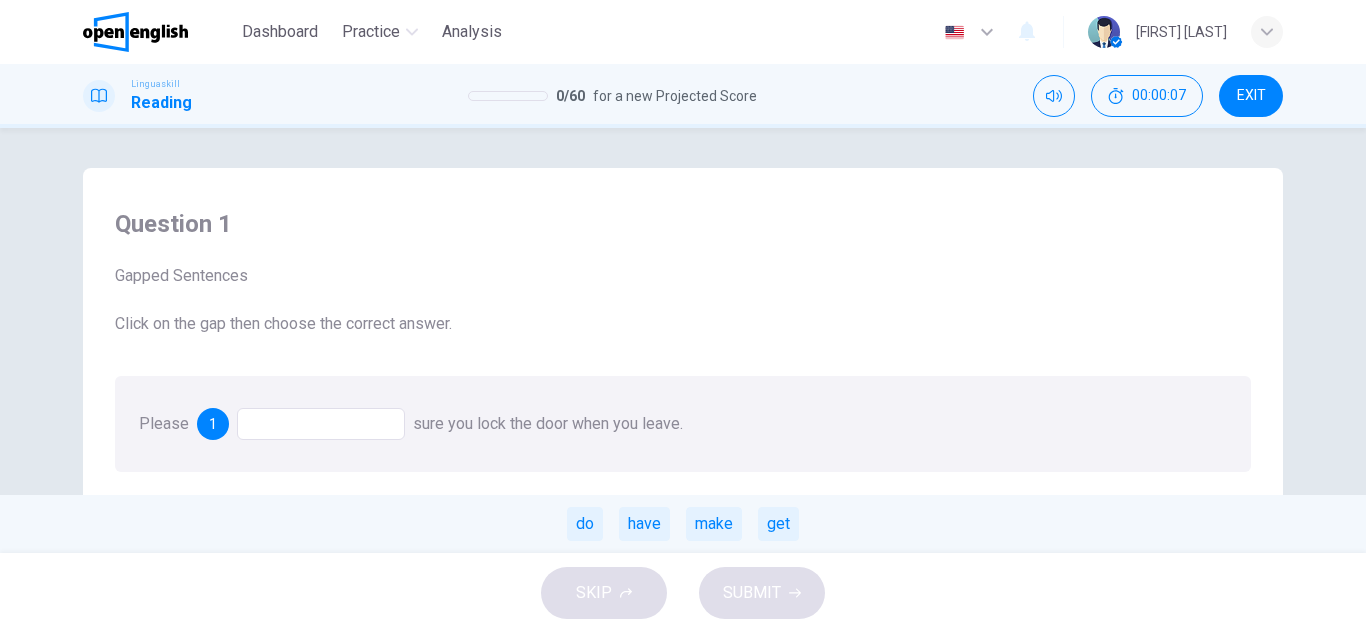 click on "make" at bounding box center [714, 524] 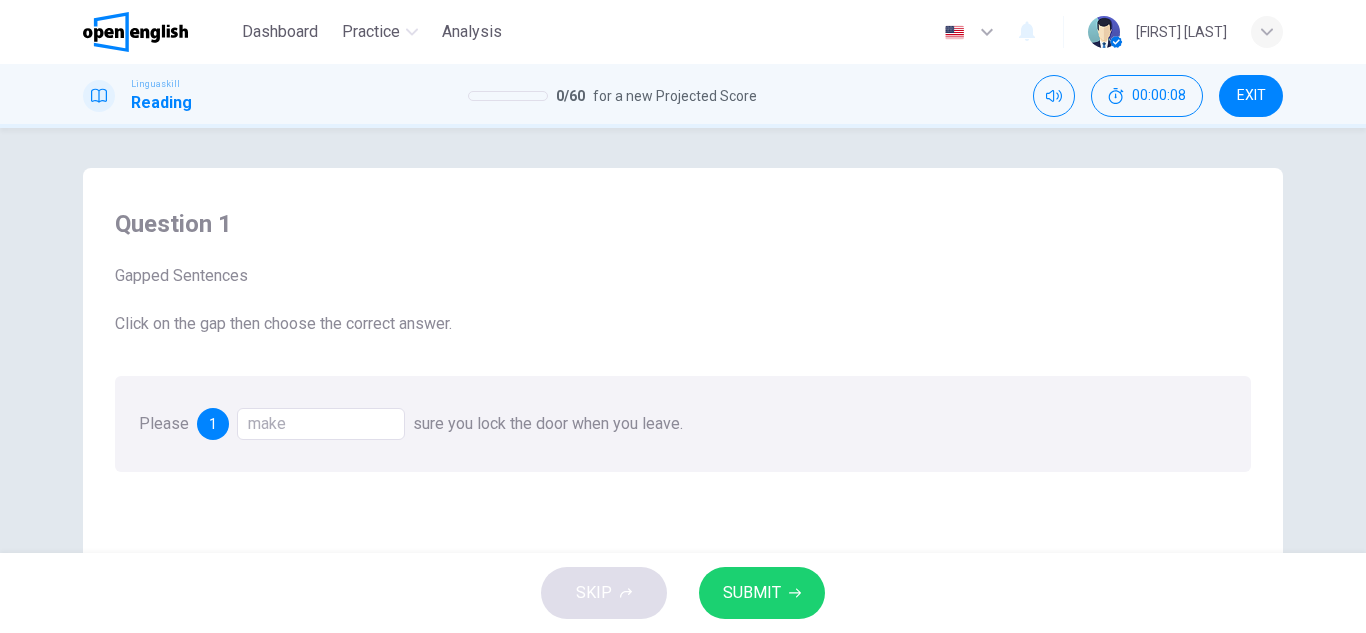 click on "SUBMIT" at bounding box center (762, 593) 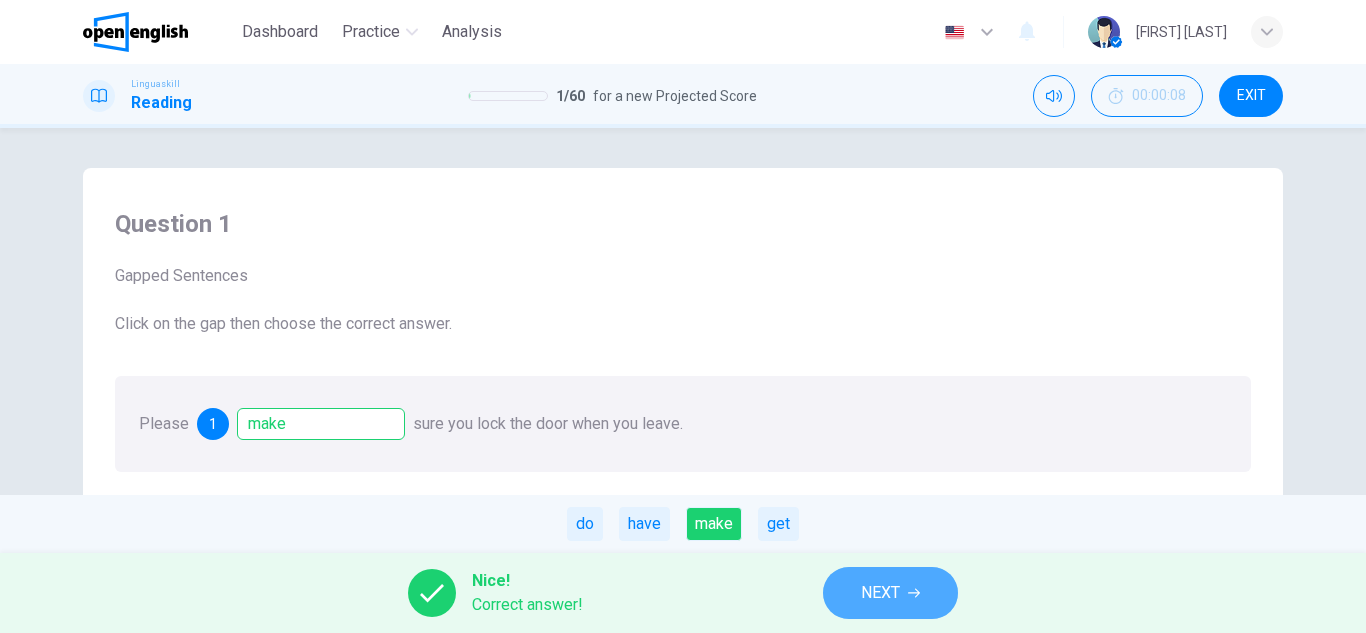 click 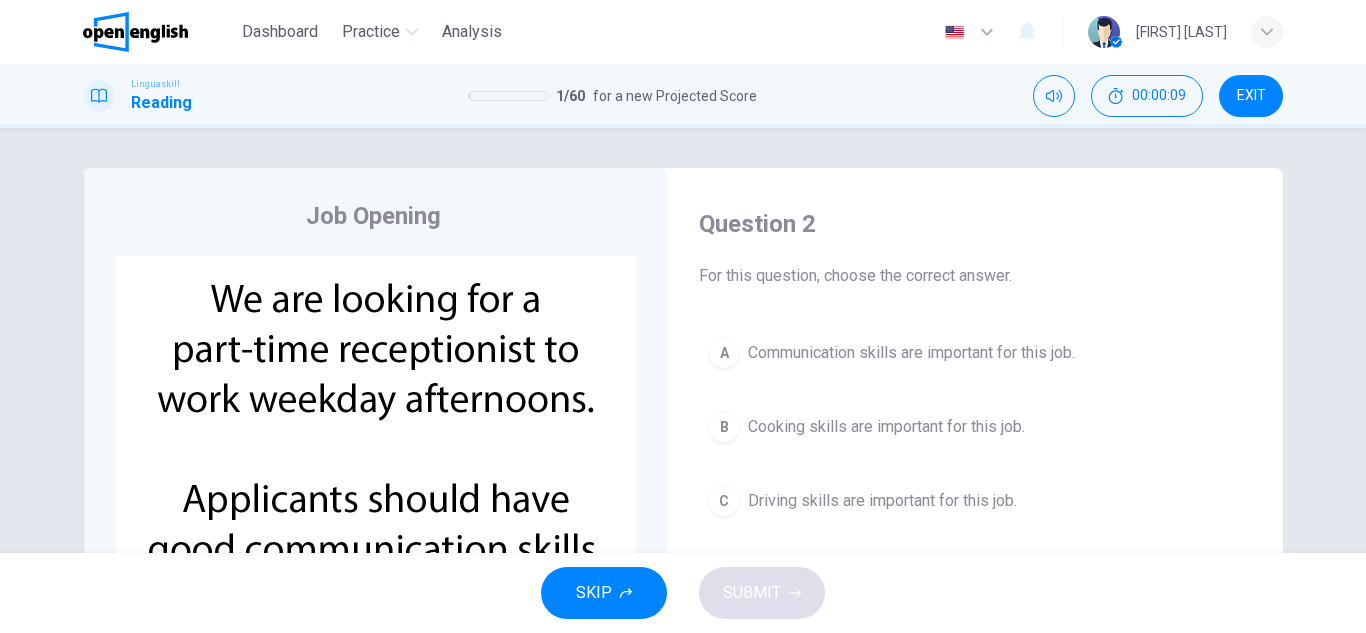 click on "Communication skills are important for this job." at bounding box center (911, 353) 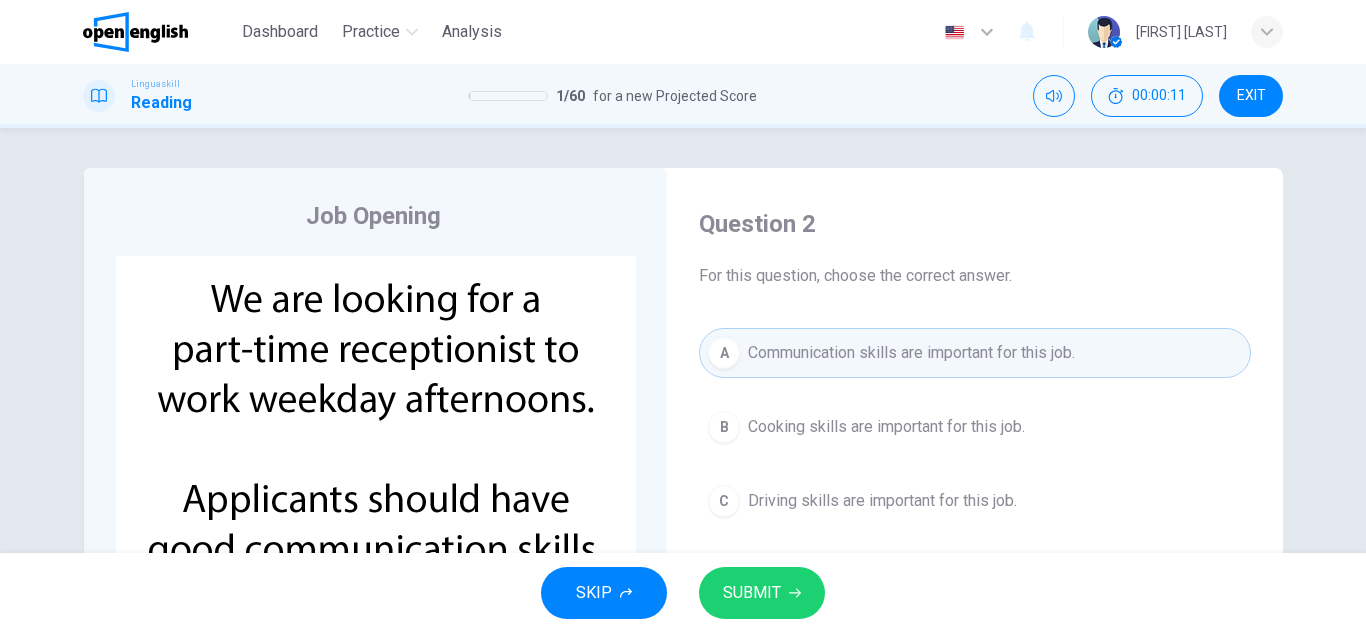scroll, scrollTop: 200, scrollLeft: 0, axis: vertical 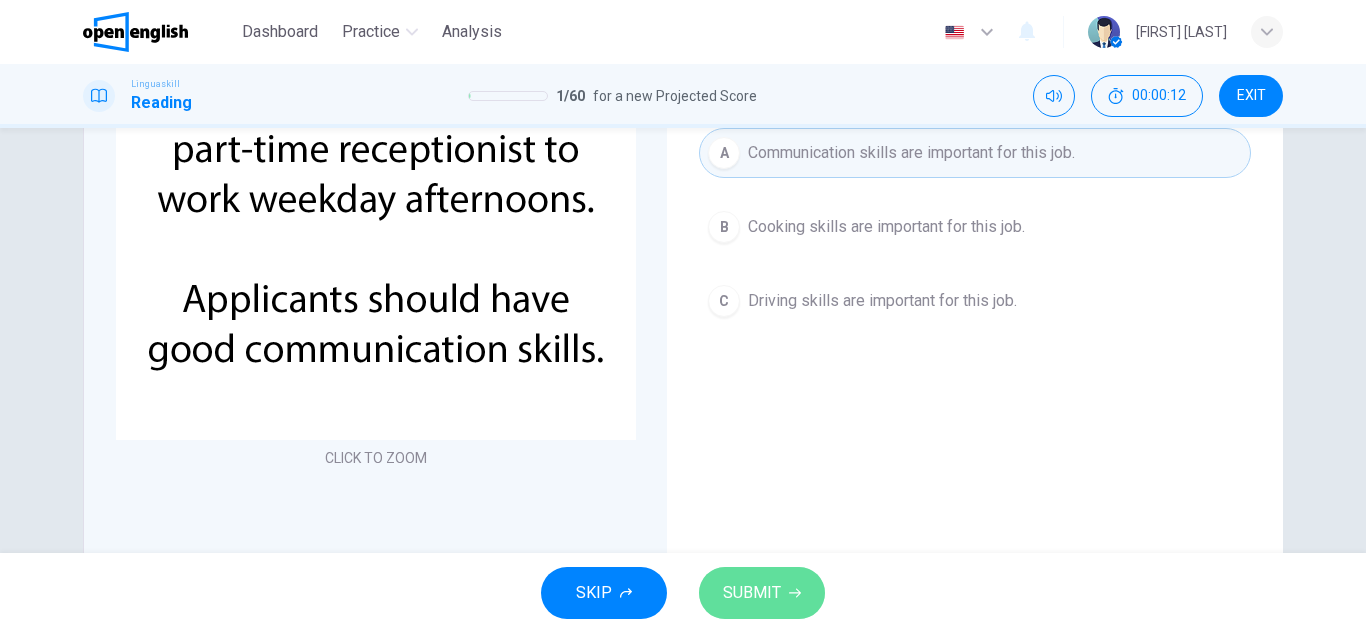 click on "SUBMIT" at bounding box center (752, 593) 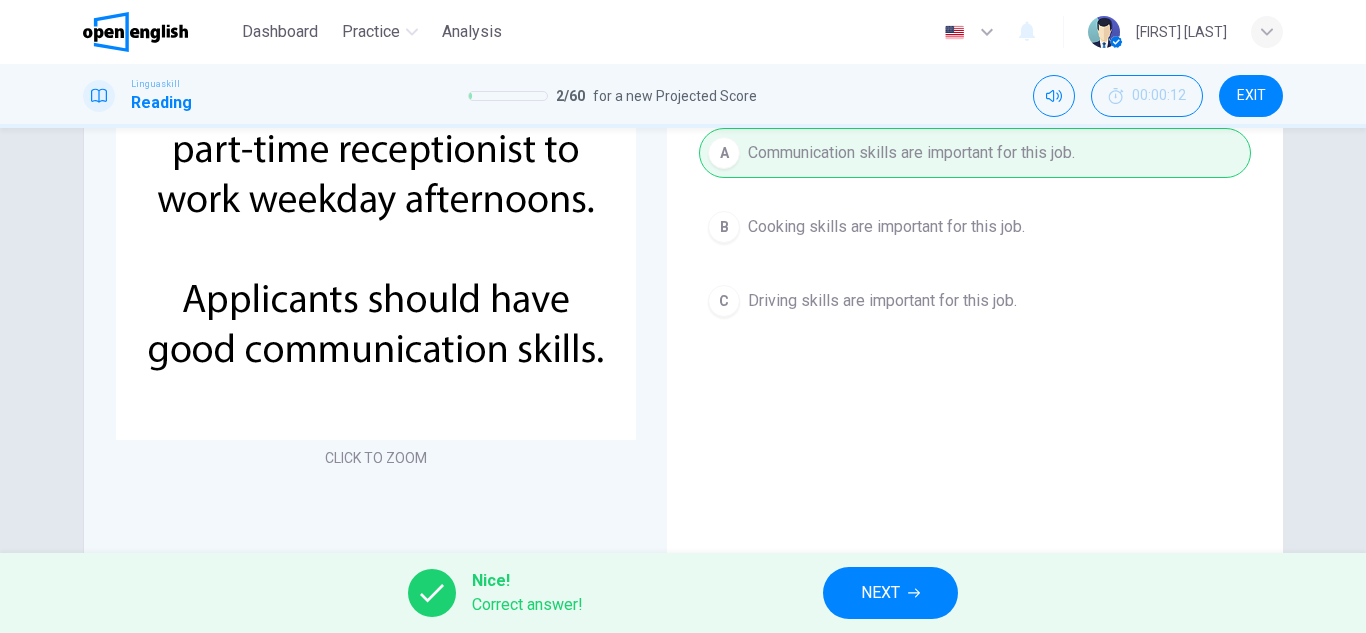 click on "NEXT" at bounding box center [890, 593] 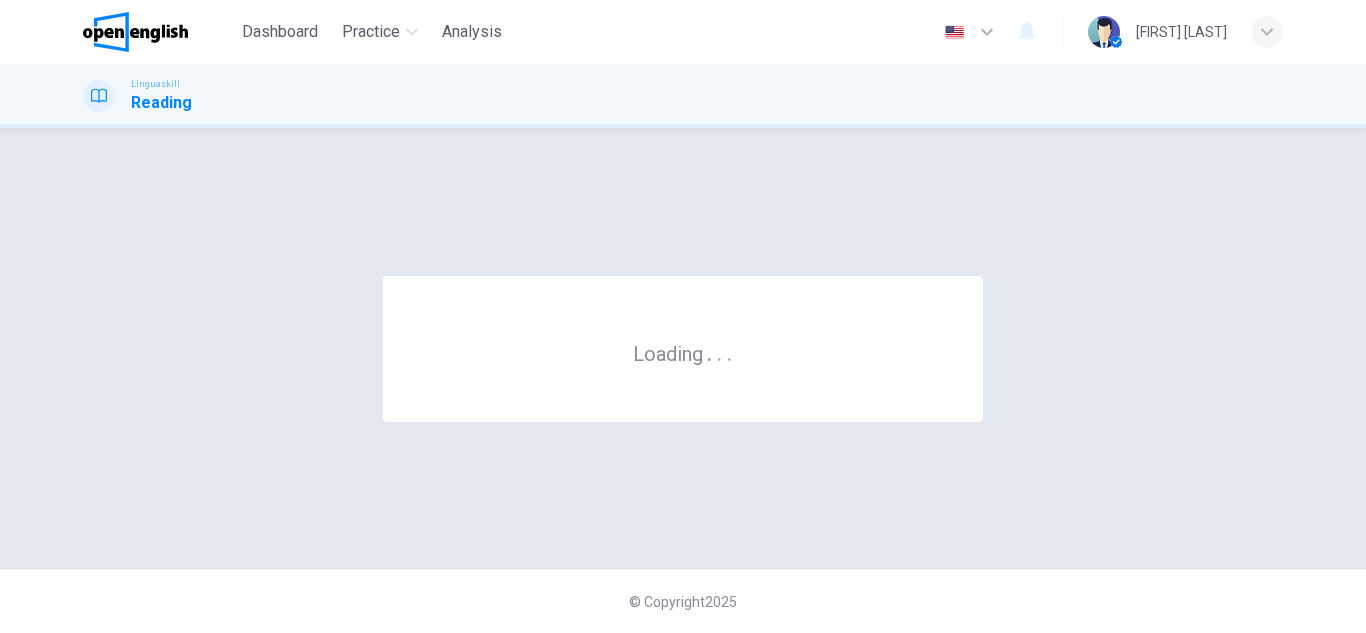 scroll, scrollTop: 0, scrollLeft: 0, axis: both 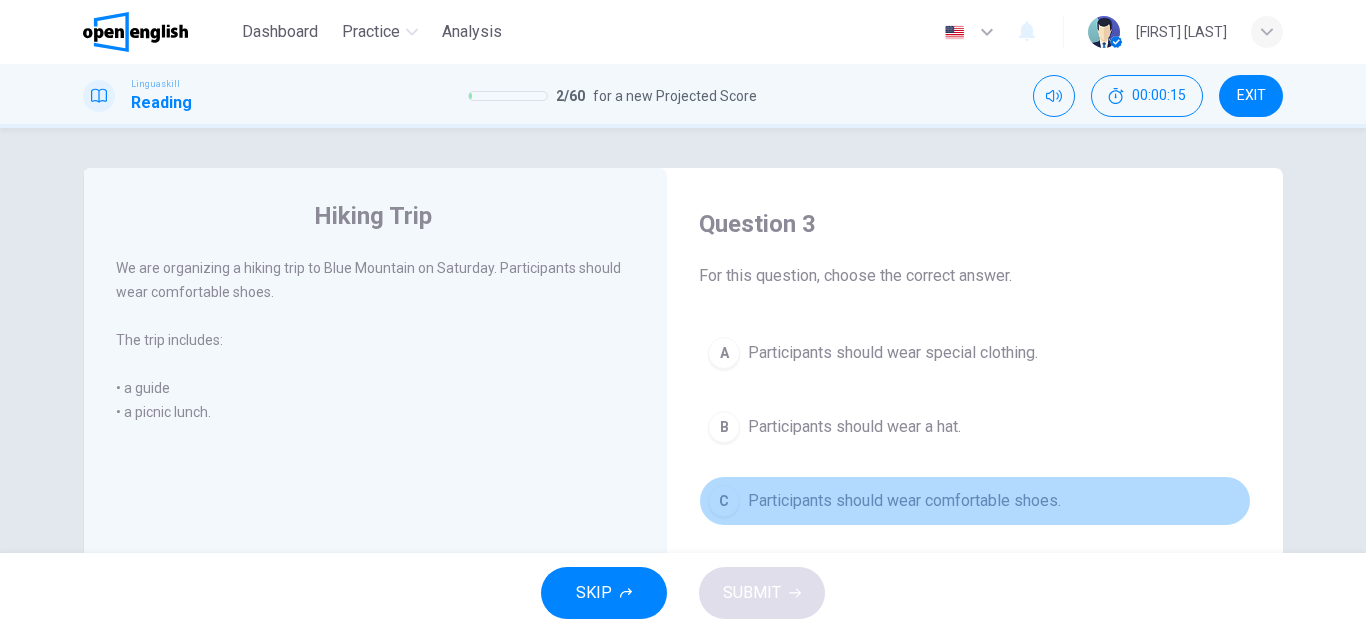 click on "Participants should wear comfortable shoes." at bounding box center (904, 501) 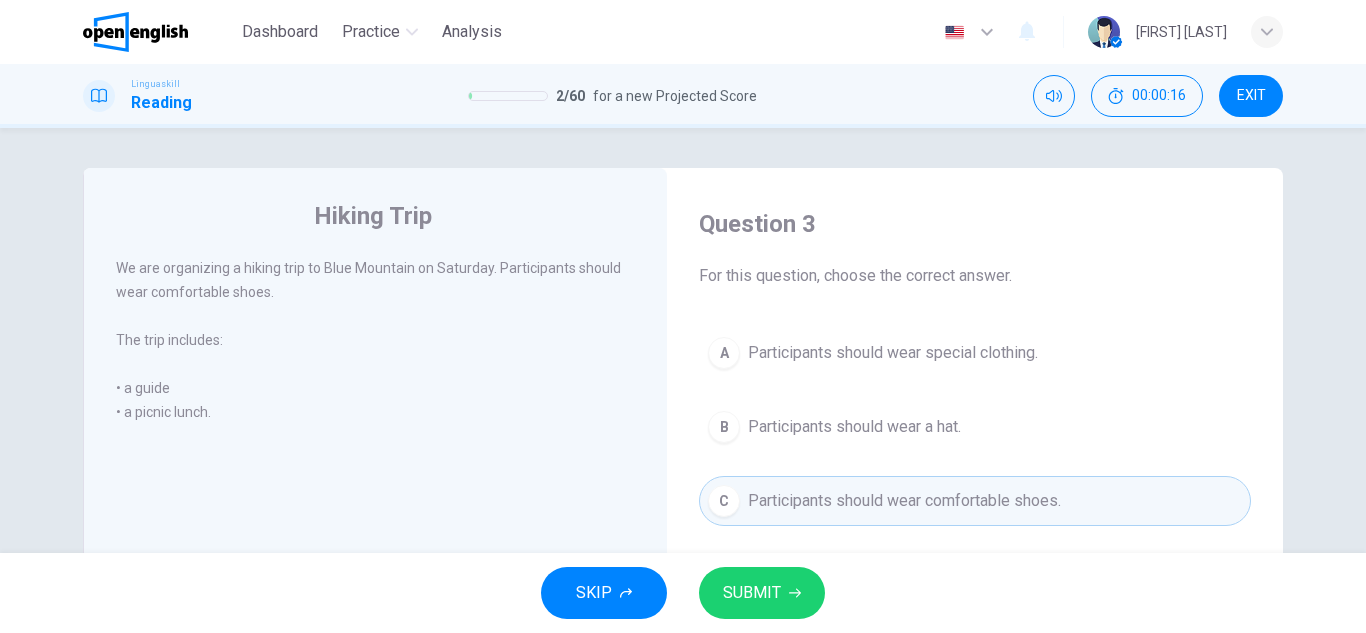 click on "SUBMIT" at bounding box center [752, 593] 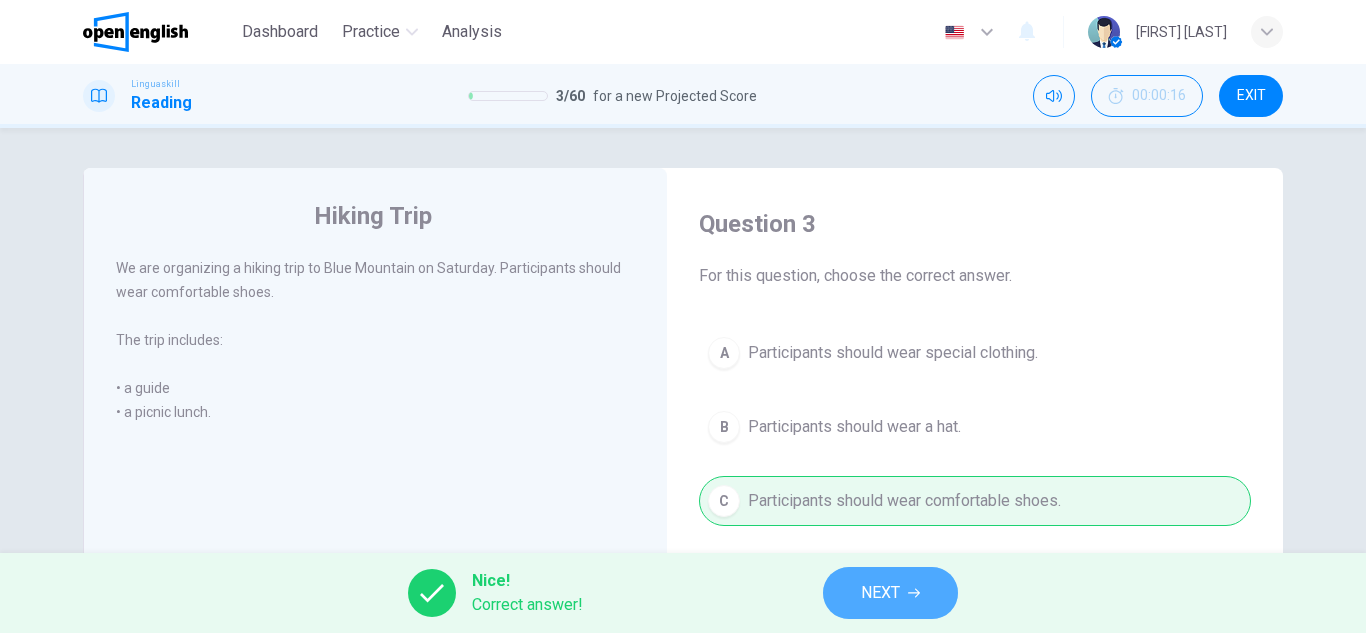click on "NEXT" at bounding box center (890, 593) 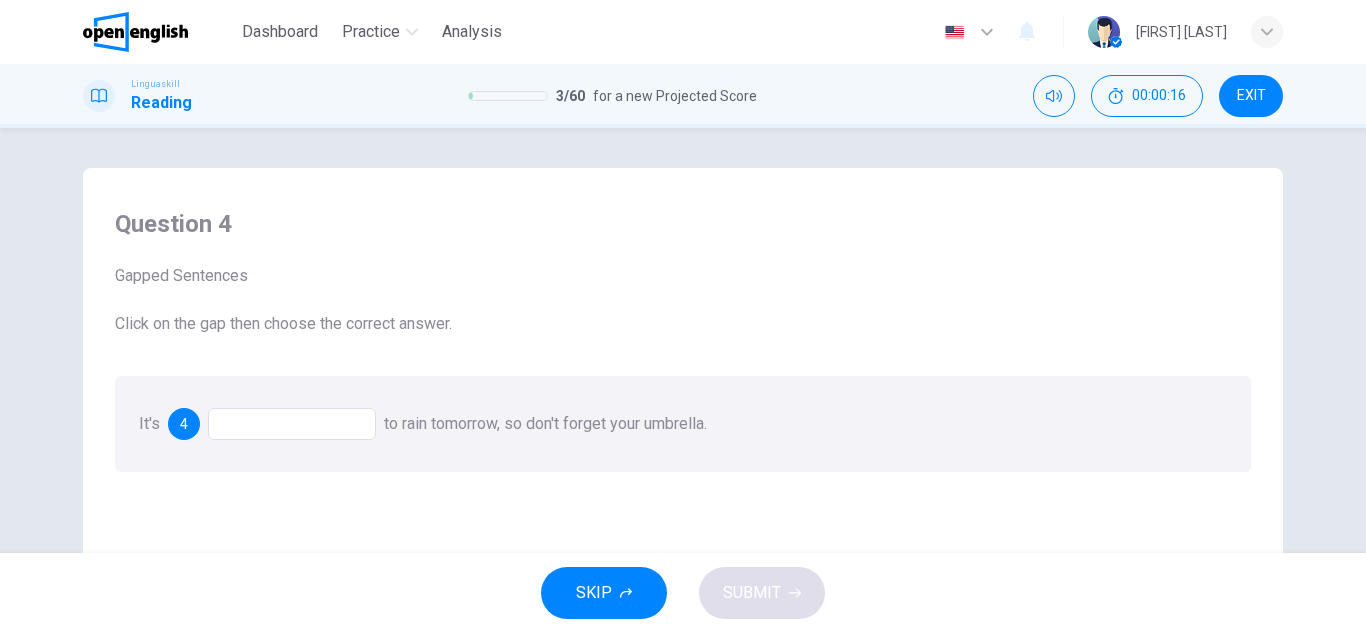 click at bounding box center [292, 424] 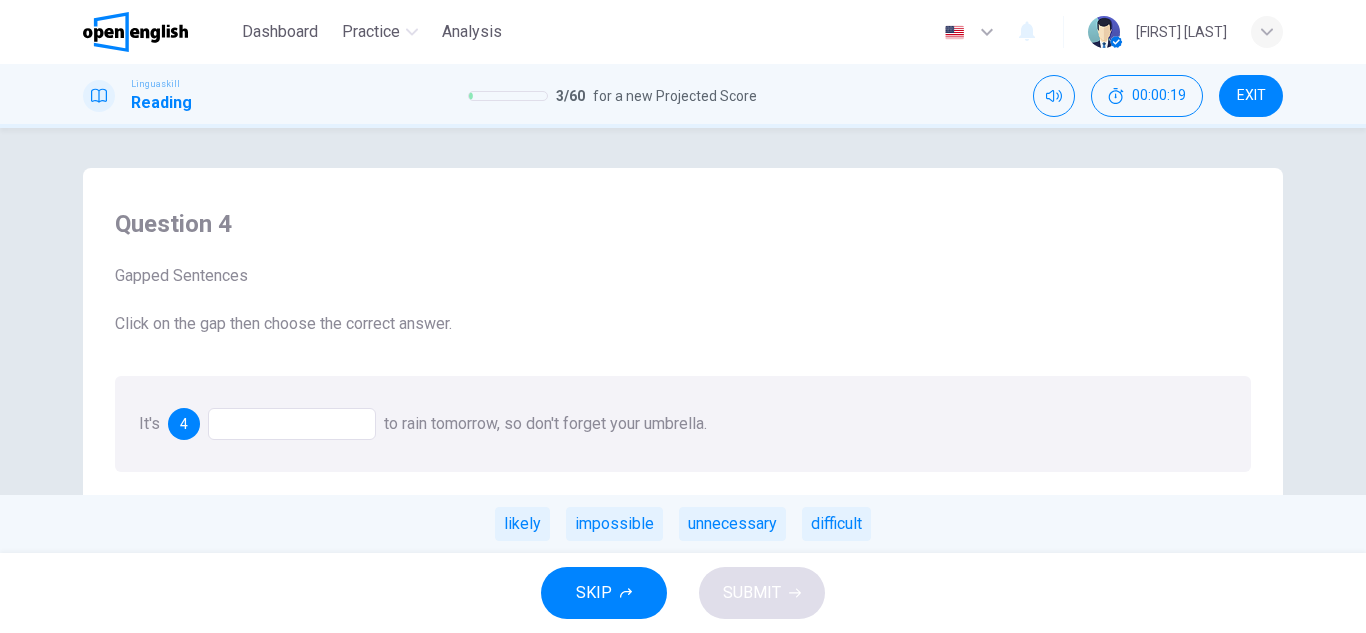 click at bounding box center (135, 32) 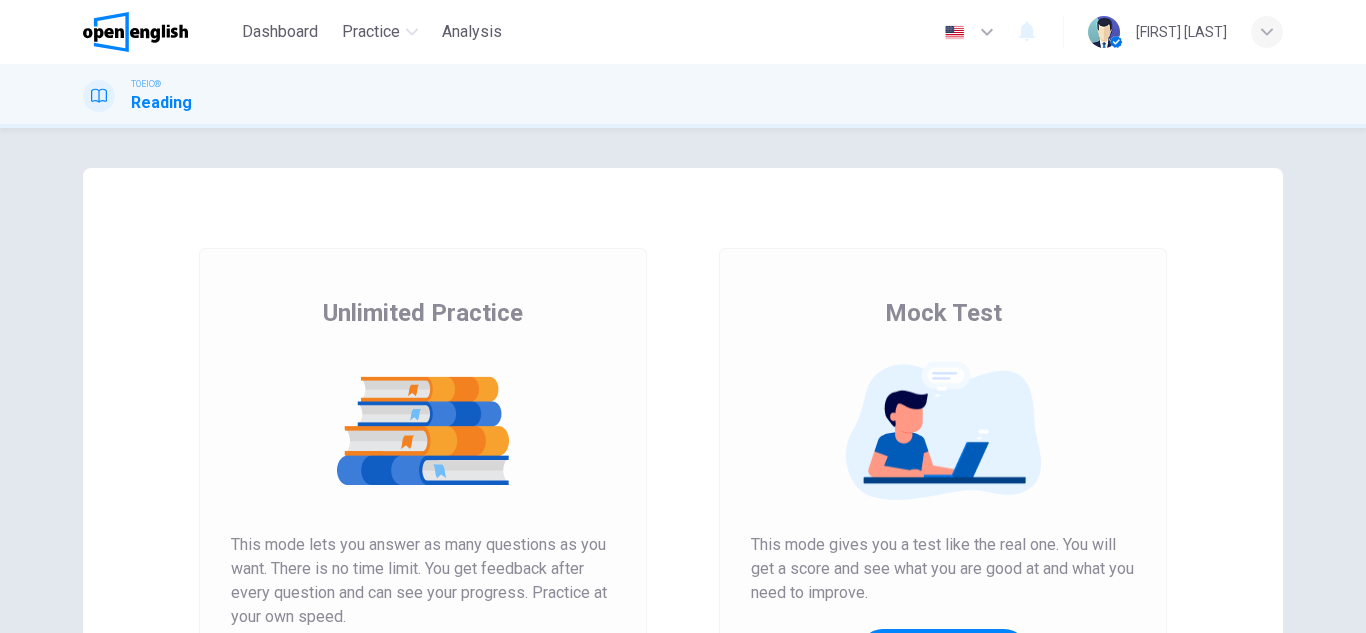 scroll, scrollTop: 0, scrollLeft: 0, axis: both 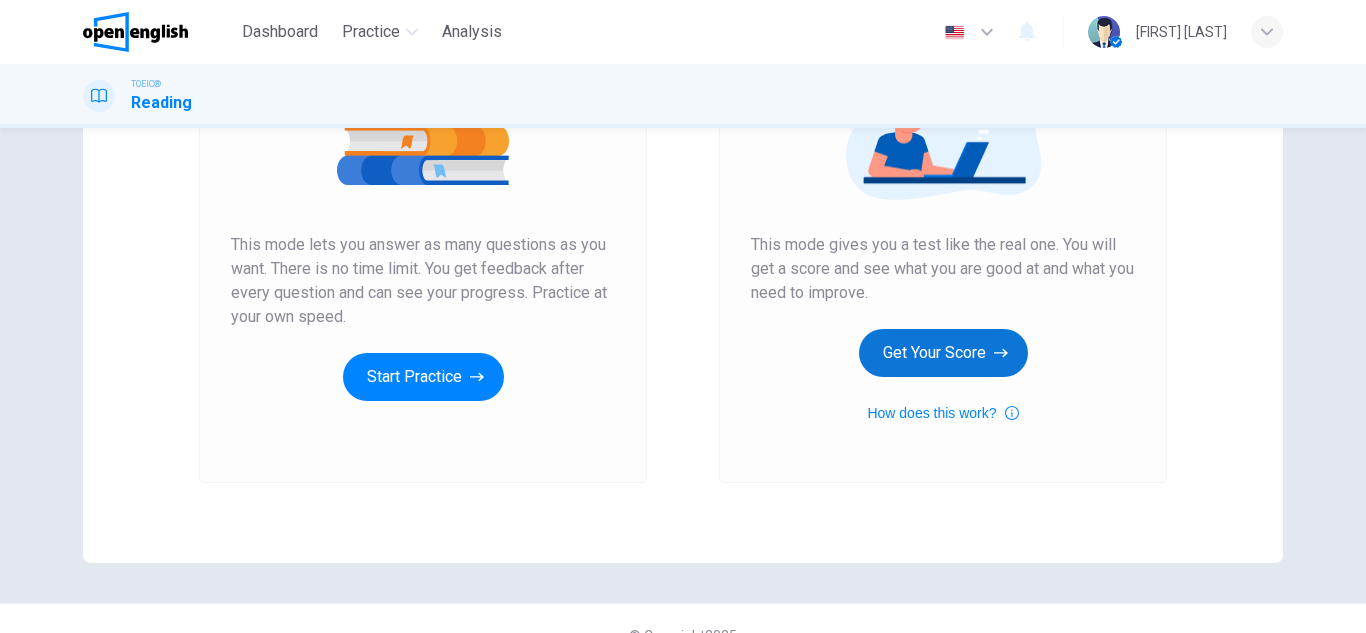 click on "Get Your Score" at bounding box center (943, 353) 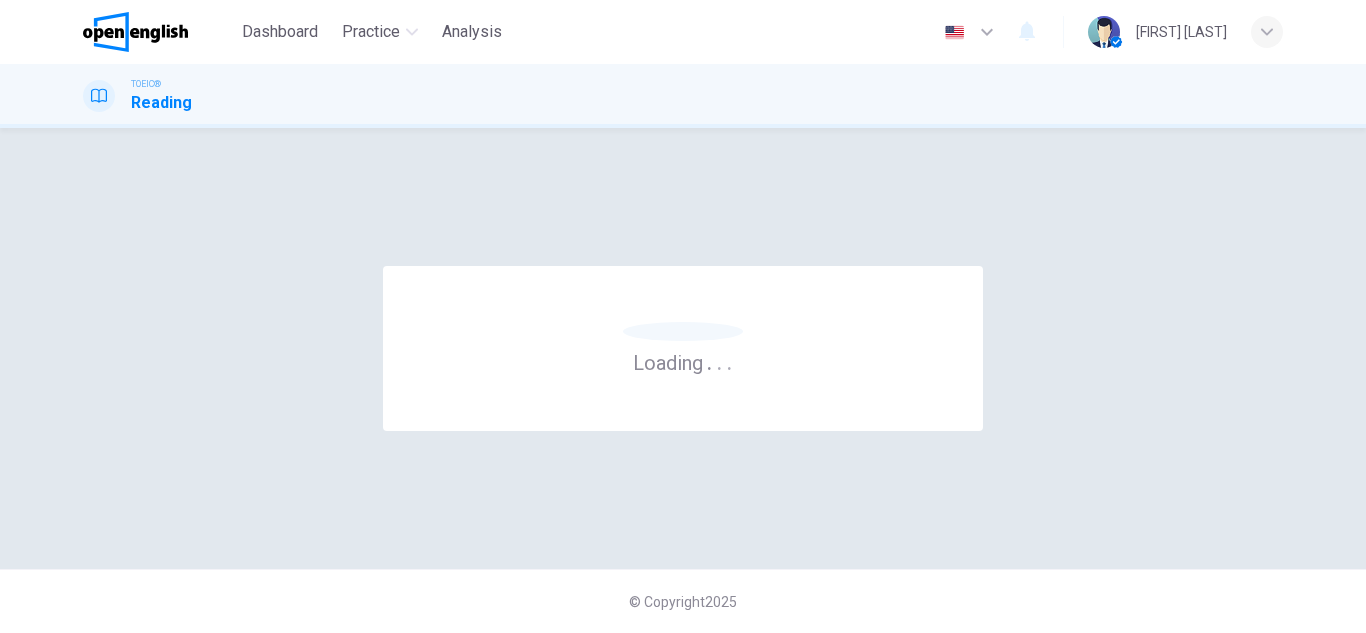 scroll, scrollTop: 0, scrollLeft: 0, axis: both 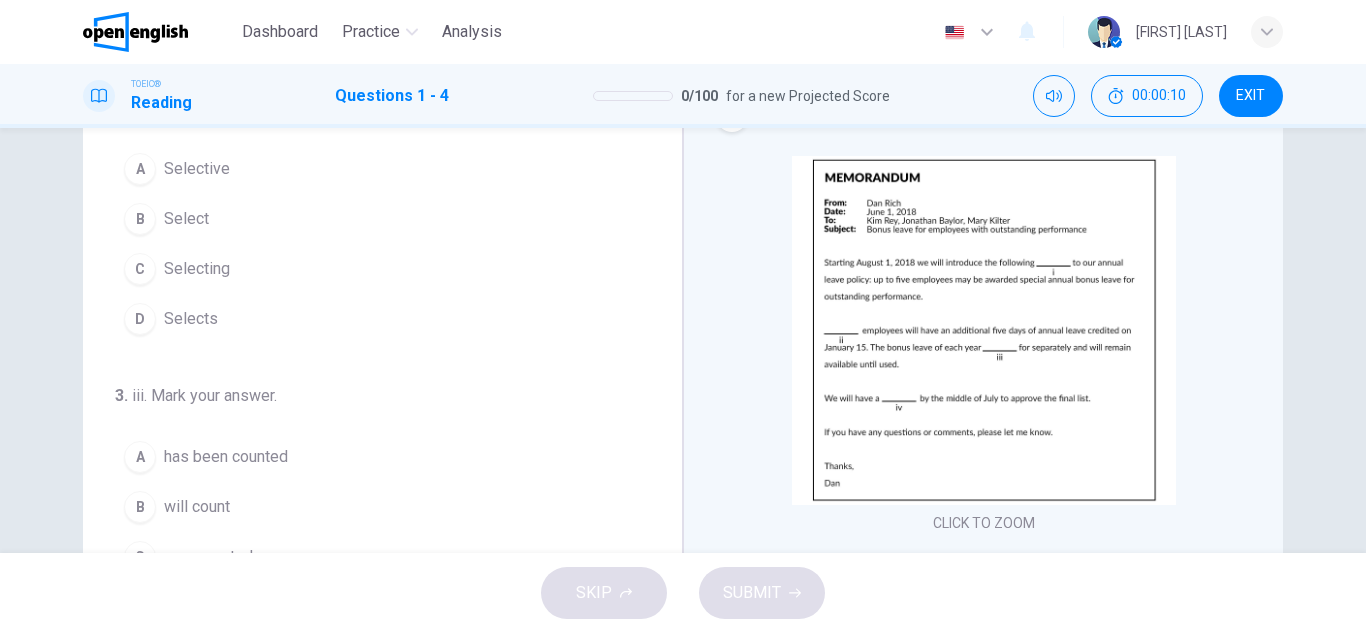 click at bounding box center [984, 330] 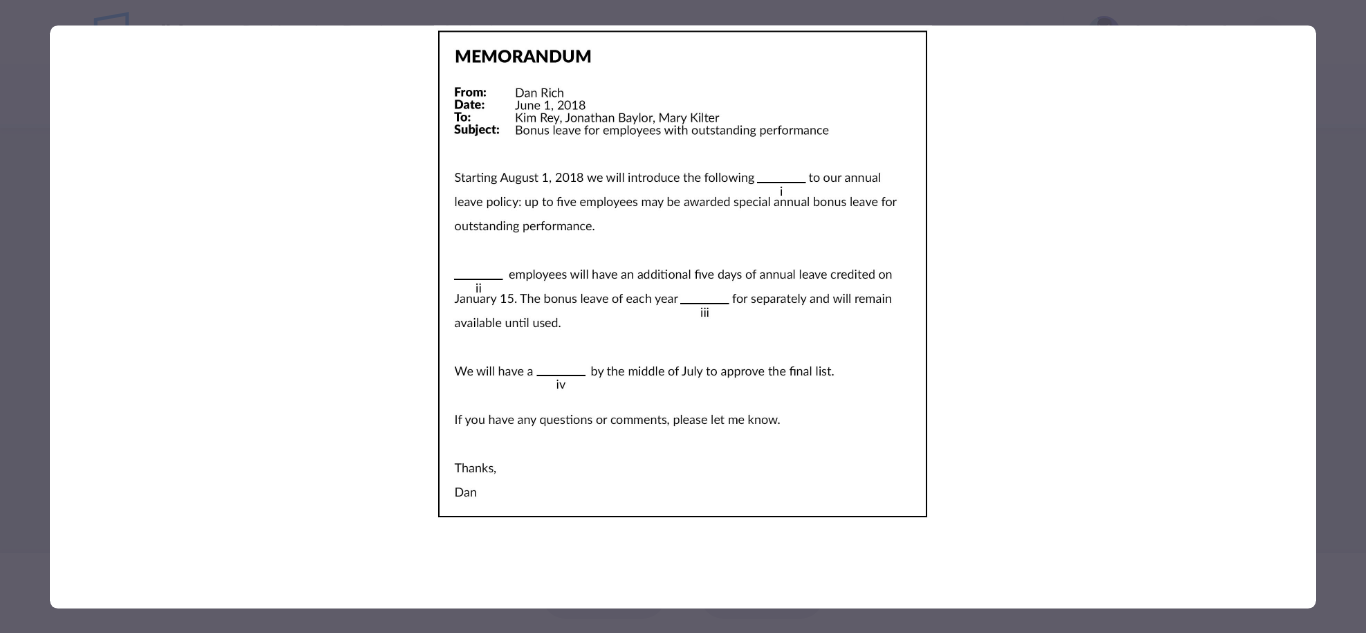 click at bounding box center (683, 274) 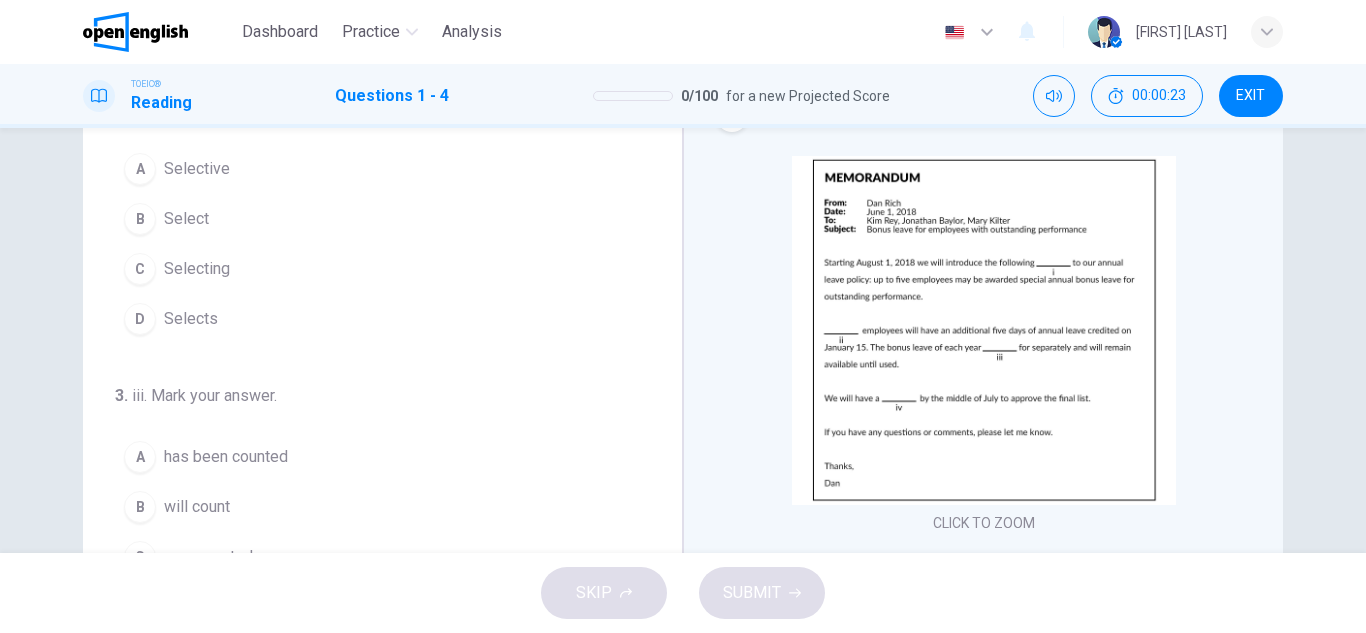 click at bounding box center [984, 330] 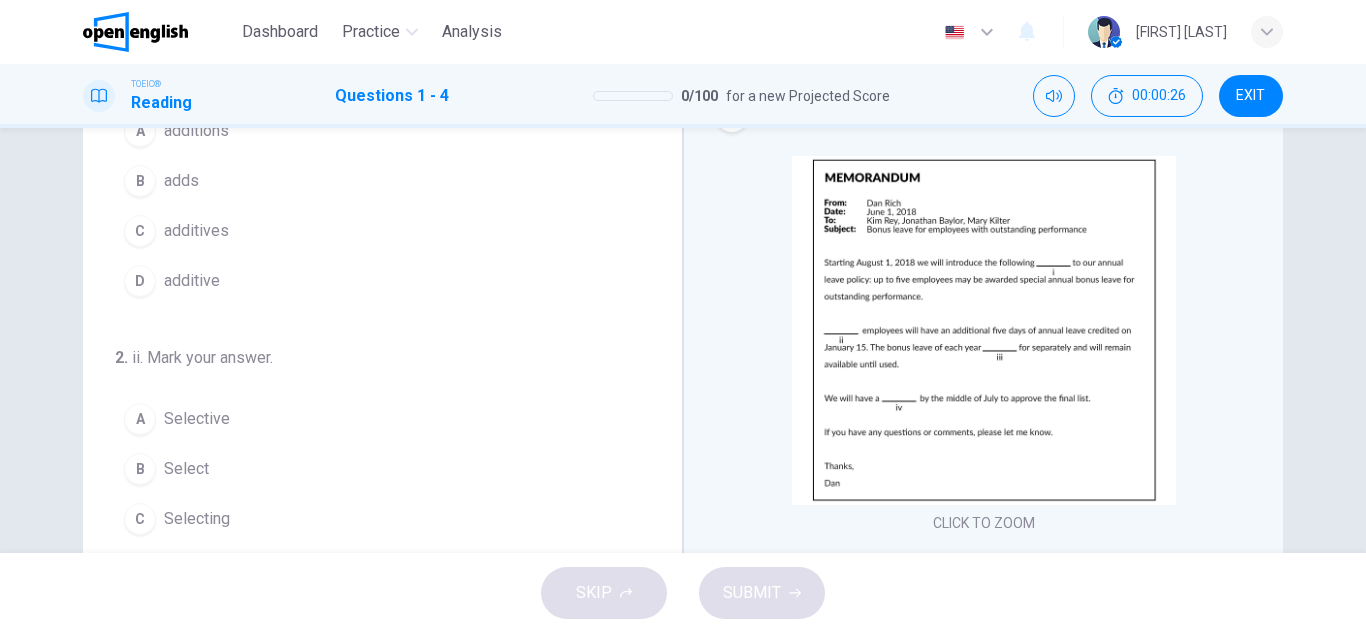 scroll, scrollTop: 0, scrollLeft: 0, axis: both 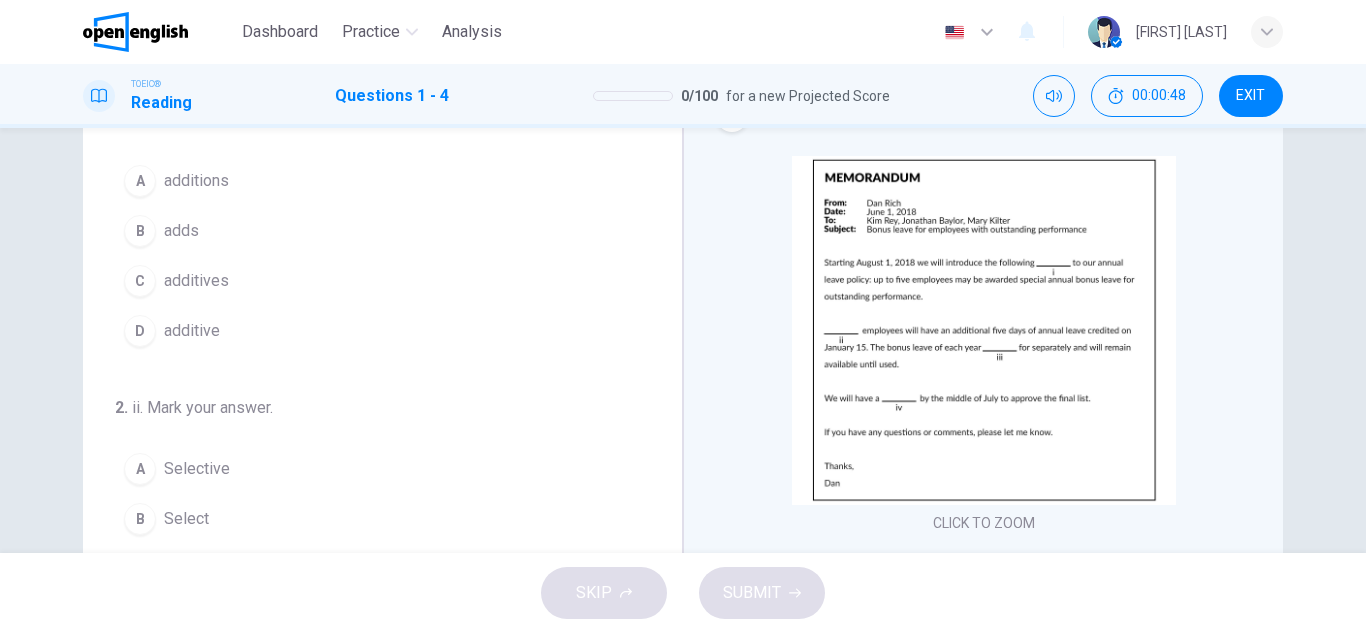 click at bounding box center [135, 32] 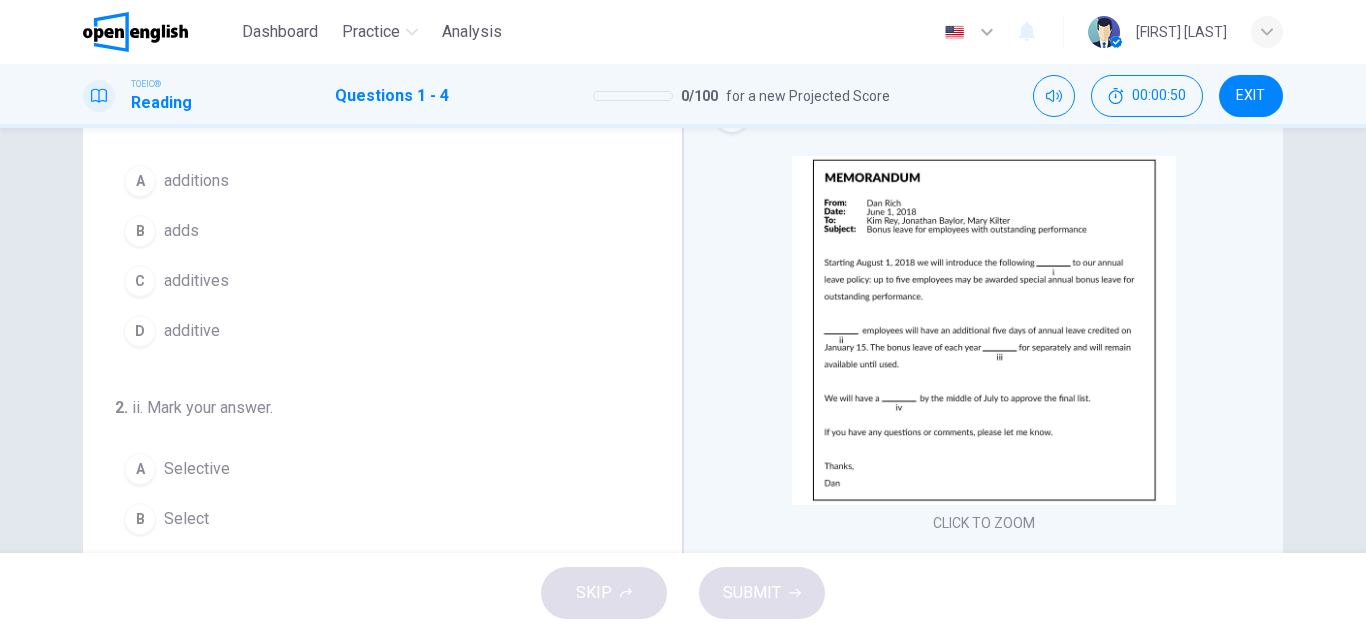 click at bounding box center [135, 32] 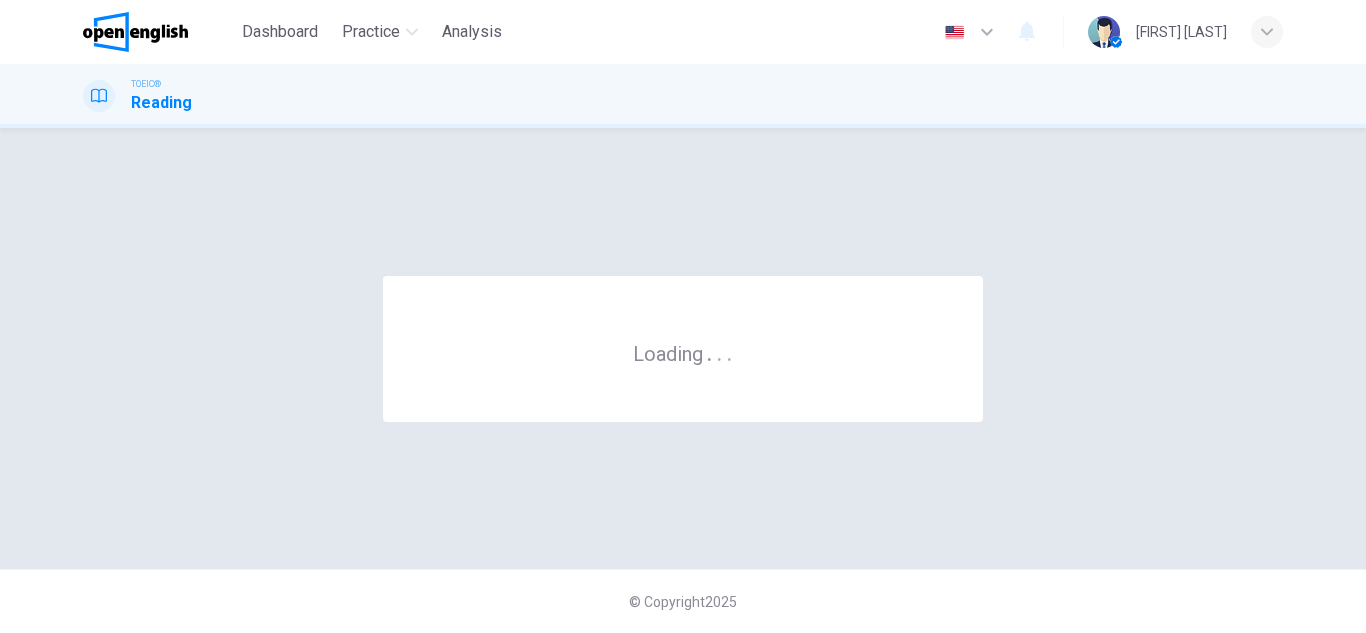 scroll, scrollTop: 0, scrollLeft: 0, axis: both 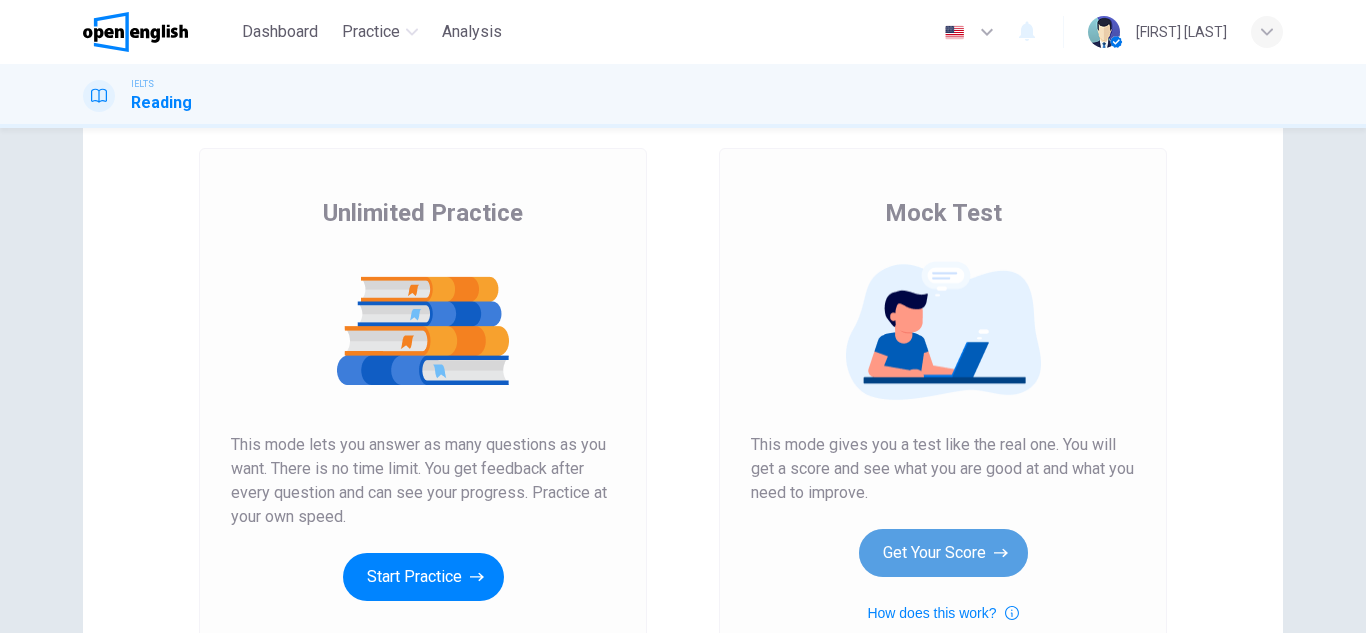 click on "Get Your Score" at bounding box center (943, 553) 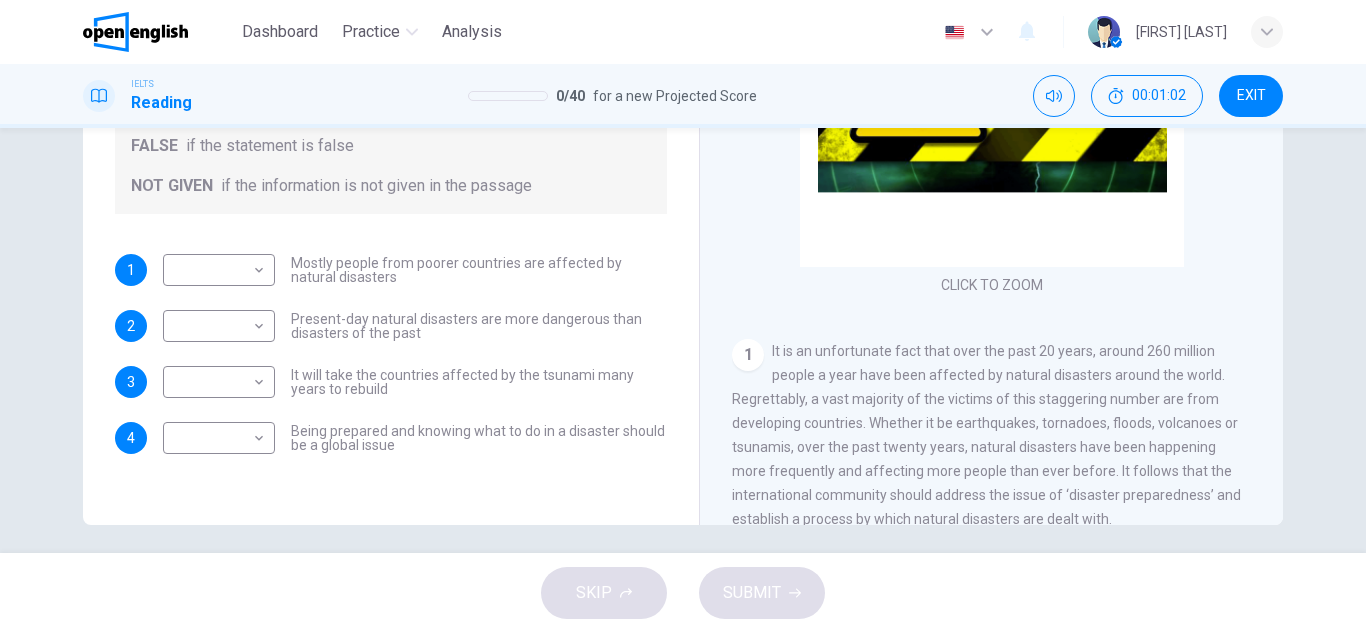 scroll, scrollTop: 350, scrollLeft: 0, axis: vertical 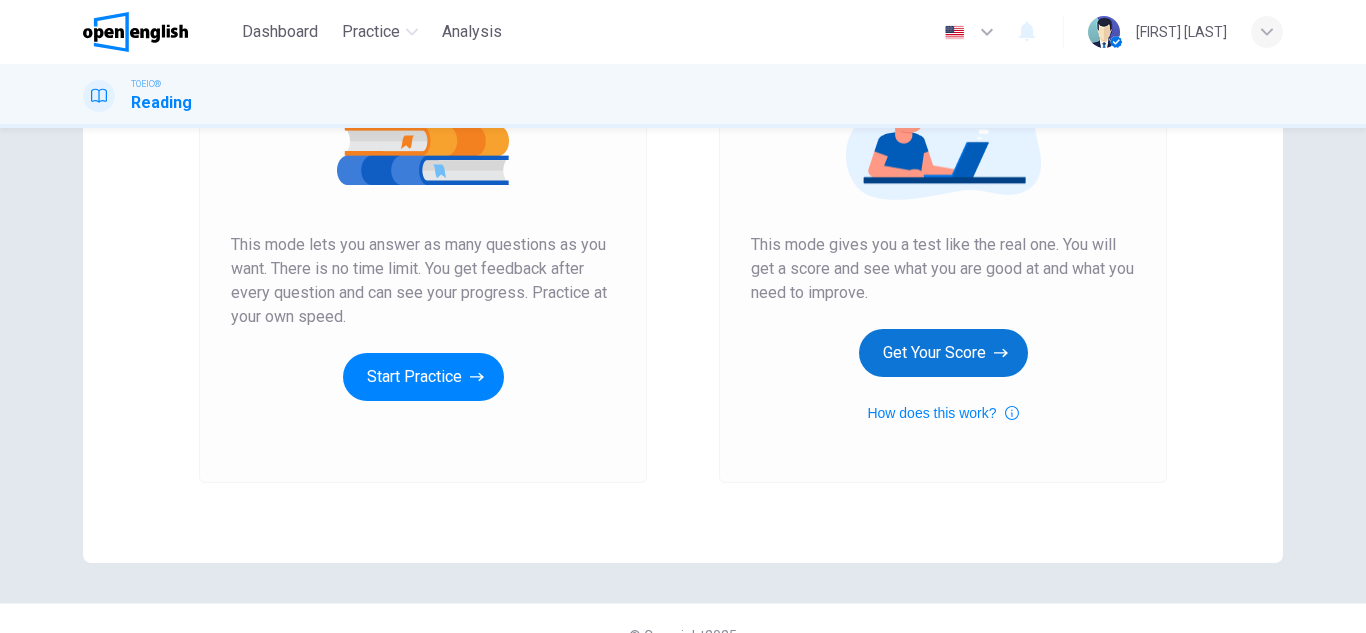 click on "Get Your Score" at bounding box center (943, 353) 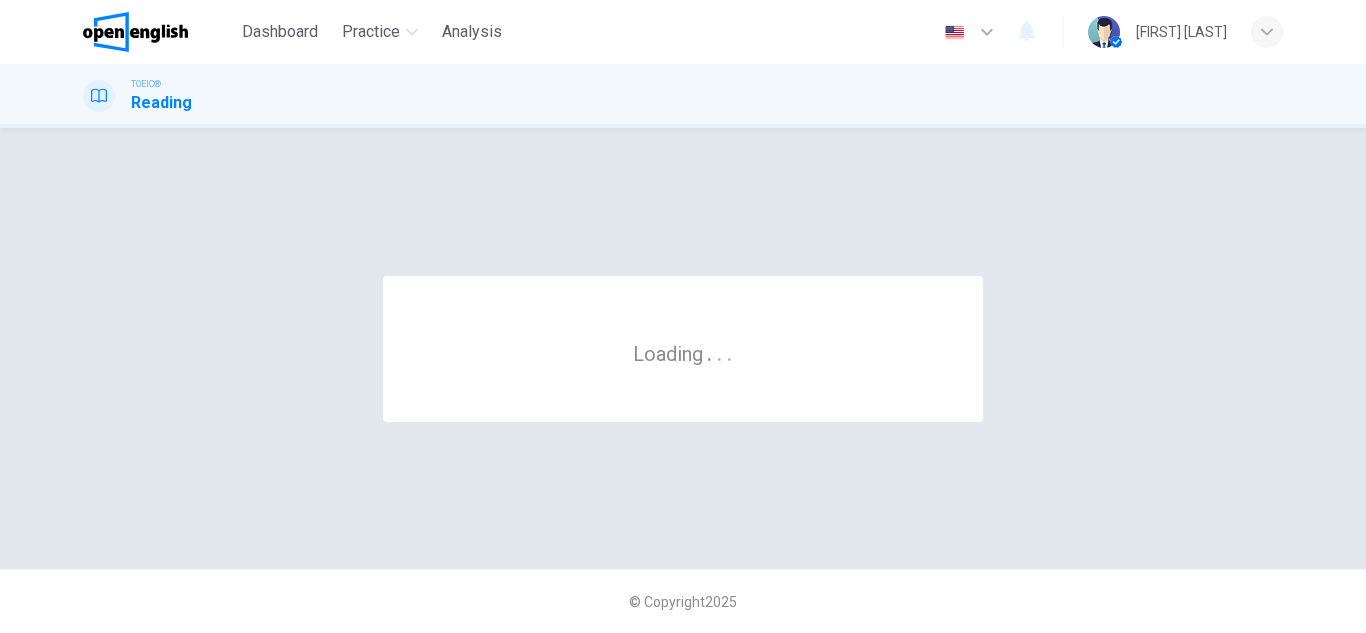 scroll, scrollTop: 0, scrollLeft: 0, axis: both 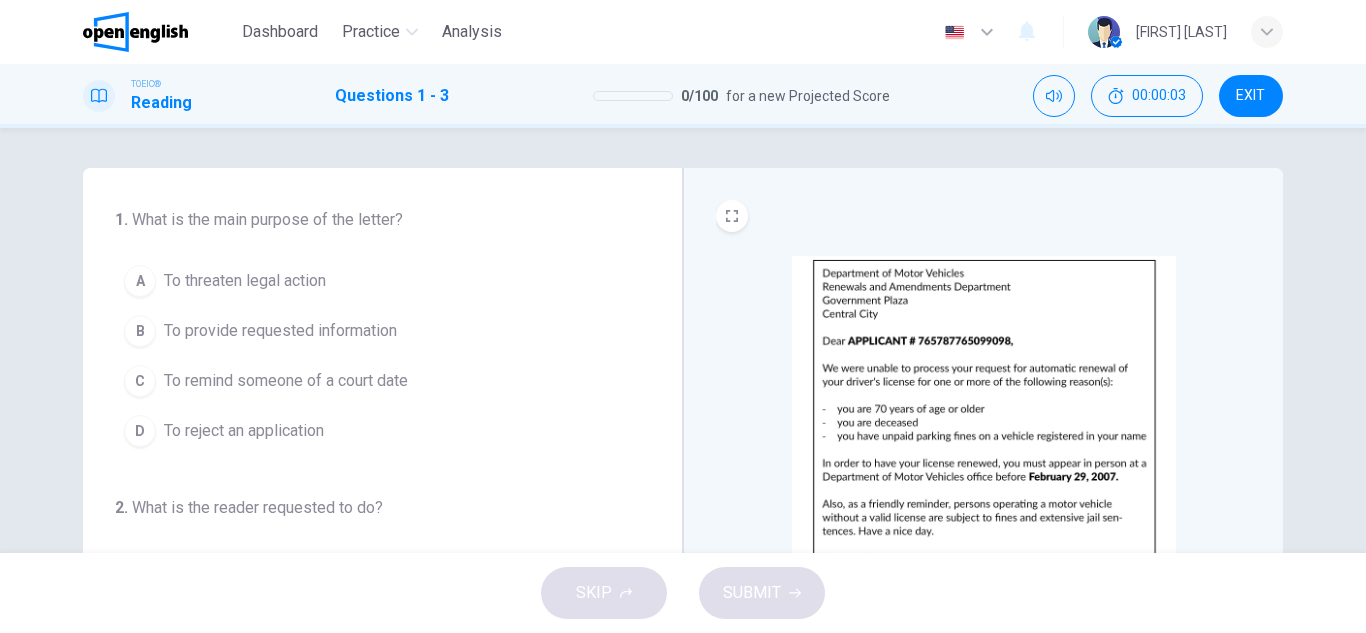 click on "2 .   What is the reader requested to do?" at bounding box center [307, 508] 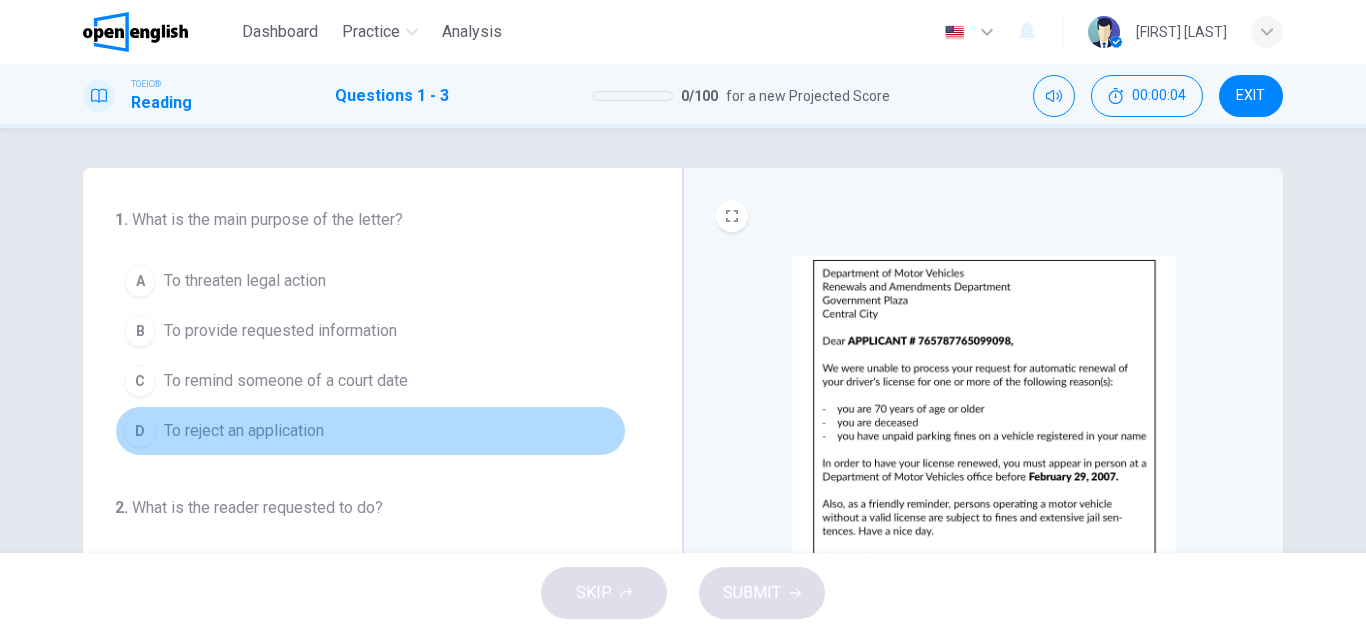 click on "D To reject an application" at bounding box center [370, 431] 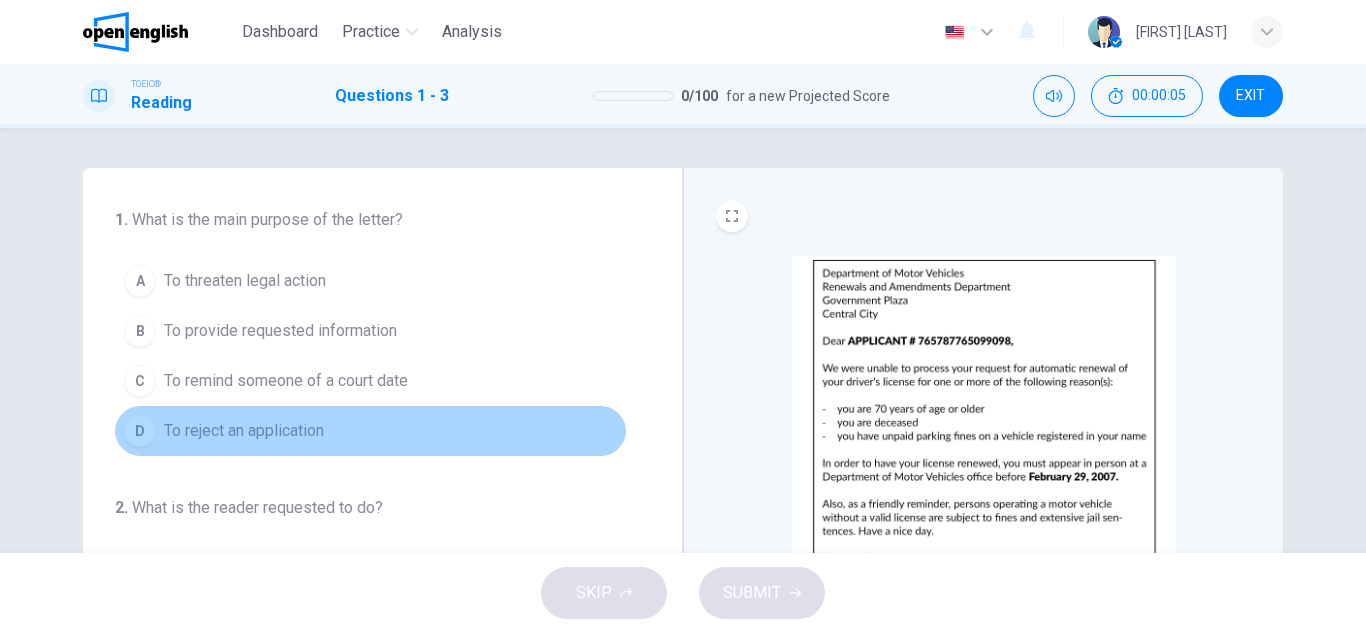 click on "D To reject an application" at bounding box center (370, 431) 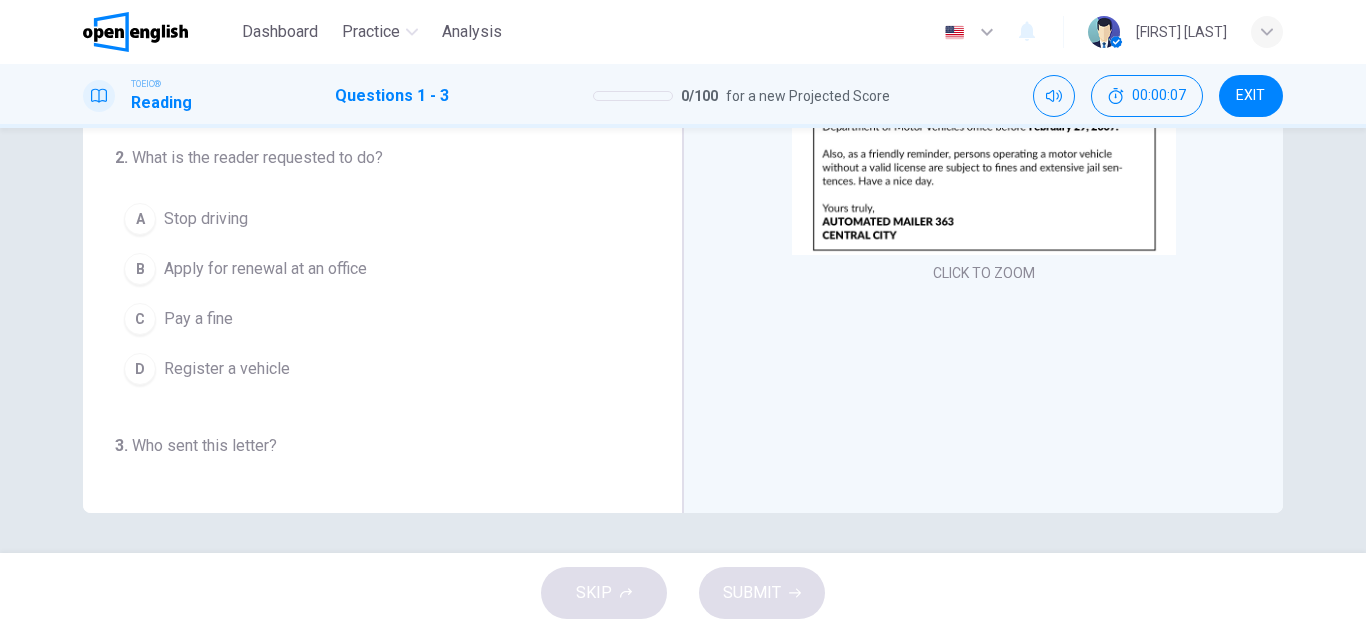scroll, scrollTop: 0, scrollLeft: 0, axis: both 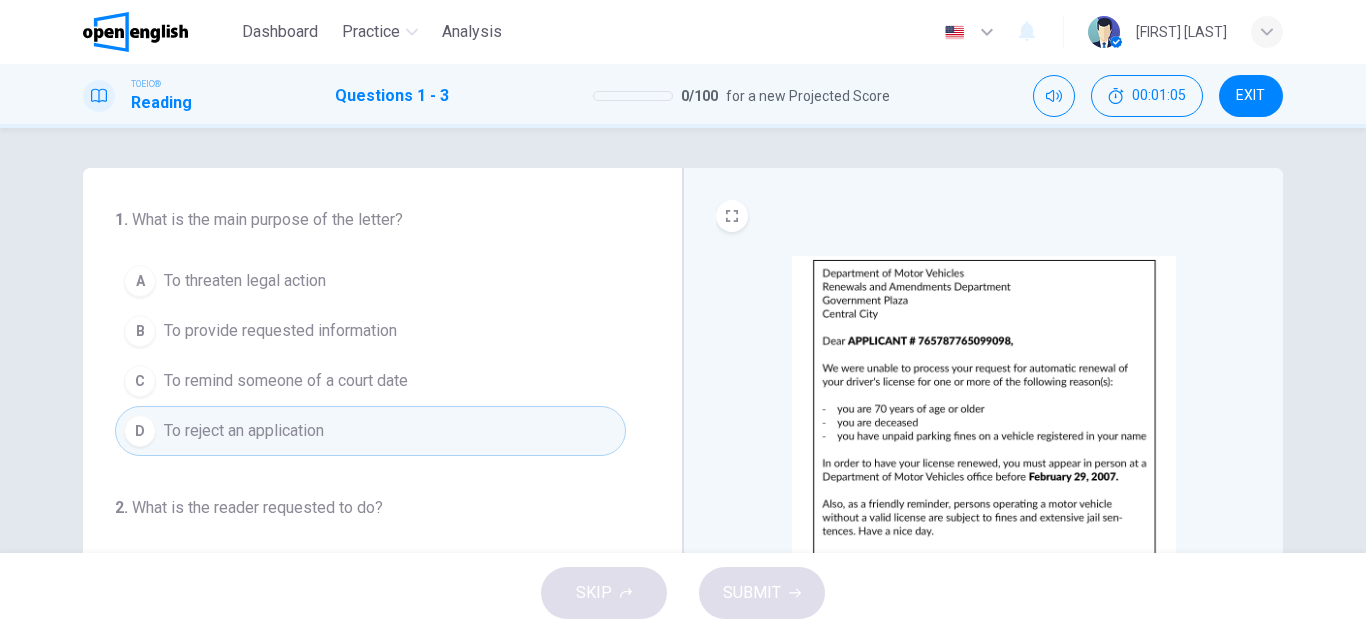click at bounding box center (984, 430) 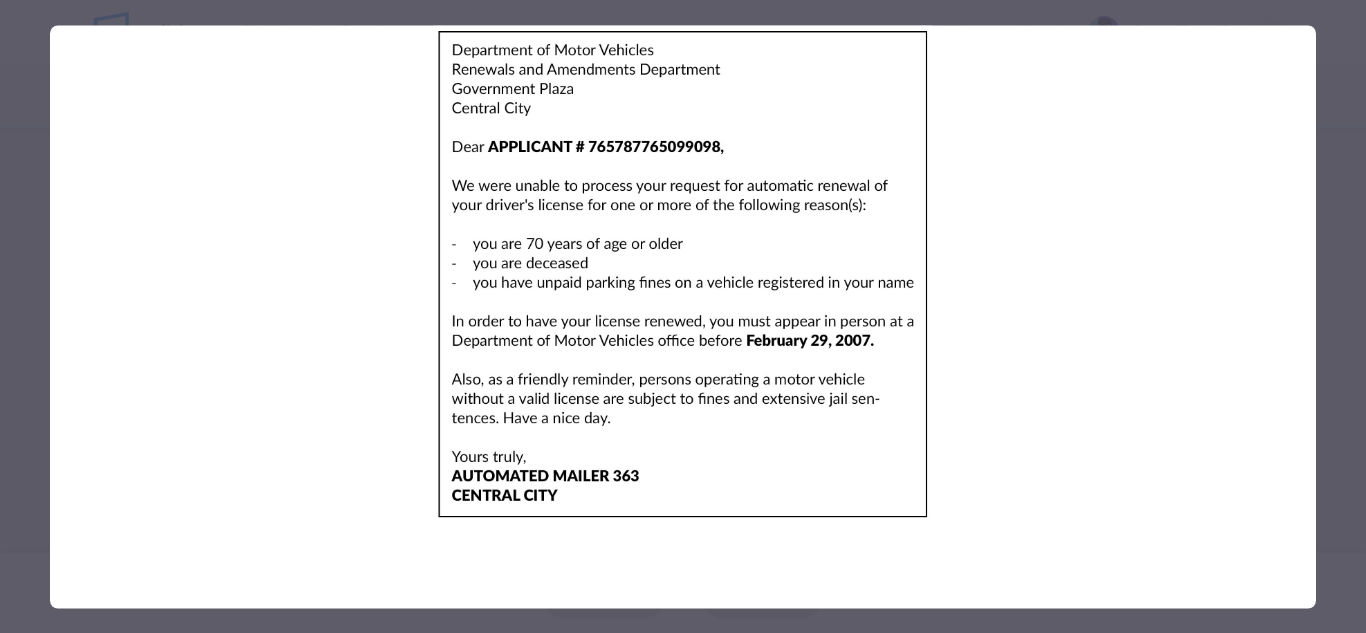 click at bounding box center [683, 274] 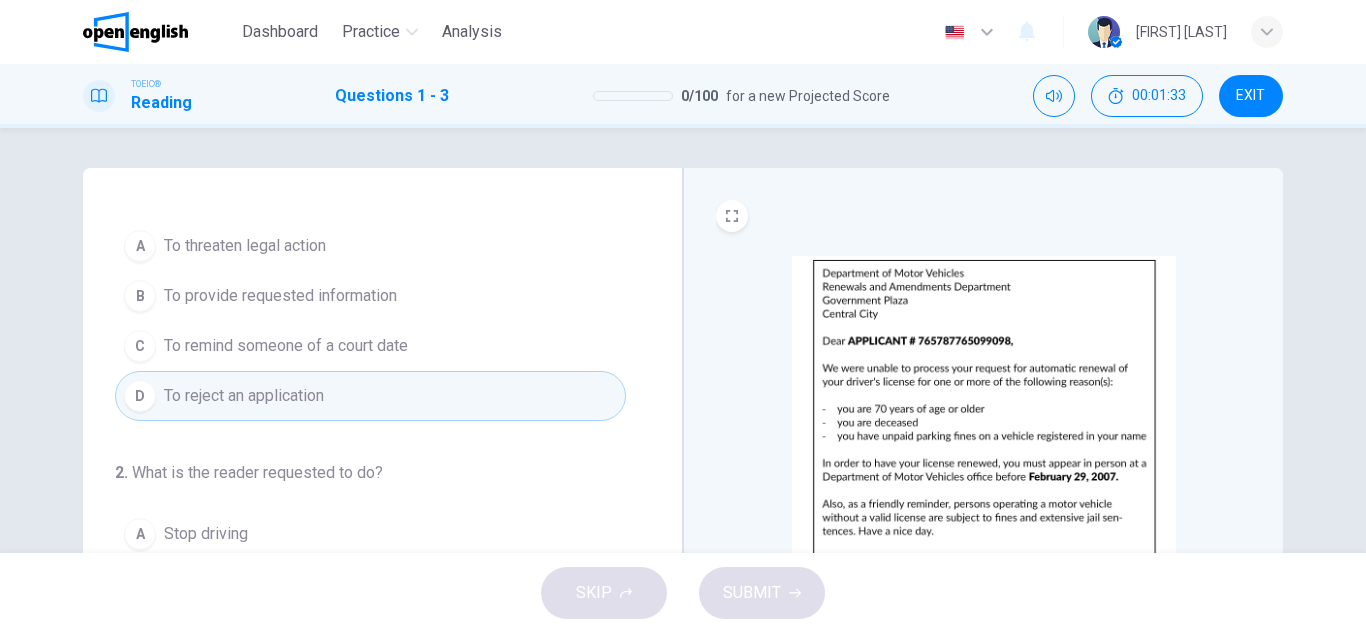 scroll, scrollTop: 0, scrollLeft: 0, axis: both 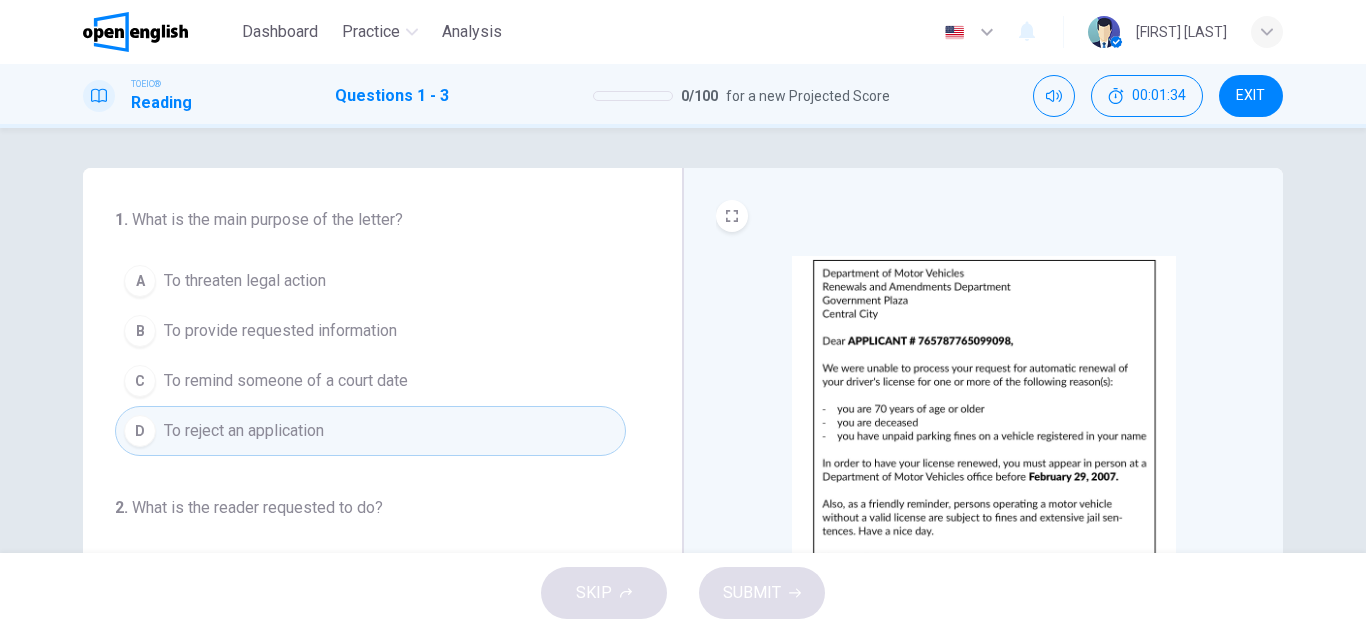 click at bounding box center (135, 32) 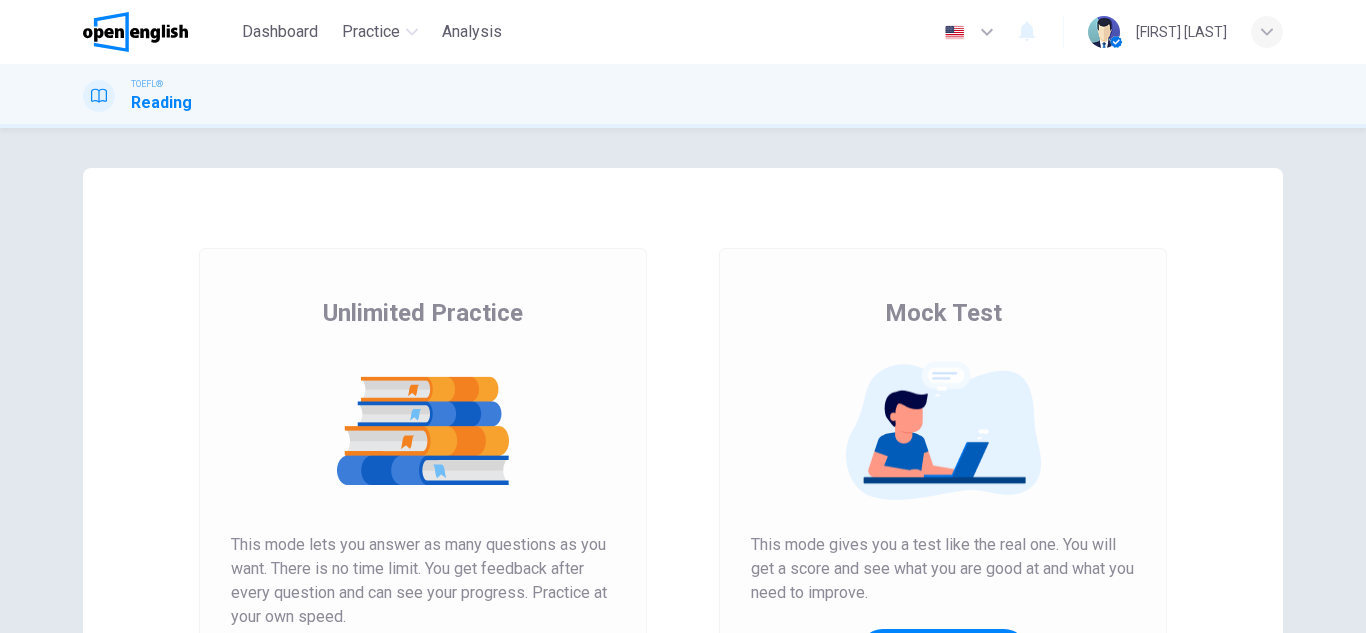 scroll, scrollTop: 0, scrollLeft: 0, axis: both 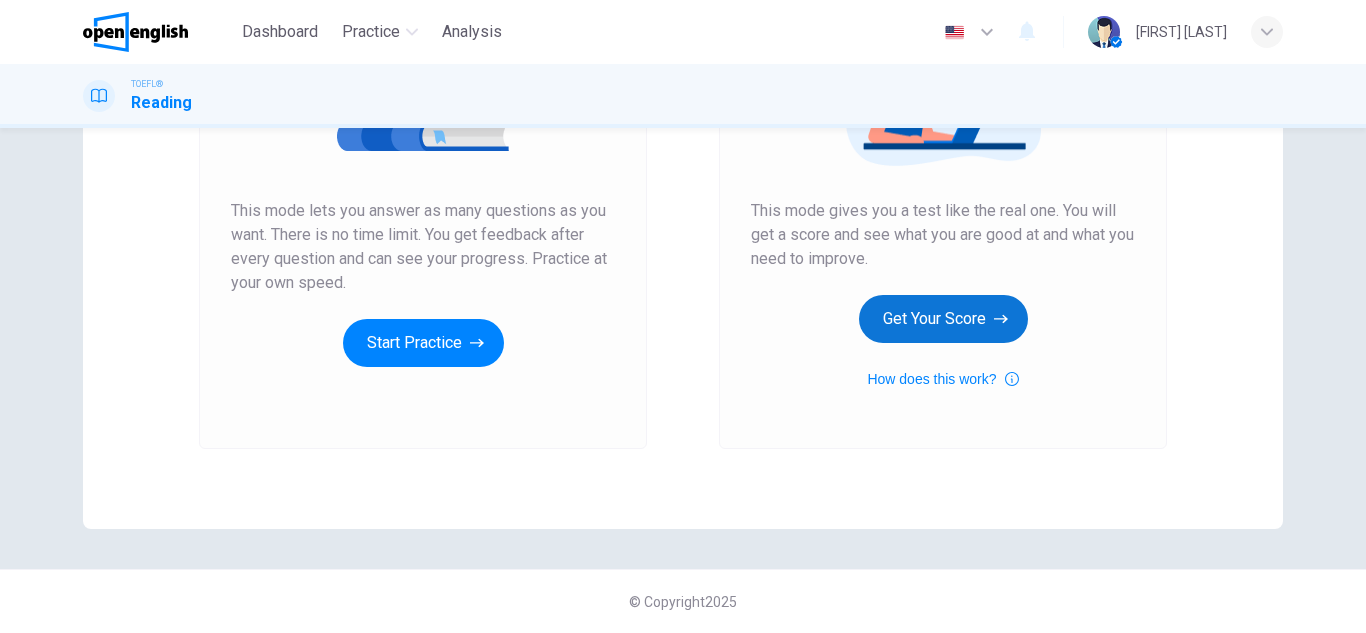 click on "Get Your Score" at bounding box center [943, 319] 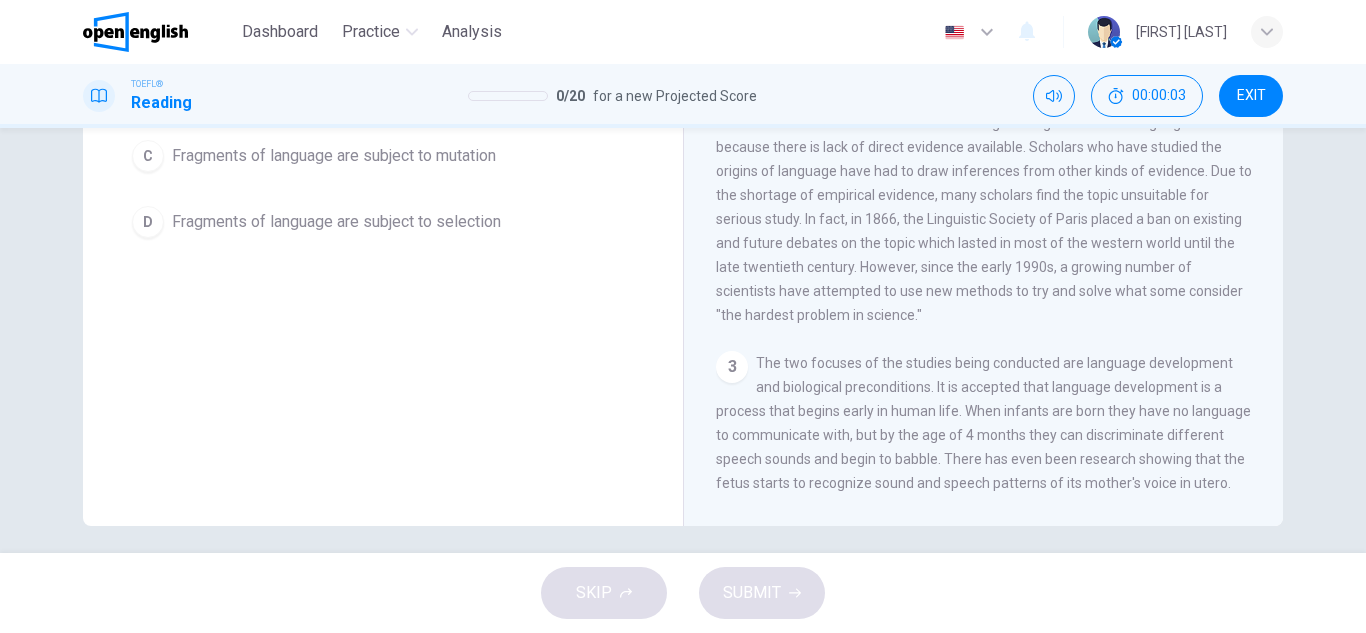 scroll, scrollTop: 350, scrollLeft: 0, axis: vertical 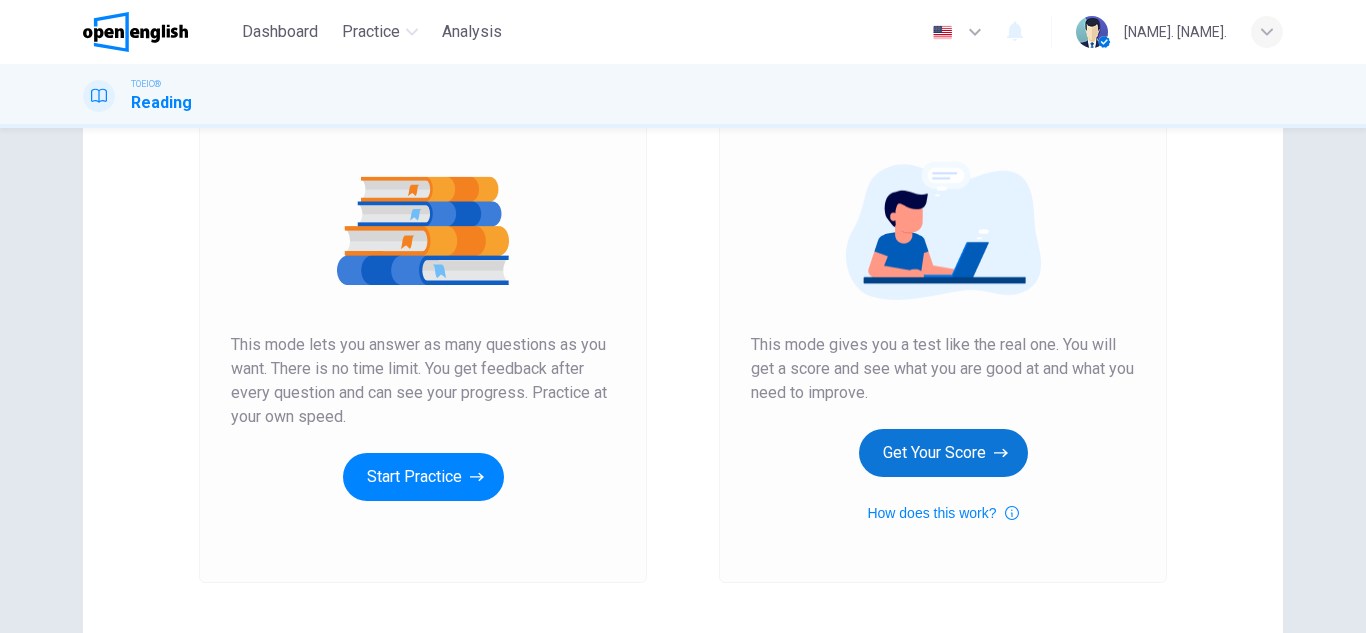 click on "Get Your Score" at bounding box center [943, 453] 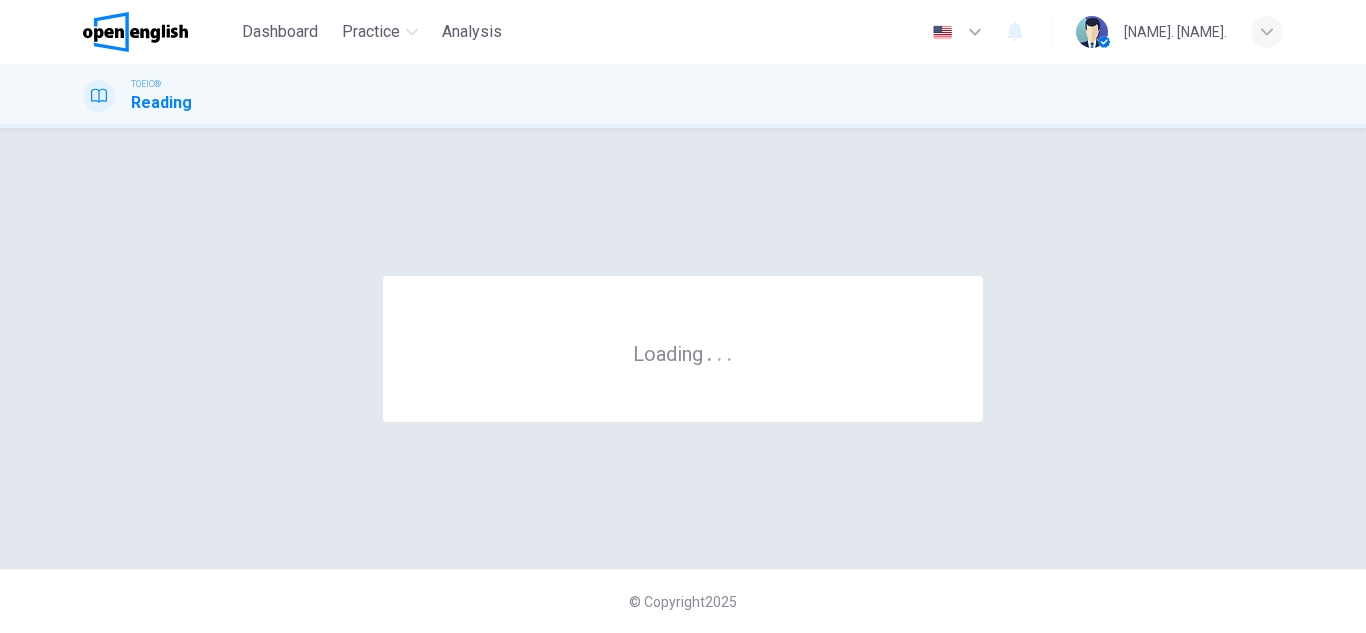 scroll, scrollTop: 0, scrollLeft: 0, axis: both 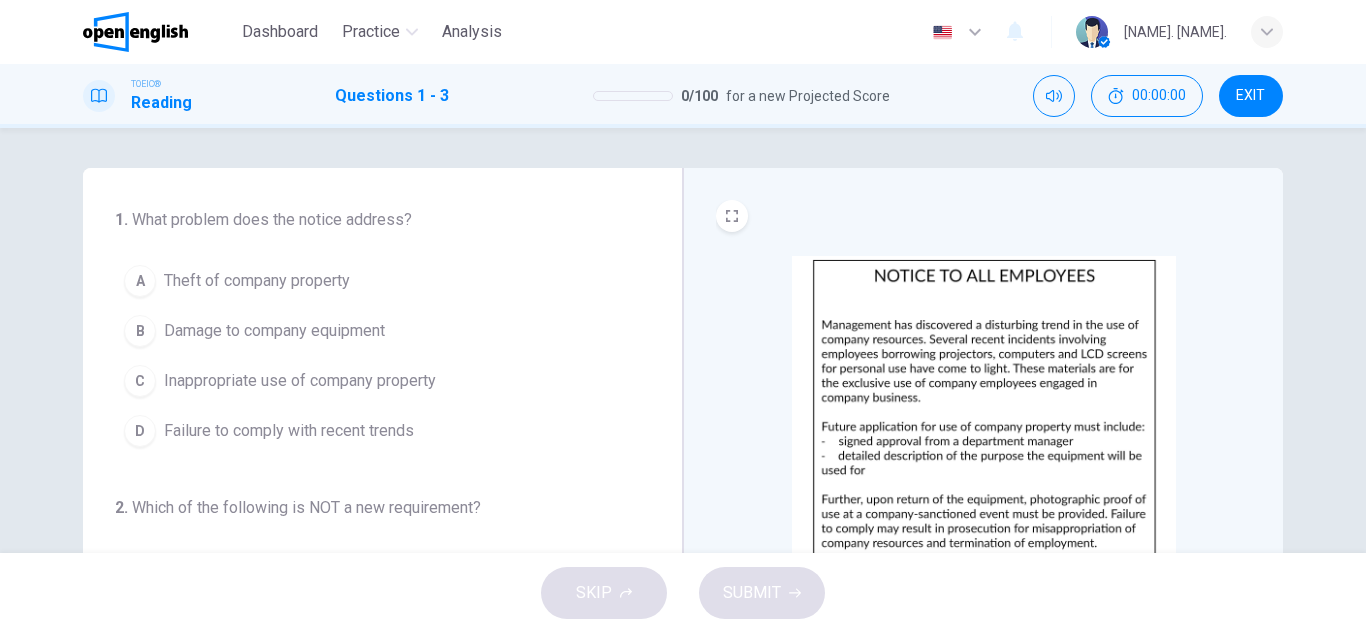 click on "TOEIC® Reading Questions 1 - 3 0 / 100 for a new Projected Score 00:00:00 EXIT" at bounding box center [683, 96] 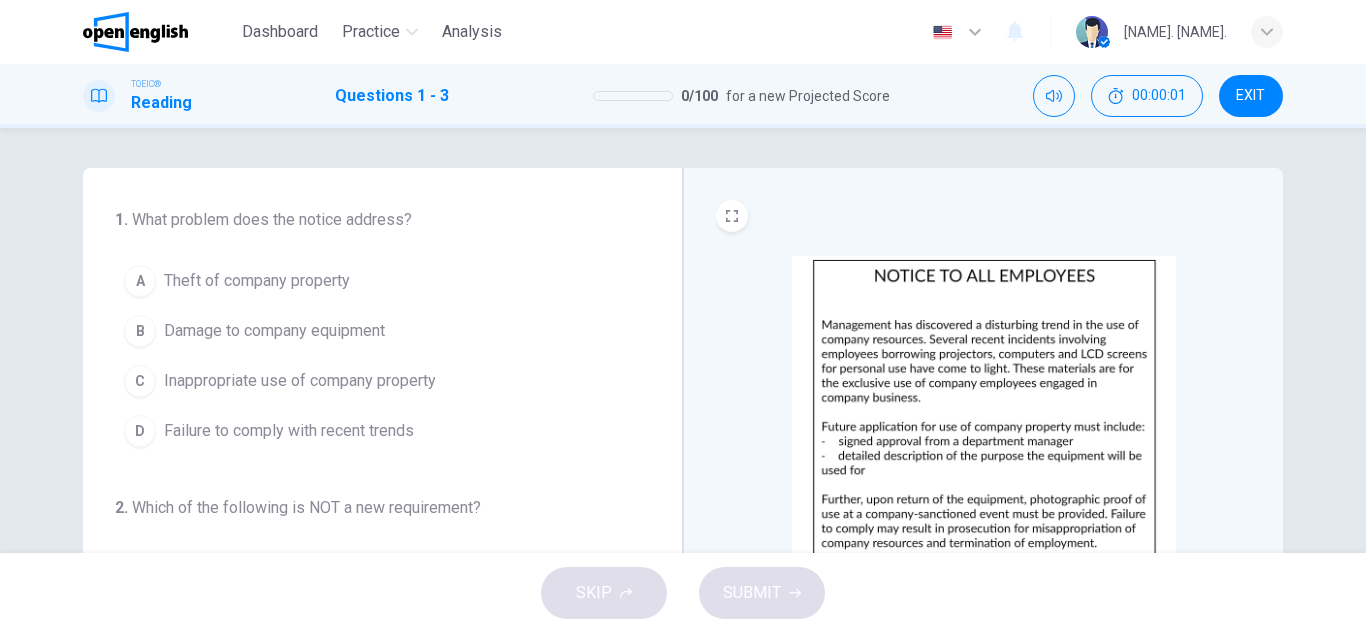 click on "TOEIC® Reading Questions 1 - 3 0 / 100 for a new Projected Score 00:00:01 EXIT" at bounding box center (683, 96) 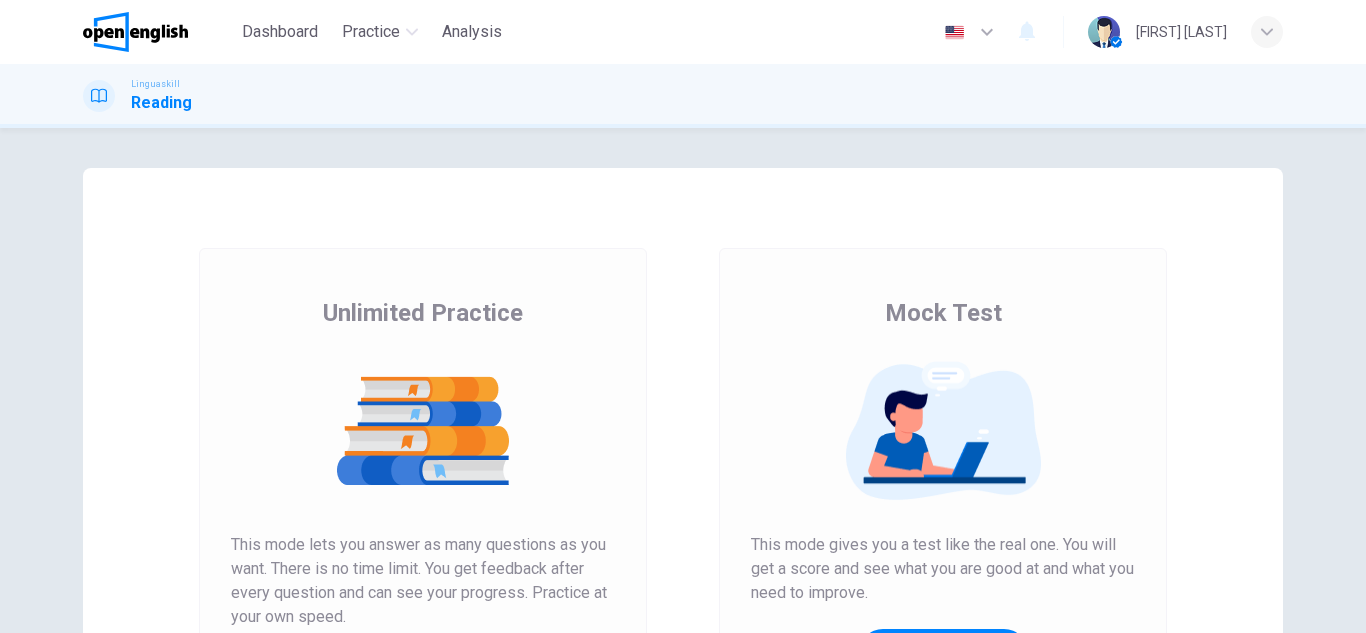scroll, scrollTop: 0, scrollLeft: 0, axis: both 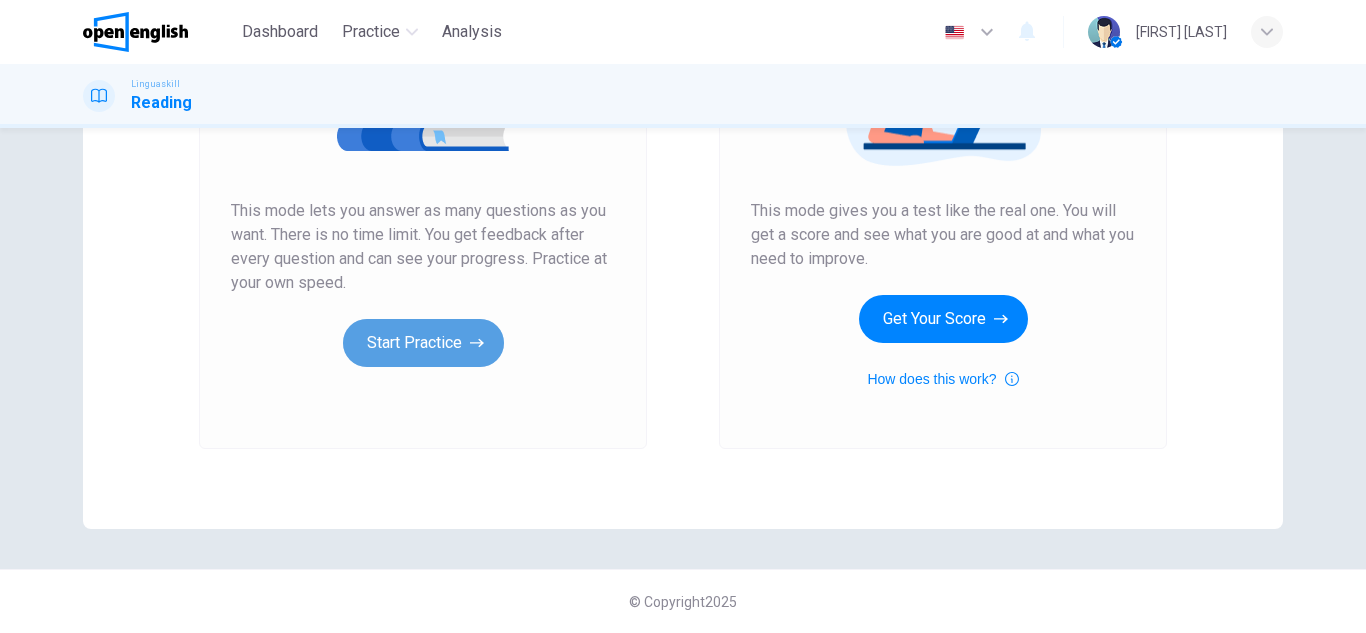 click on "Start Practice" at bounding box center (423, 343) 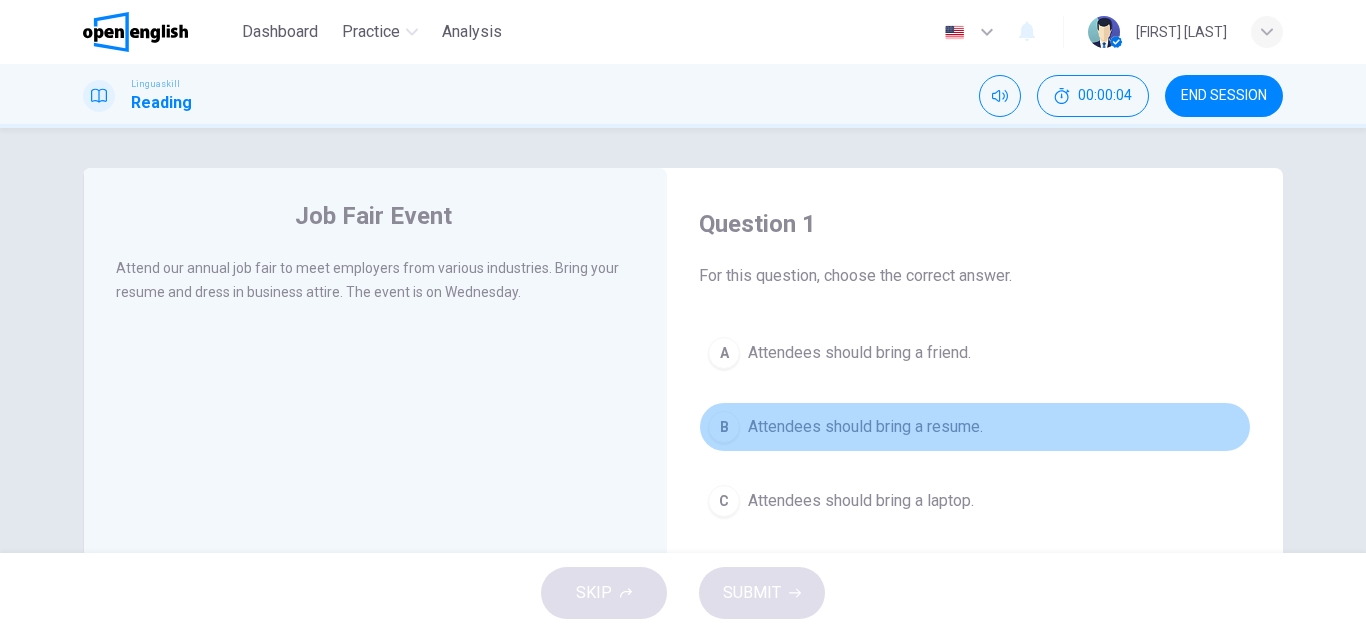 click on "B Attendees should bring a resume." at bounding box center [975, 427] 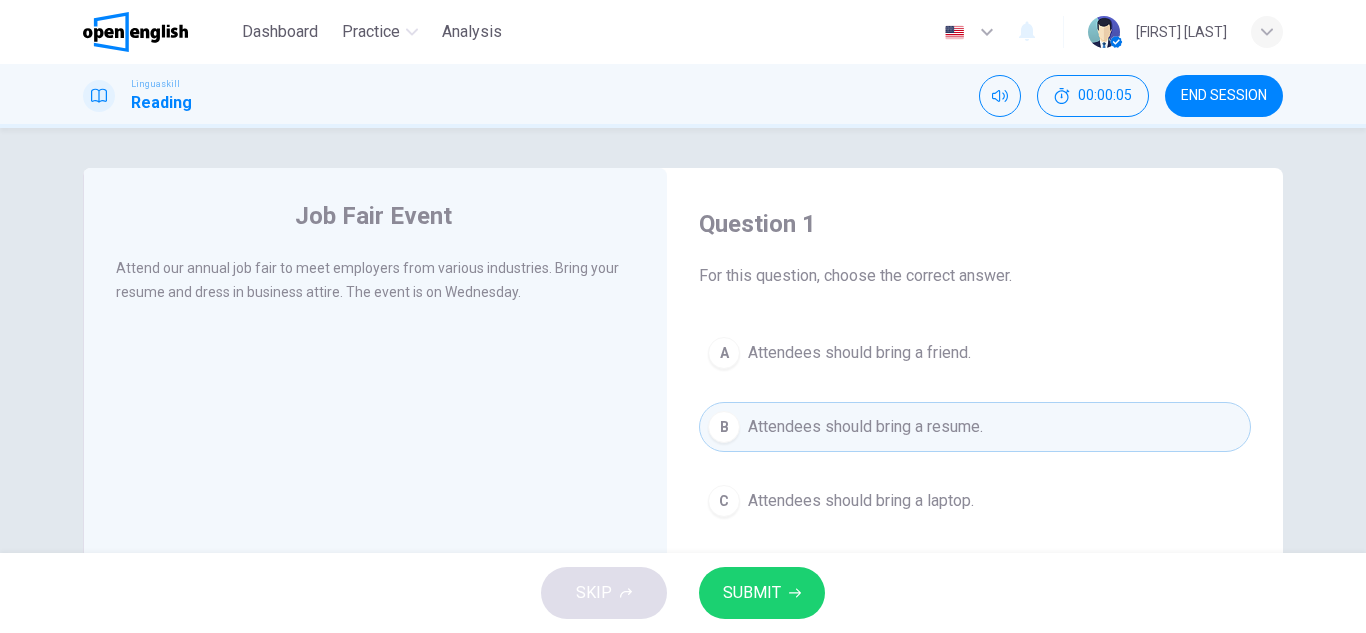 click on "SUBMIT" at bounding box center (752, 593) 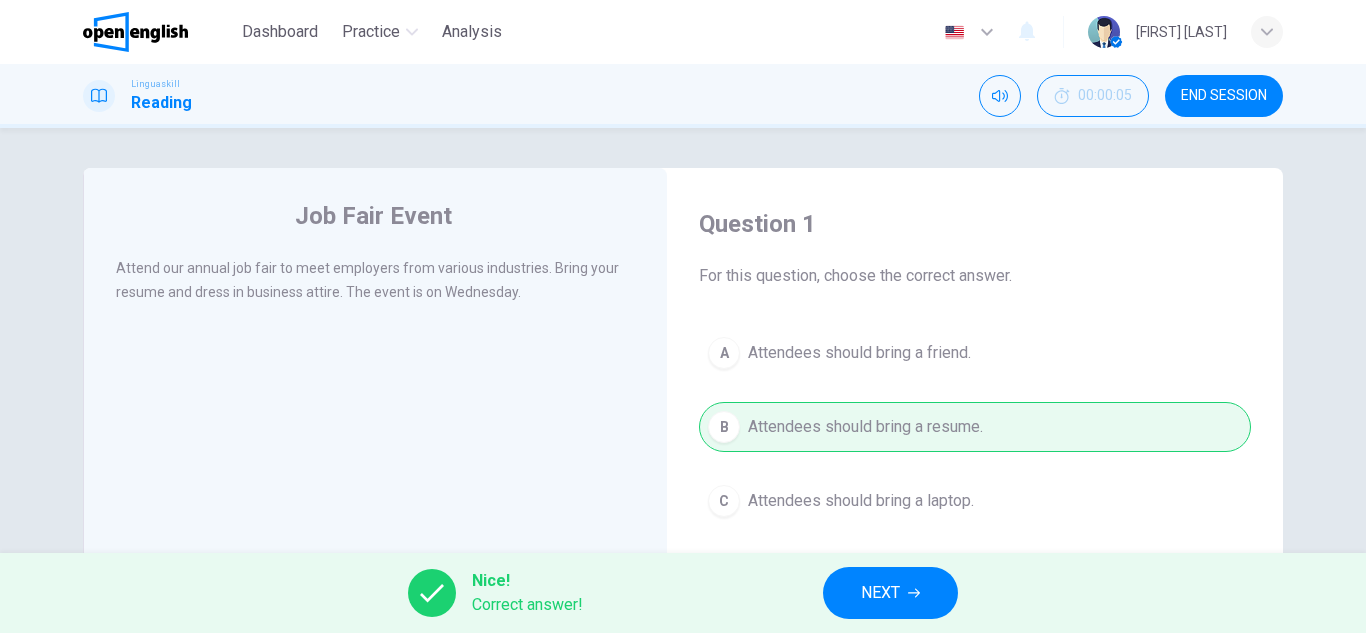 click on "NEXT" at bounding box center (890, 593) 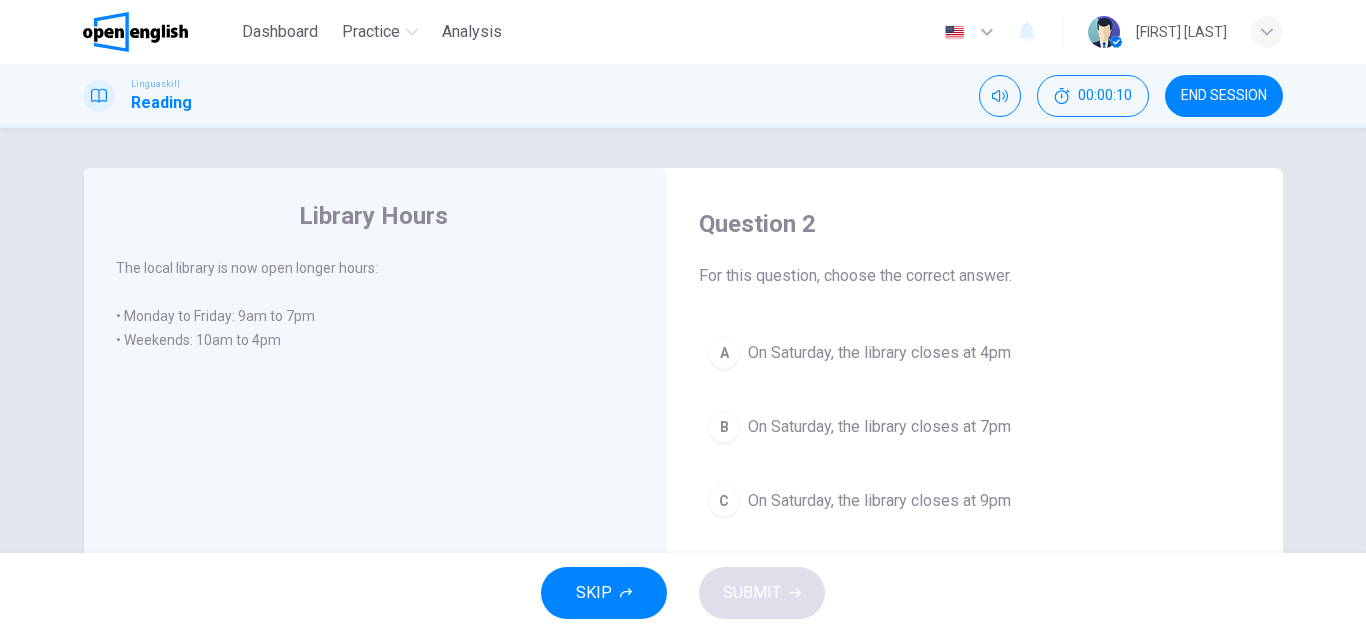 click on "Question 2 For this question, choose the correct answer. A On Saturday, the library closes at 4pm B On Saturday, the library closes at 7pm C On Saturday, the library closes at 9pm" at bounding box center [975, 367] 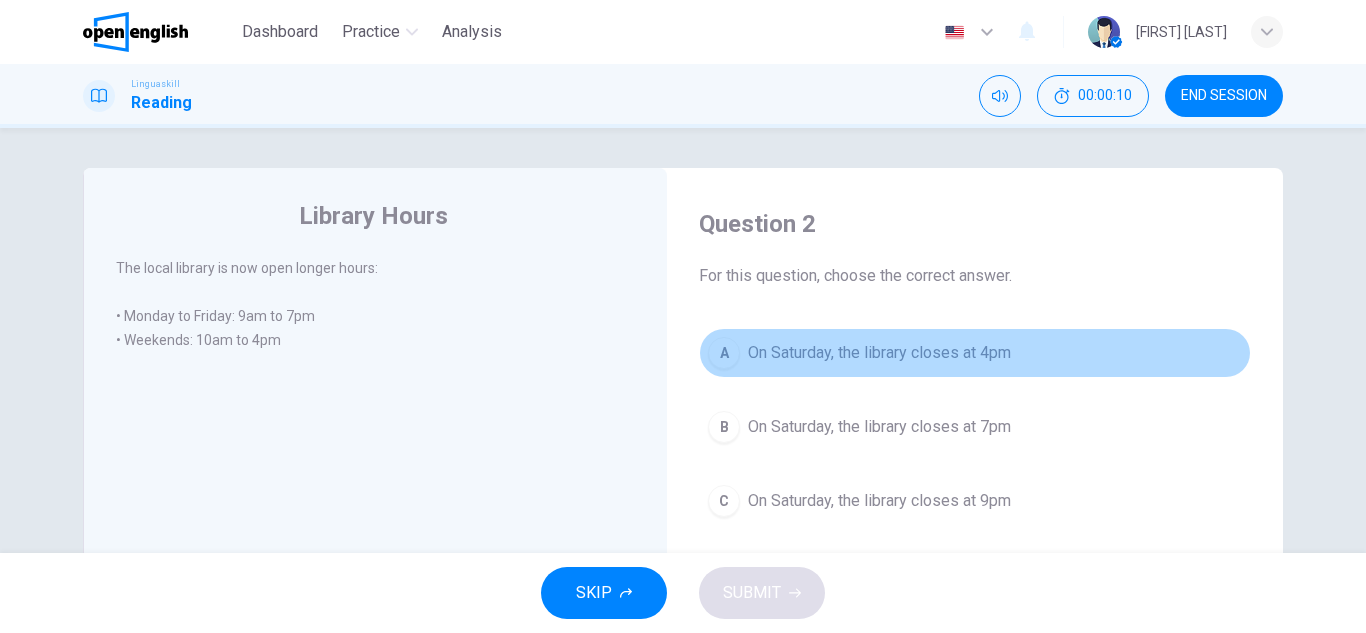 click on "On Saturday, the library closes at 4pm" at bounding box center [879, 353] 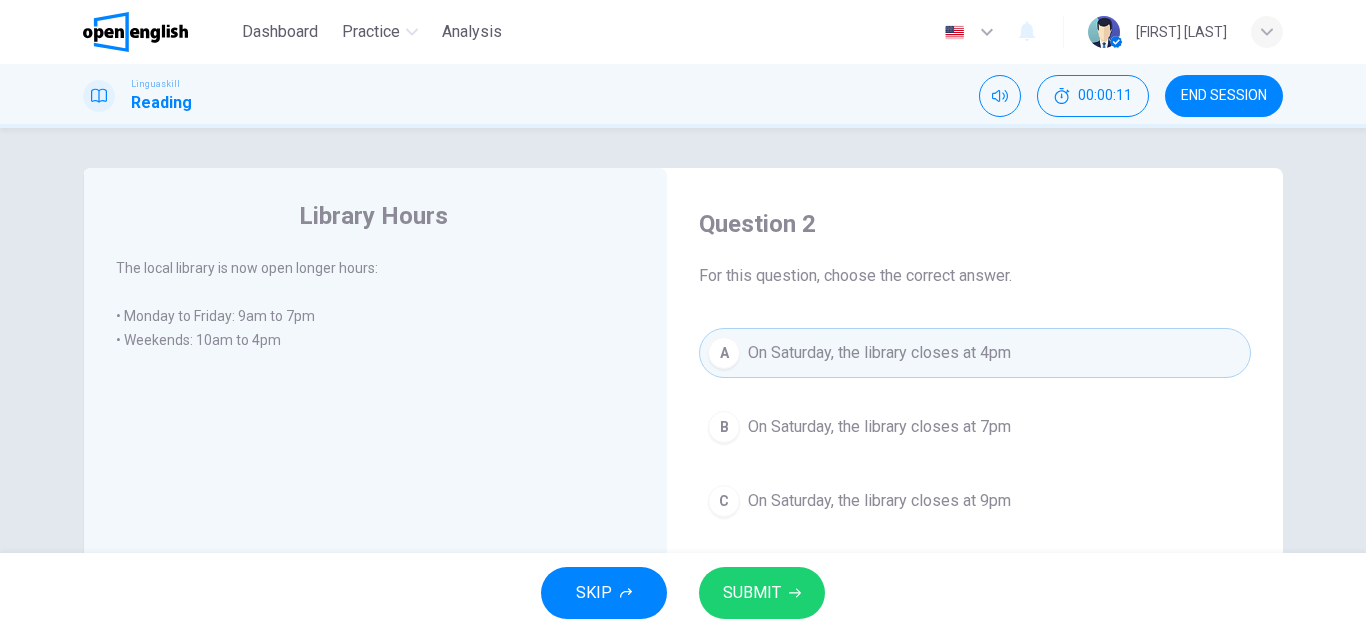 click on "SUBMIT" at bounding box center (752, 593) 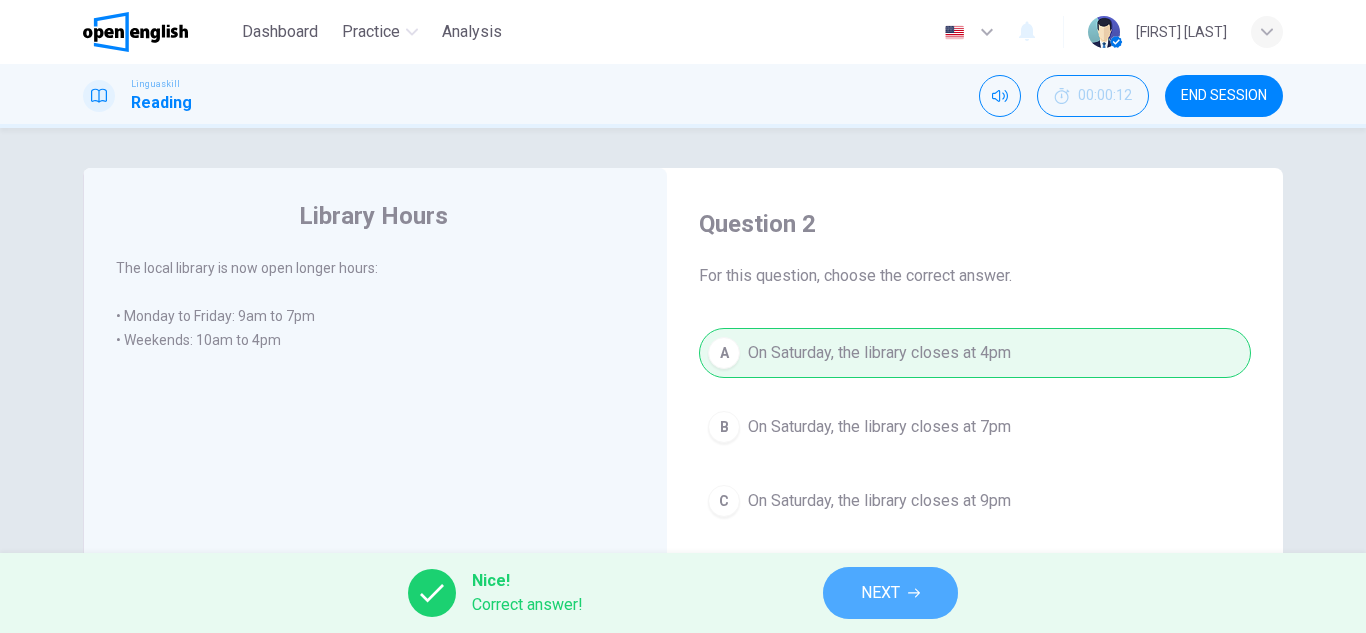 click on "NEXT" at bounding box center (890, 593) 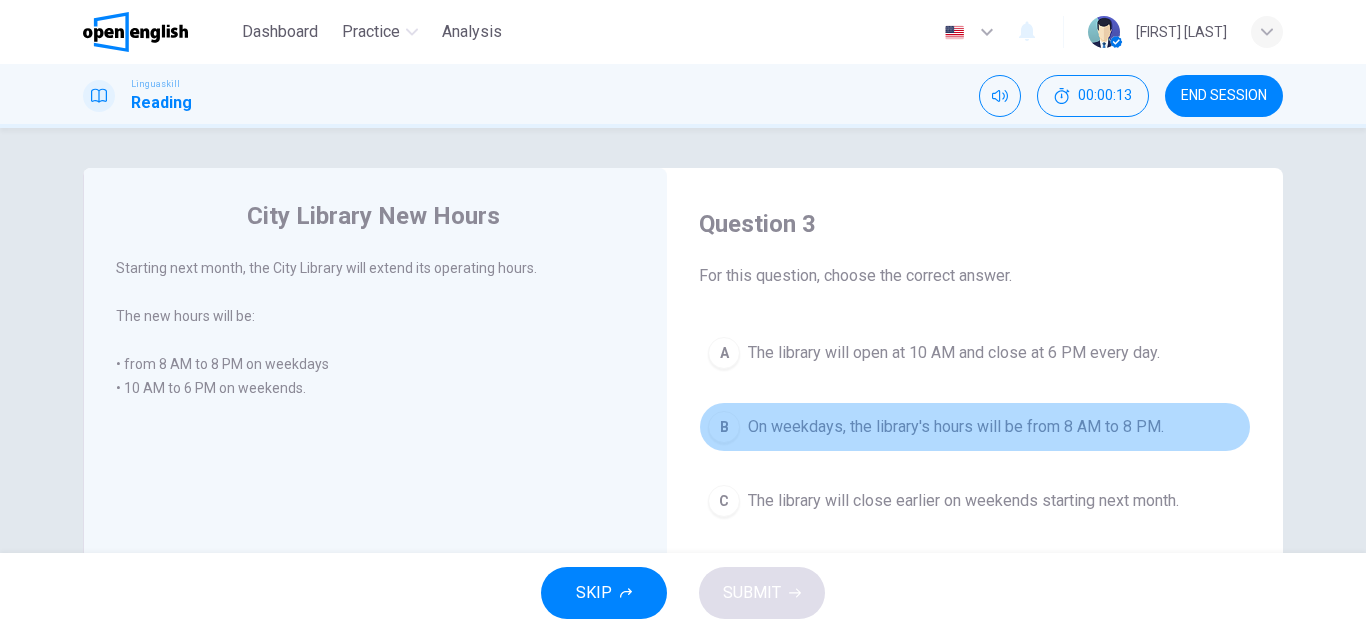 click on "On weekdays, the library's hours will be from 8 AM to 8 PM." at bounding box center (956, 427) 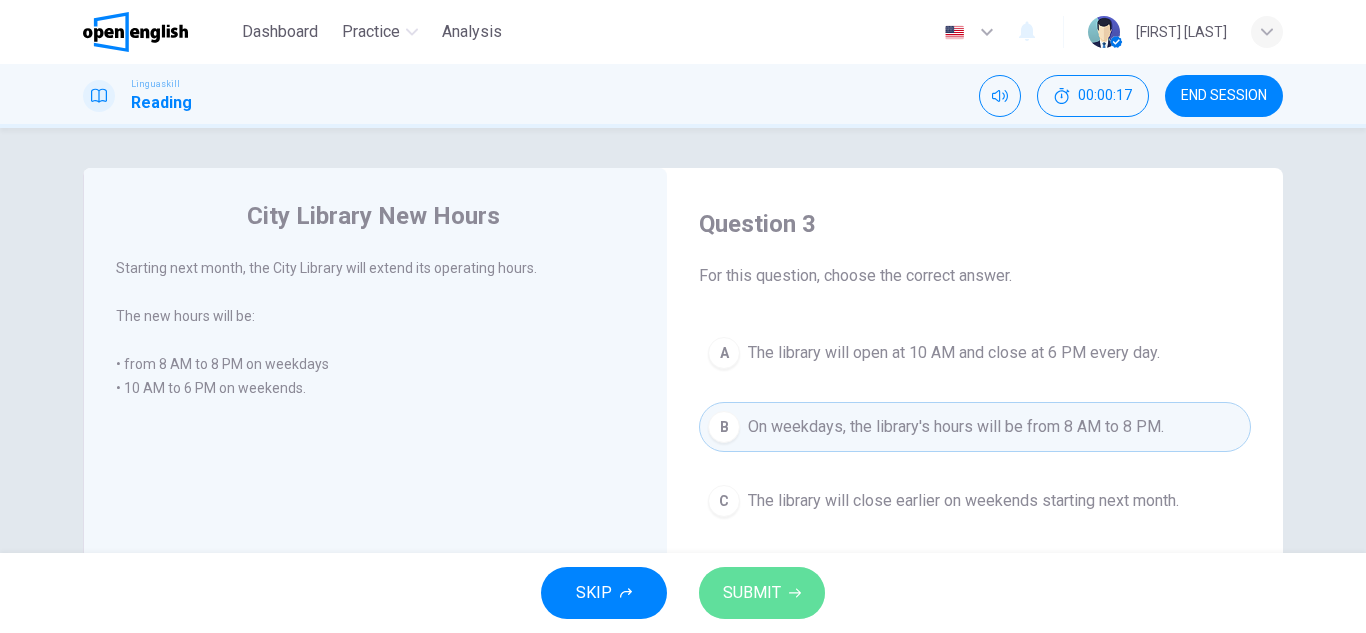 click on "SUBMIT" at bounding box center [762, 593] 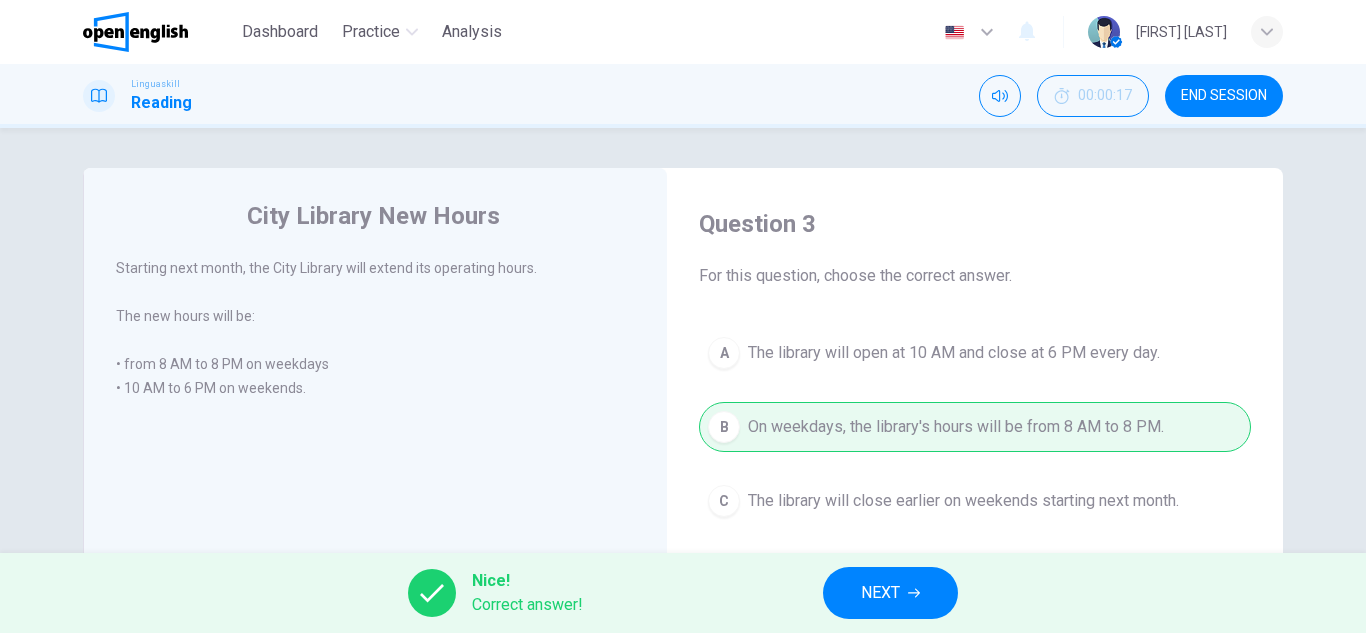 click on "NEXT" at bounding box center (880, 593) 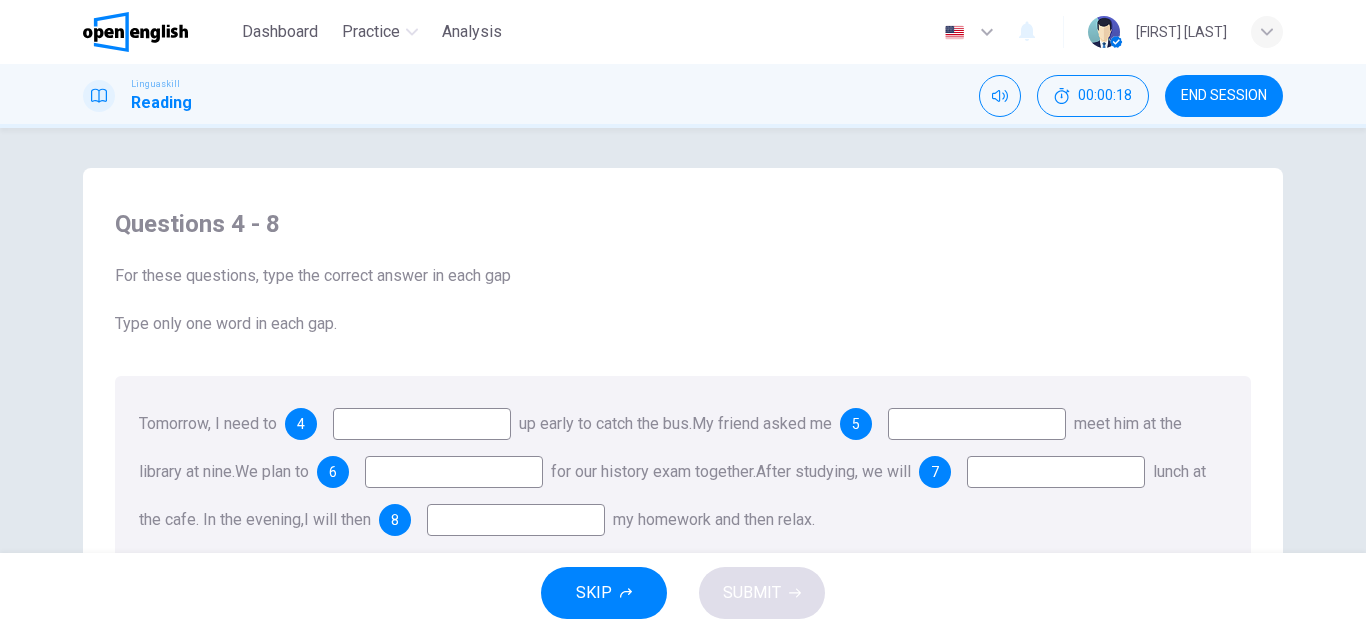 click at bounding box center (422, 424) 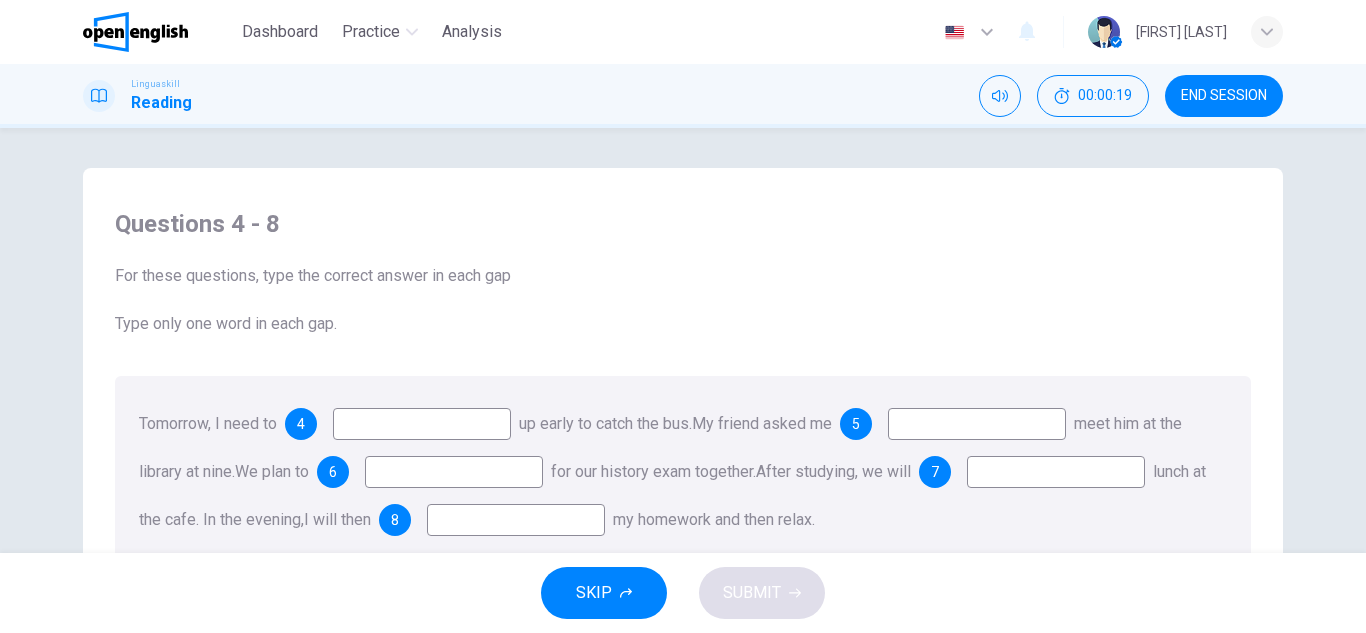 type on "*" 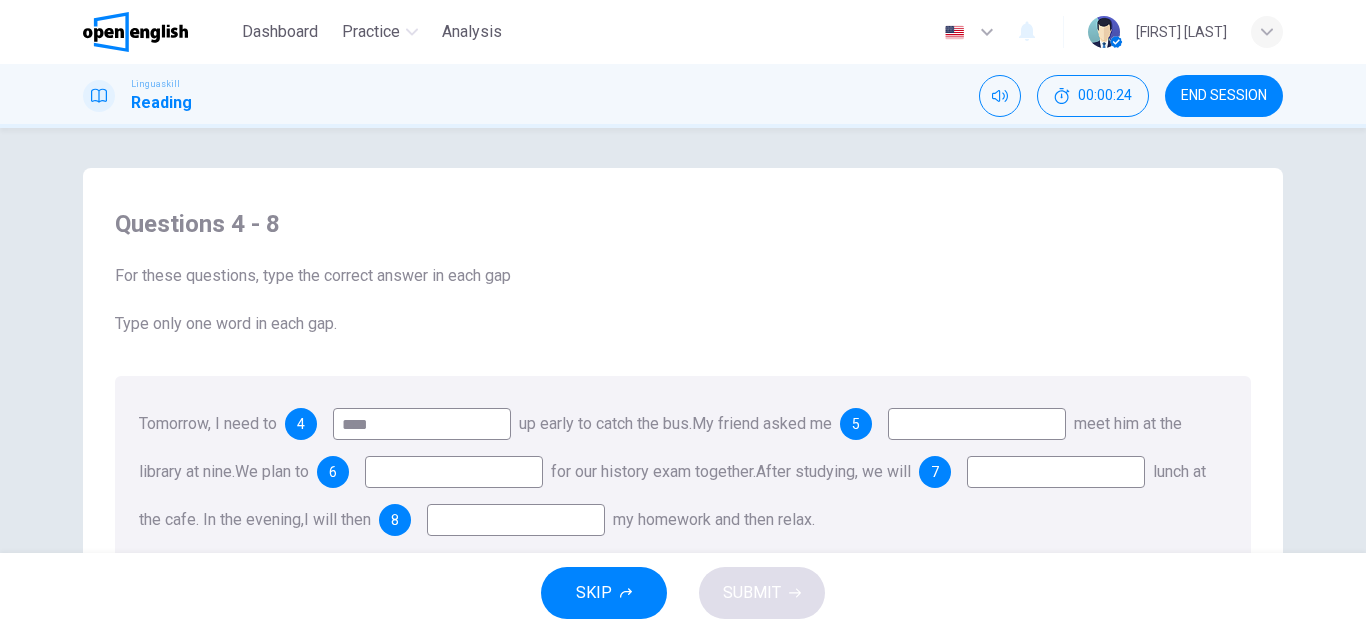 type on "****" 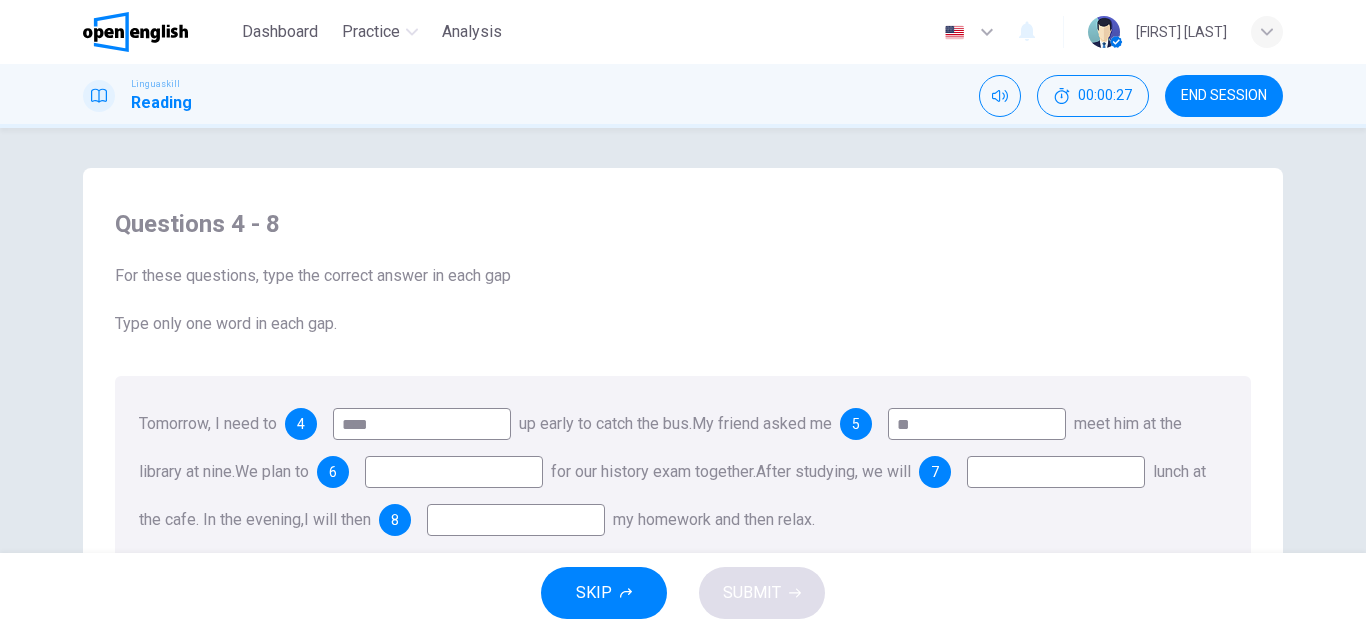 type on "**" 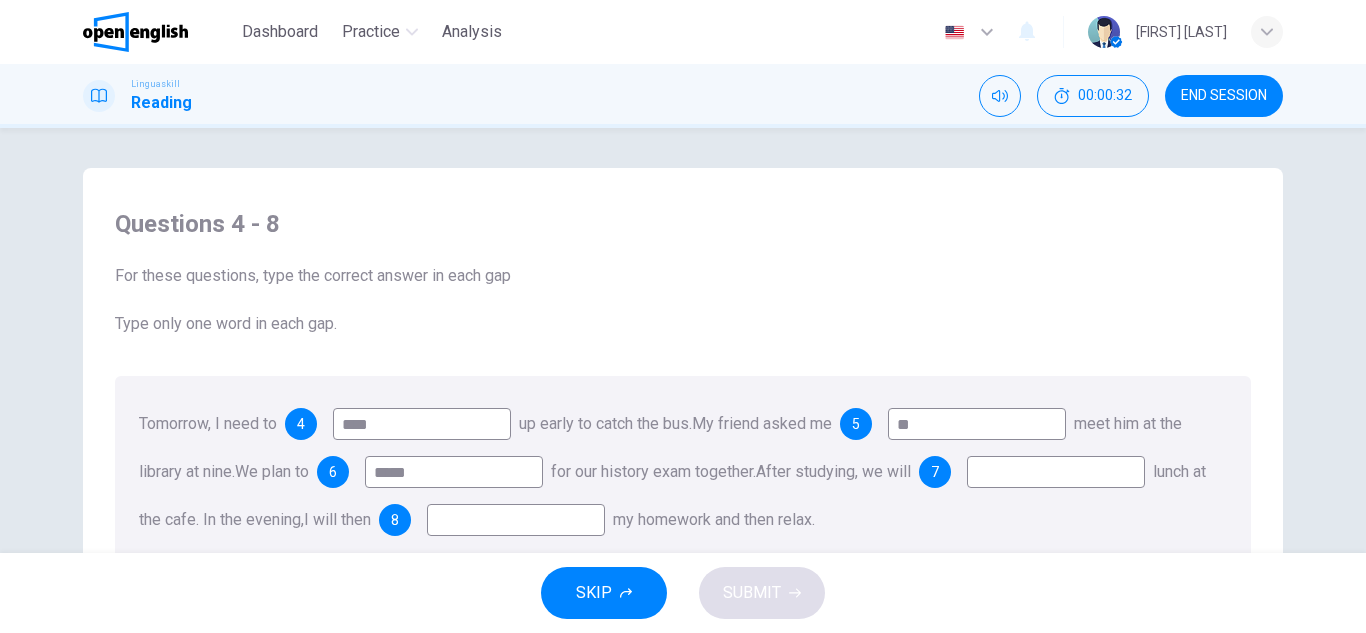 type on "*****" 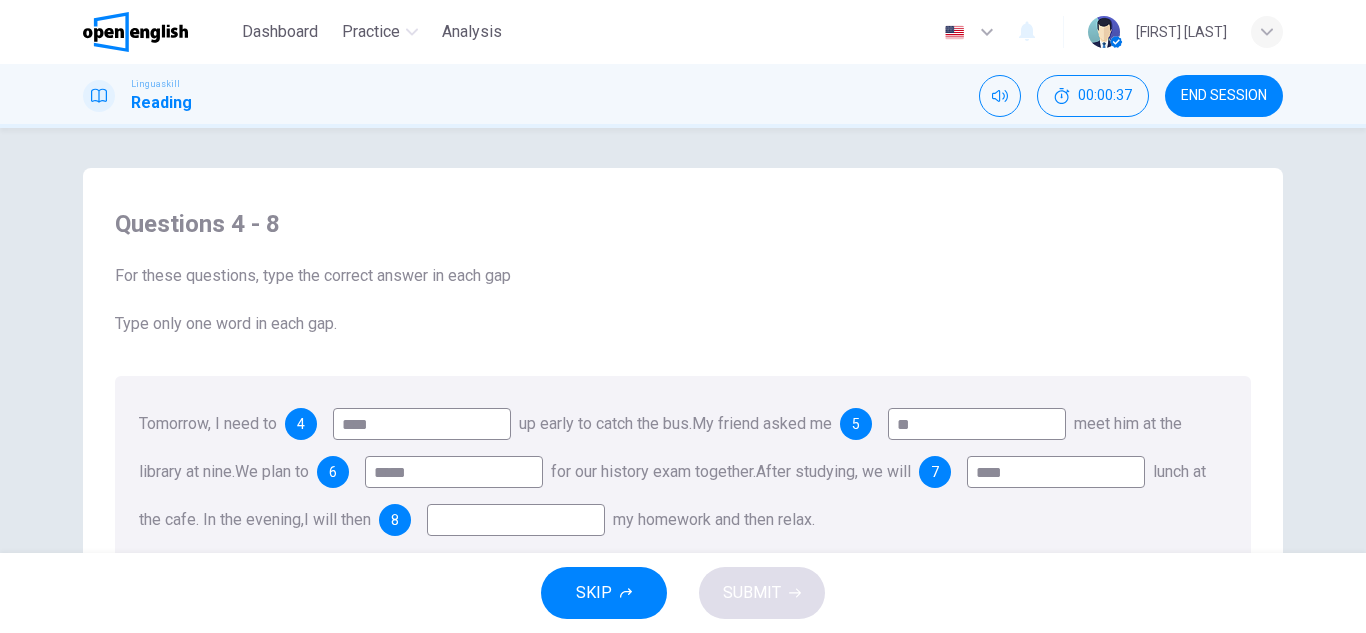 type on "****" 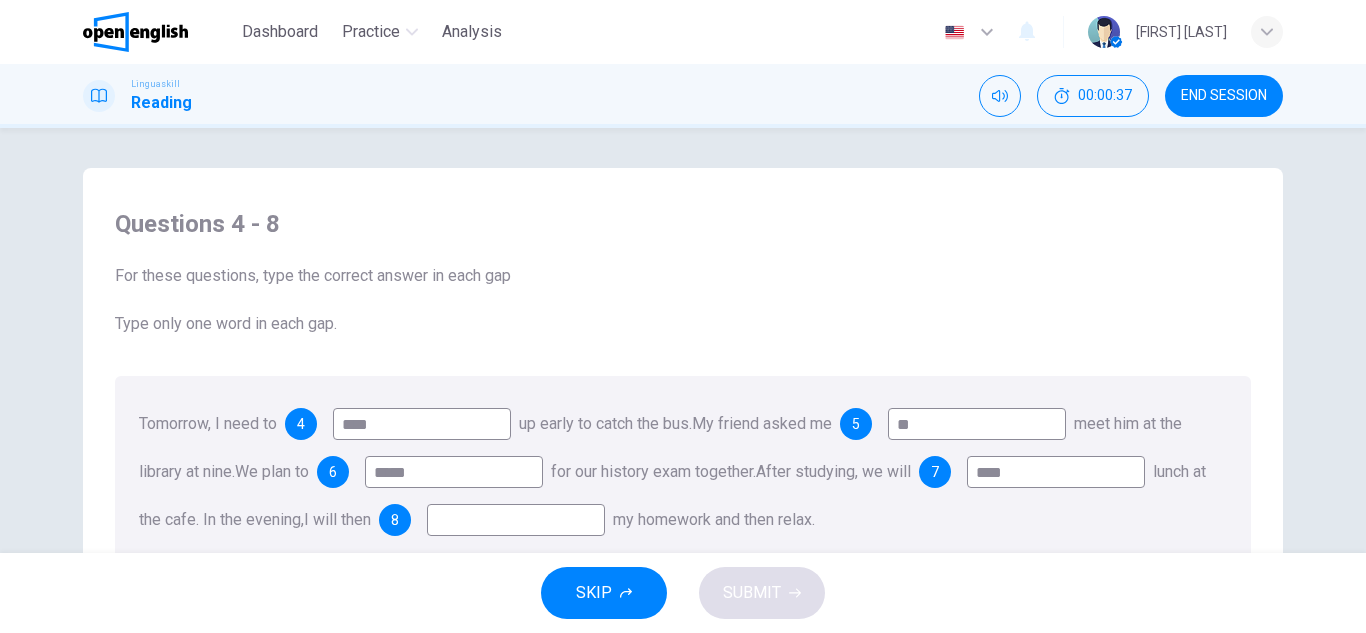 click at bounding box center (516, 520) 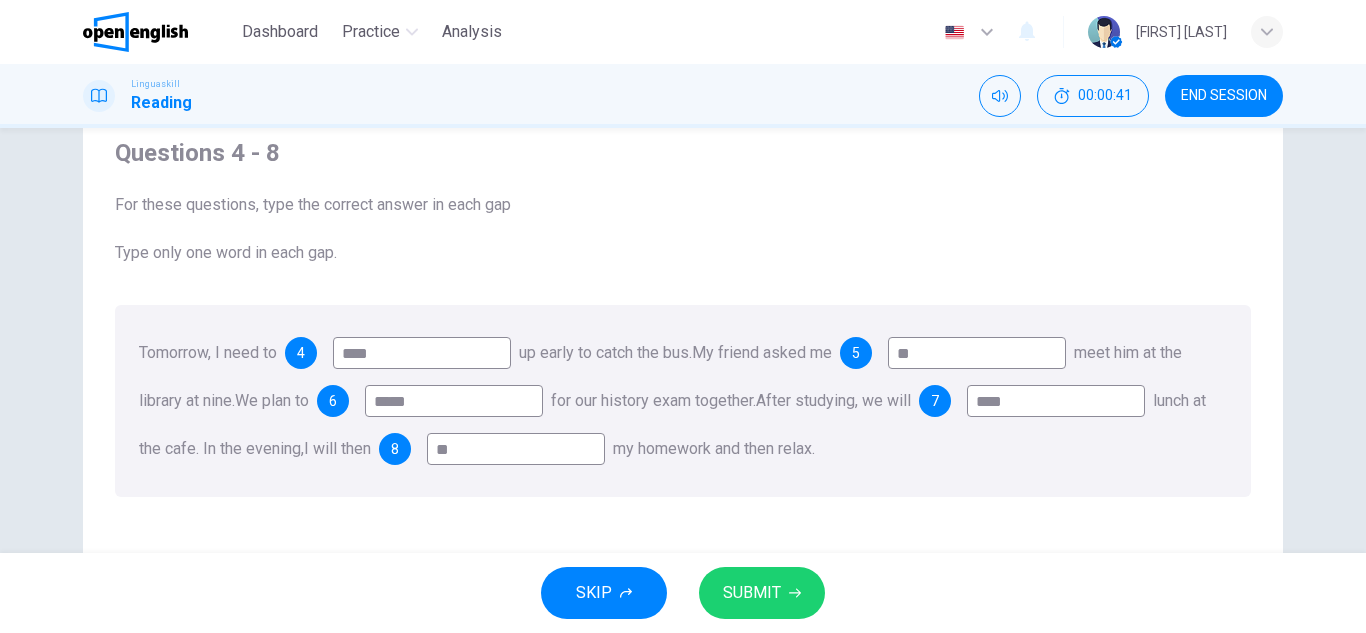 scroll, scrollTop: 100, scrollLeft: 0, axis: vertical 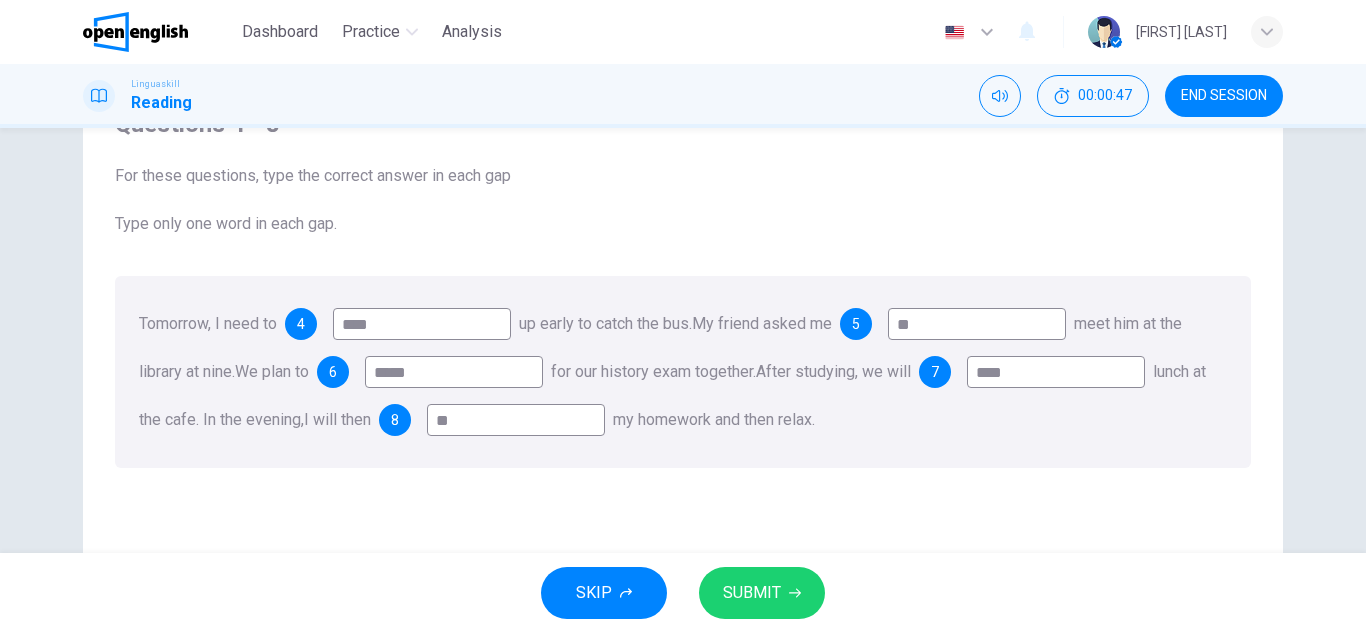 type on "**" 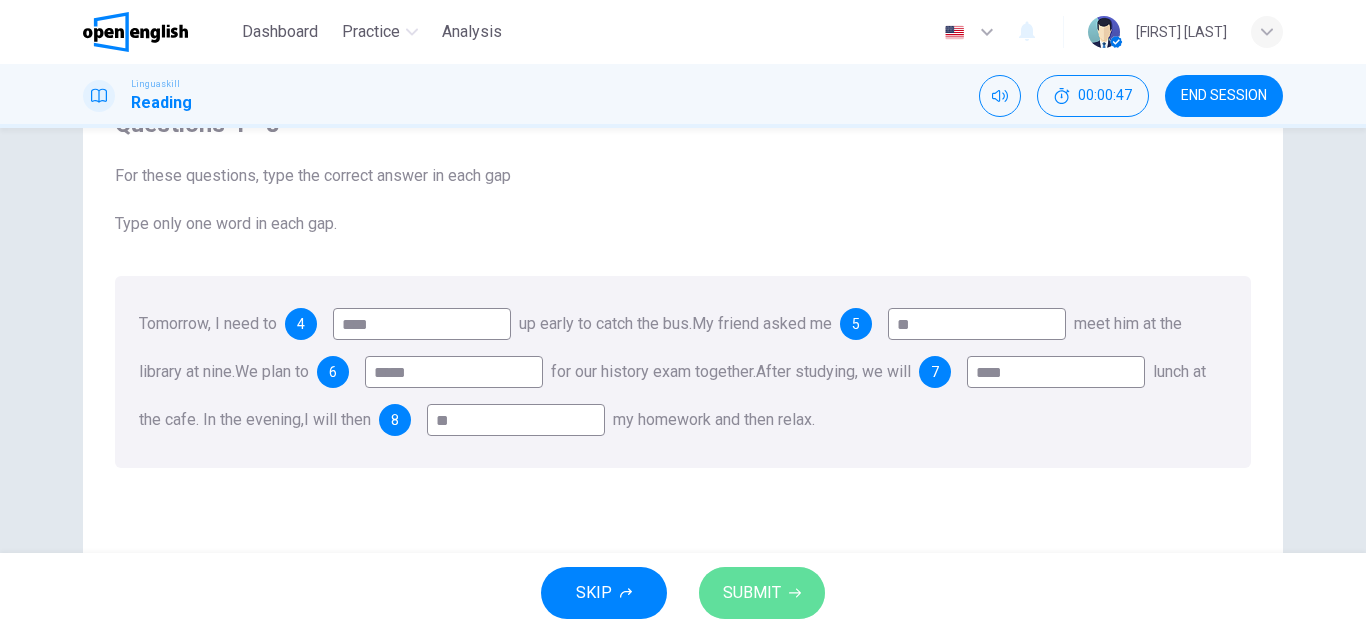 click on "SUBMIT" at bounding box center [762, 593] 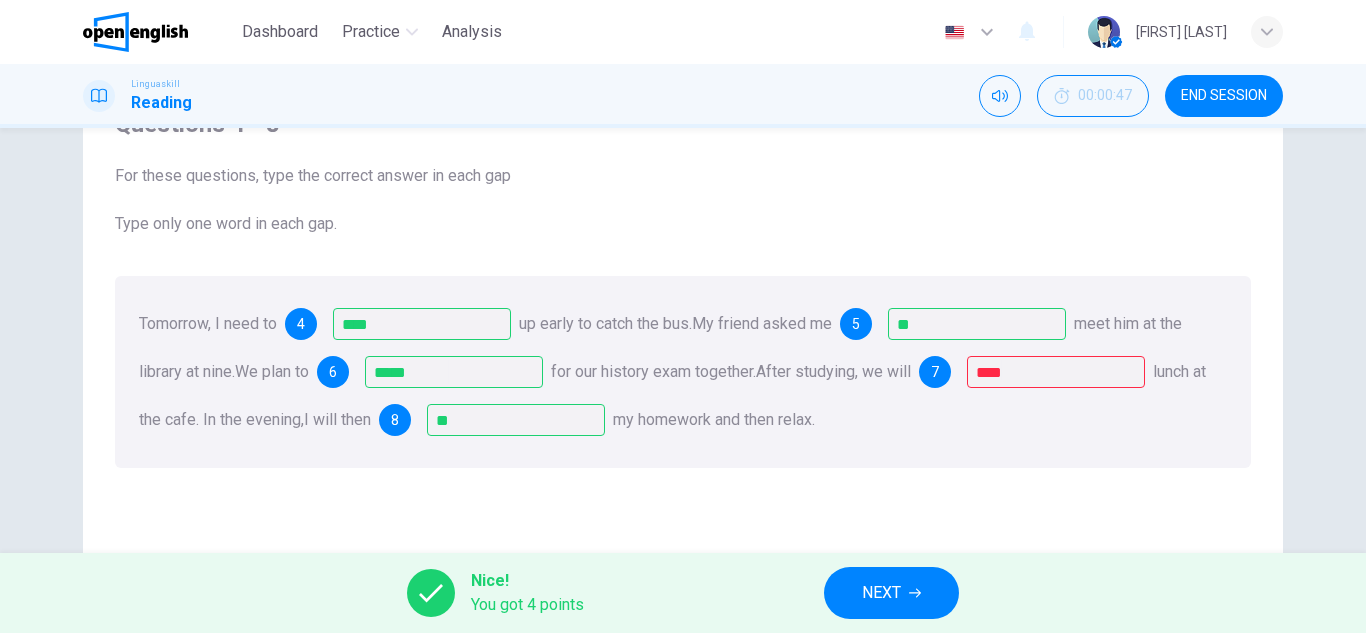 click at bounding box center [135, 32] 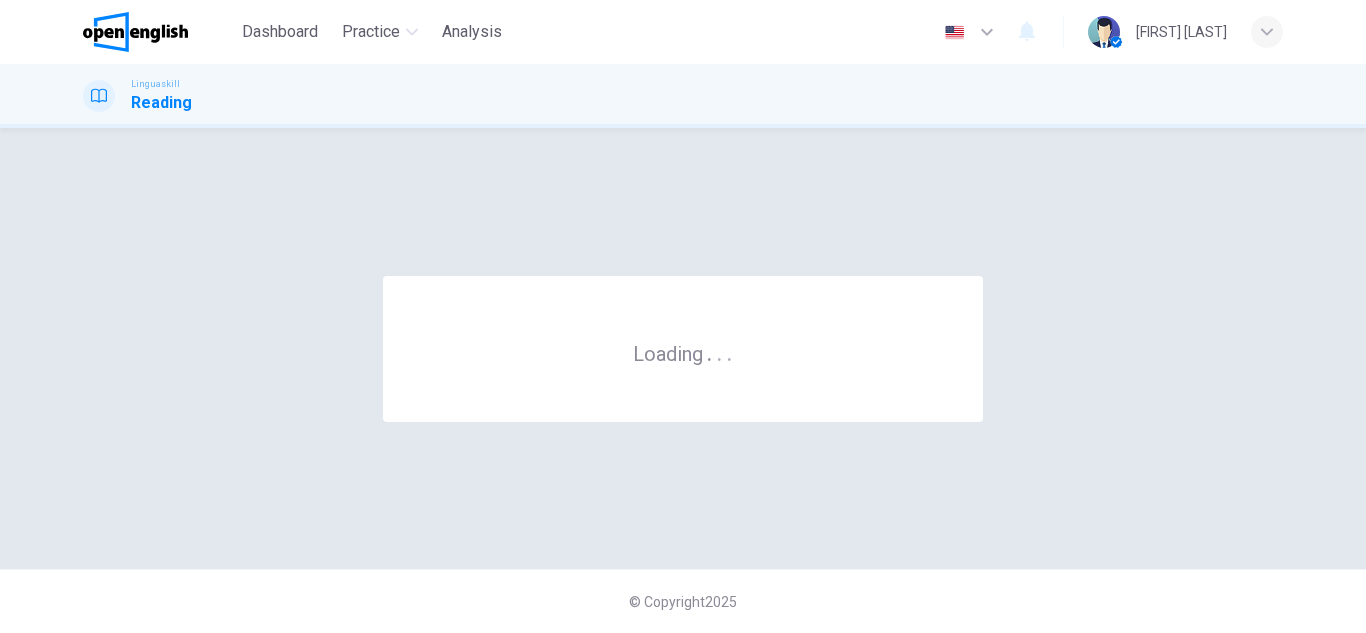 scroll, scrollTop: 0, scrollLeft: 0, axis: both 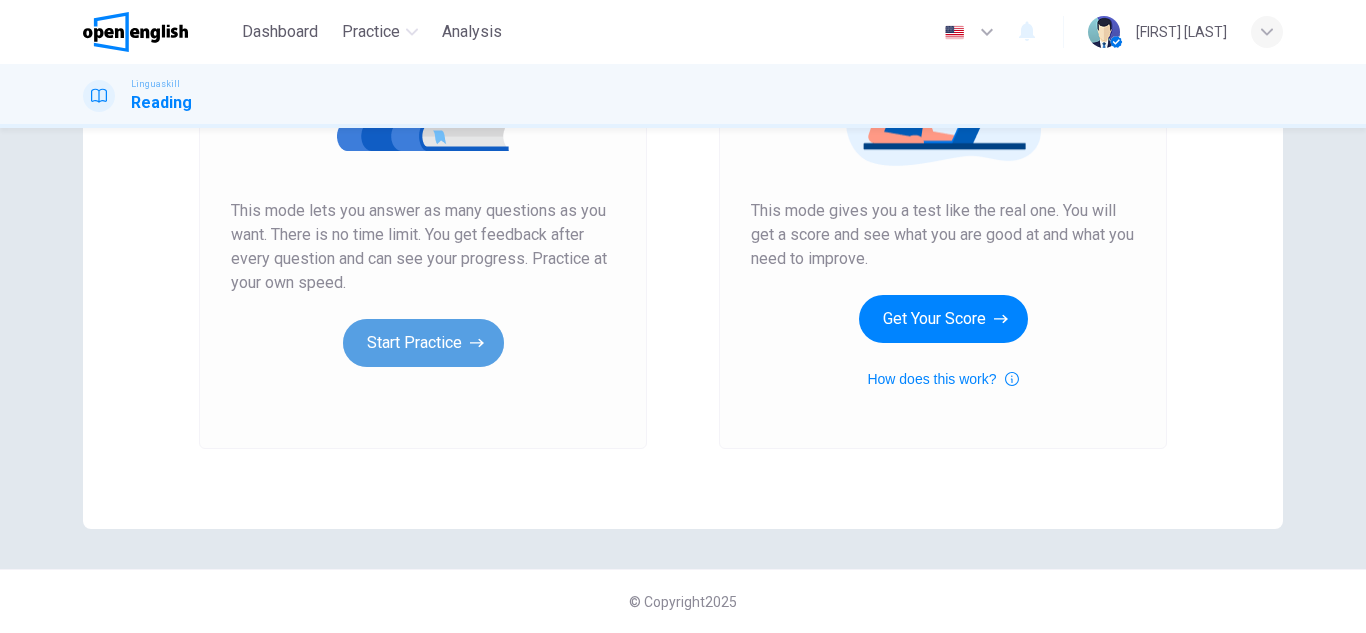 click on "Start Practice" at bounding box center (423, 343) 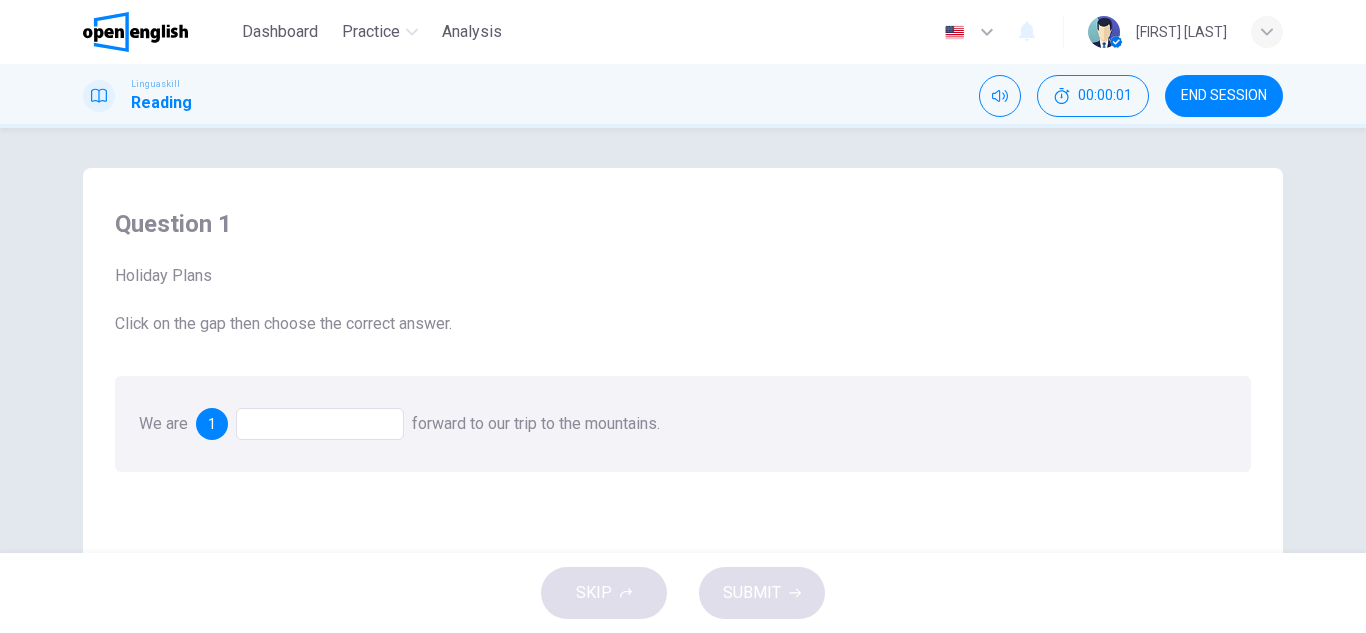 click at bounding box center [320, 424] 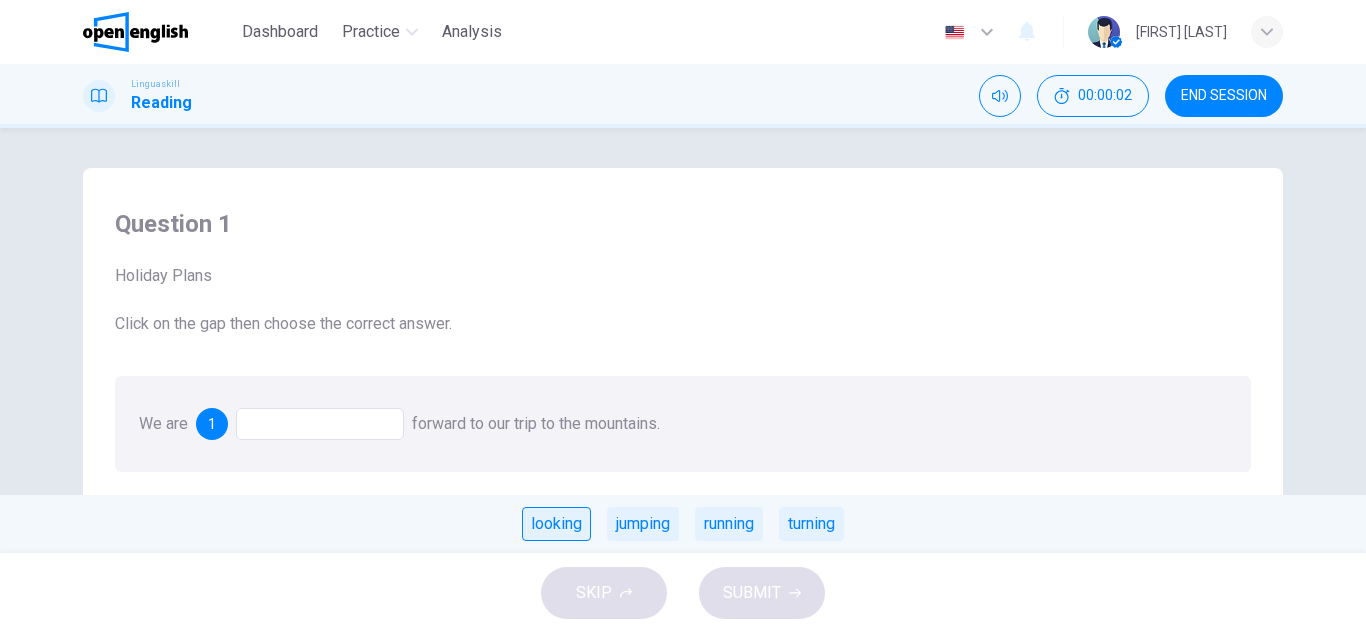 click on "looking" at bounding box center (556, 524) 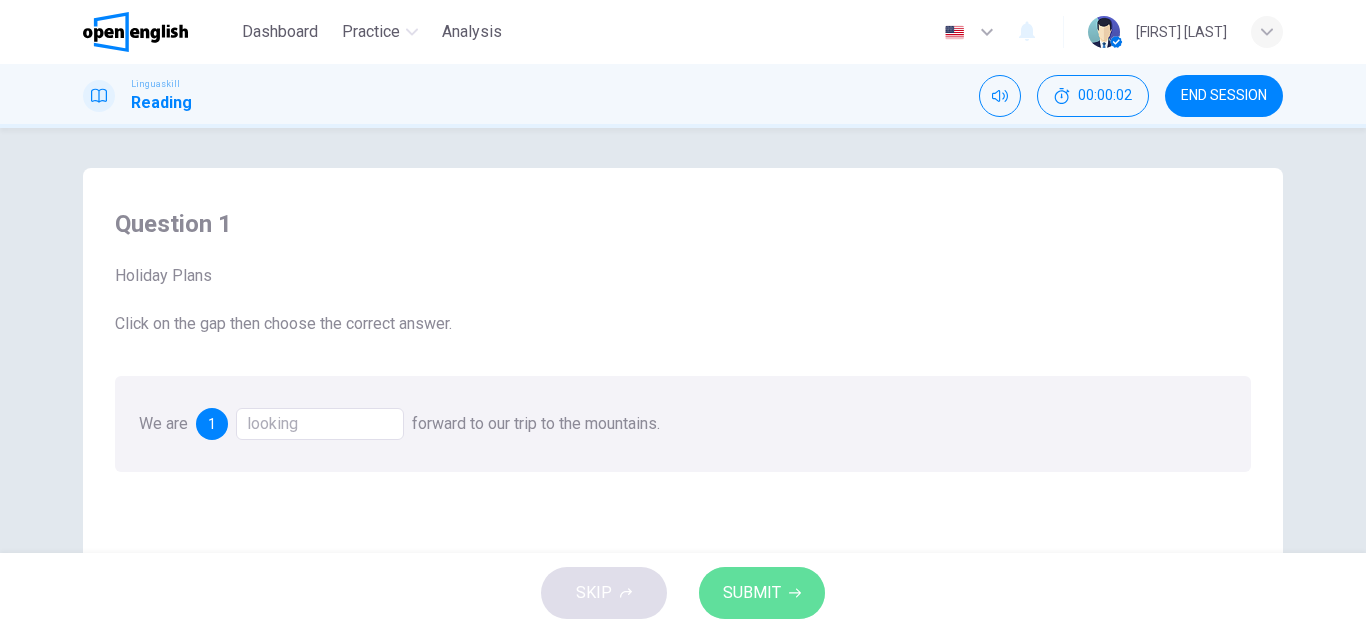 click on "SUBMIT" at bounding box center (752, 593) 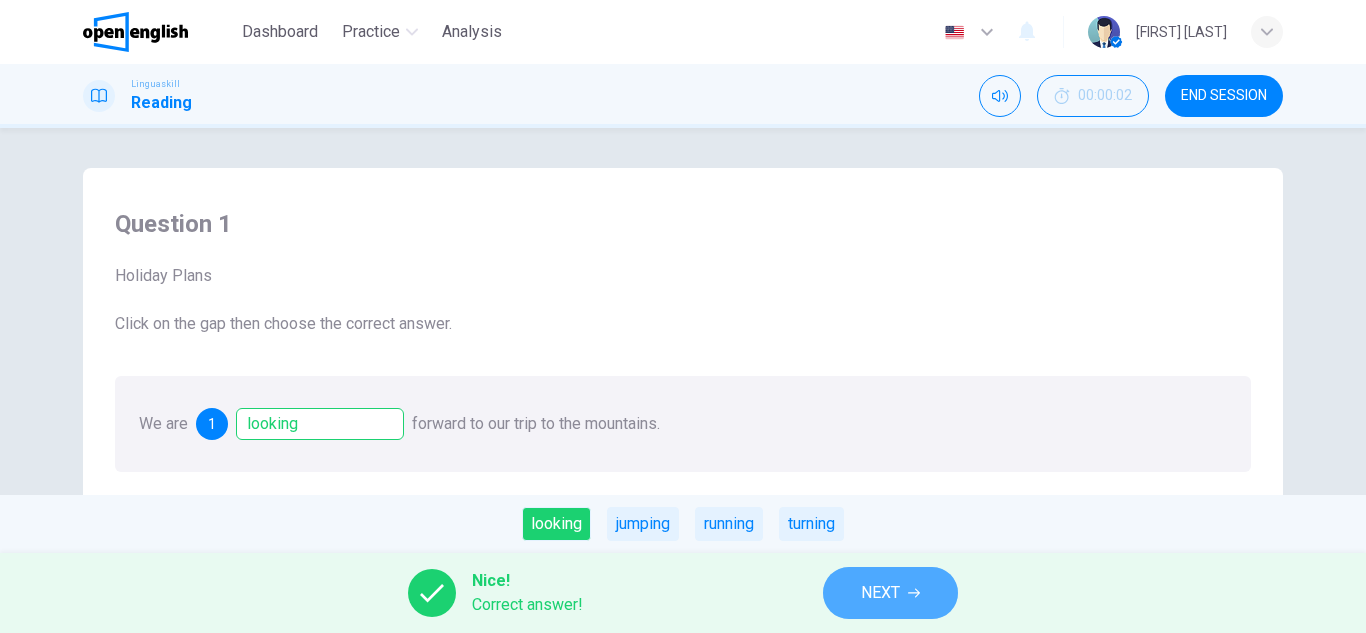click on "NEXT" at bounding box center [890, 593] 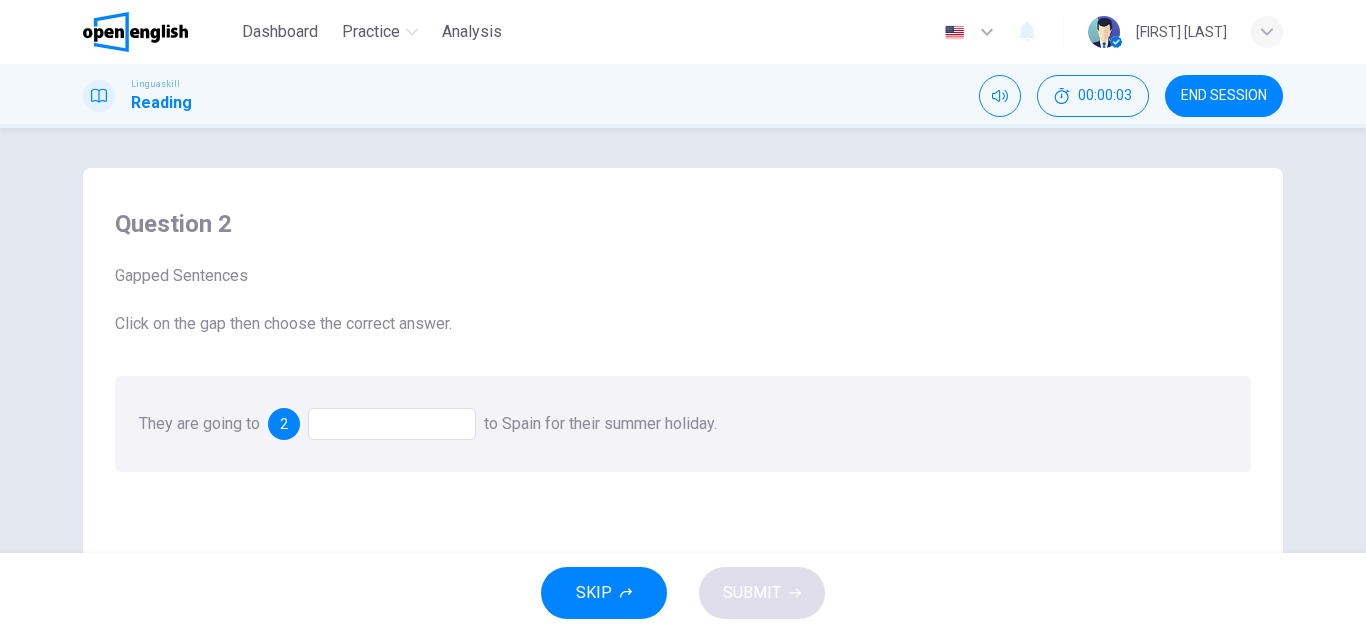 click at bounding box center (392, 424) 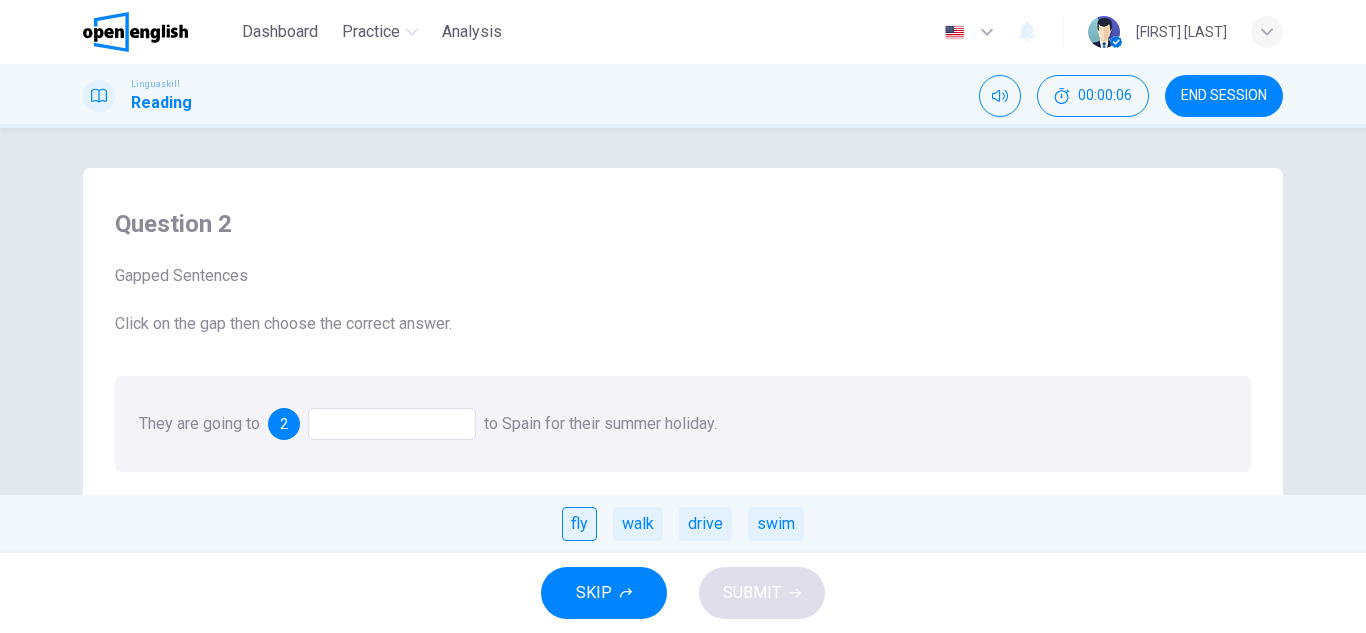 click on "fly" at bounding box center [579, 524] 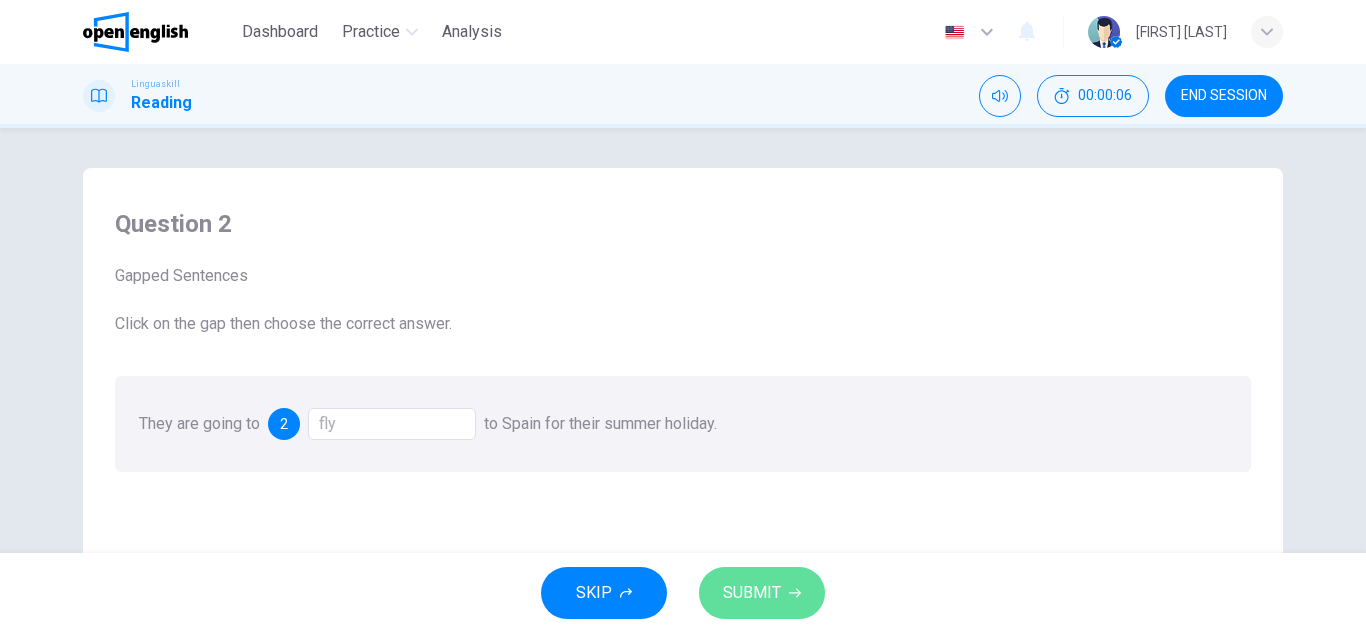 click on "SUBMIT" at bounding box center (762, 593) 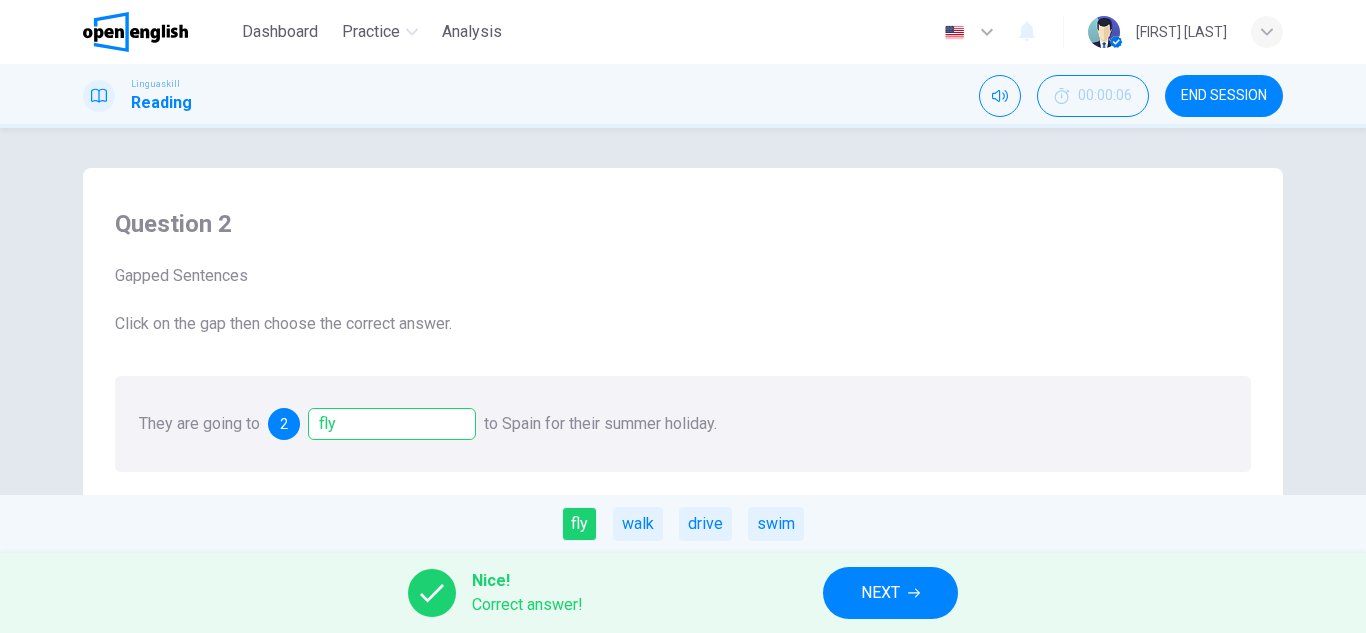click on "NEXT" at bounding box center (890, 593) 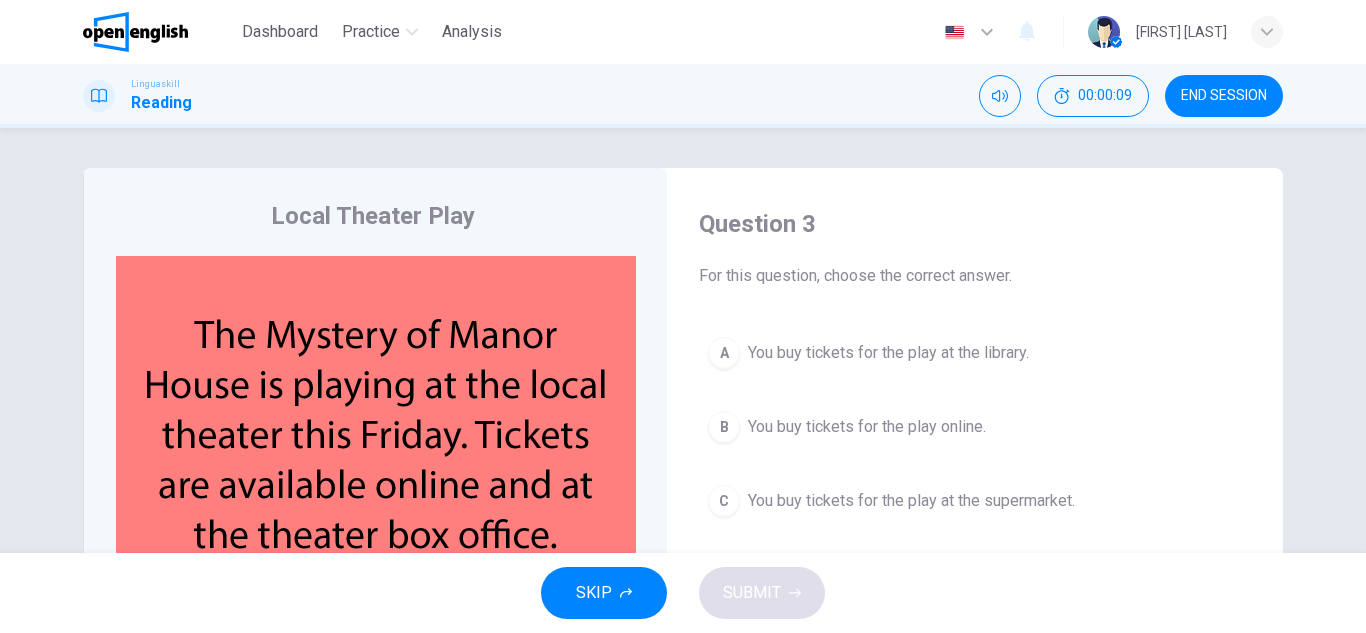 click on "You buy tickets for the play online." at bounding box center [867, 427] 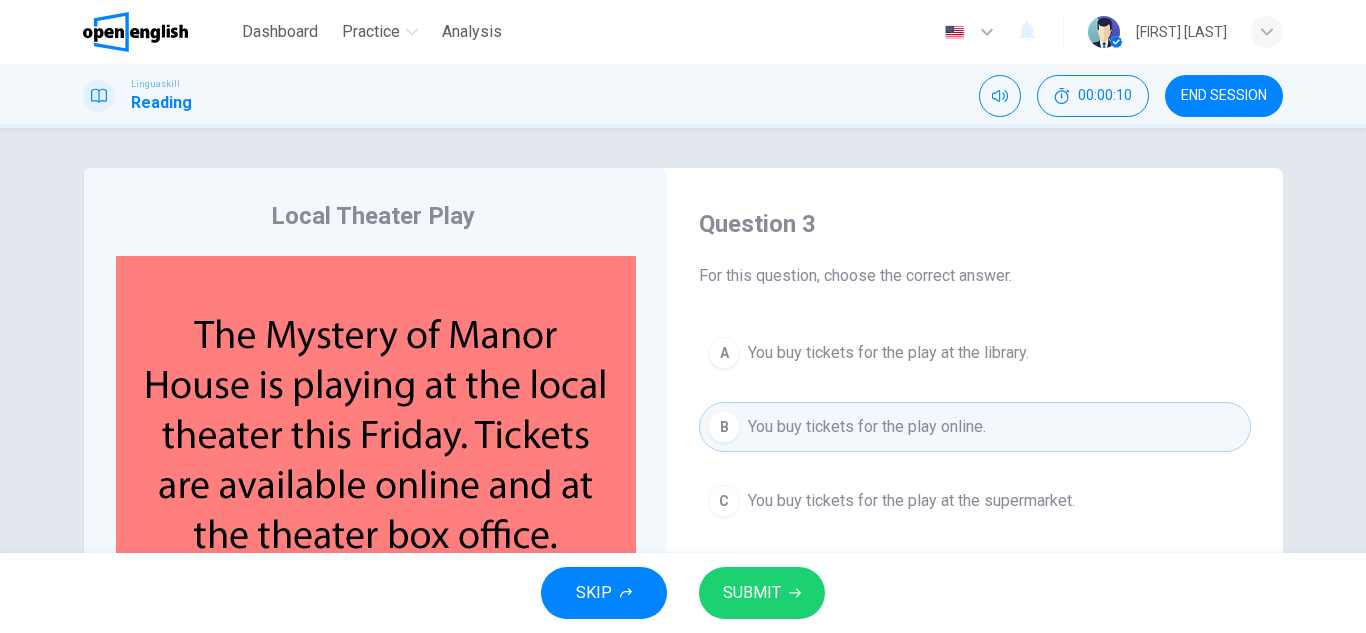 click on "SUBMIT" at bounding box center (762, 593) 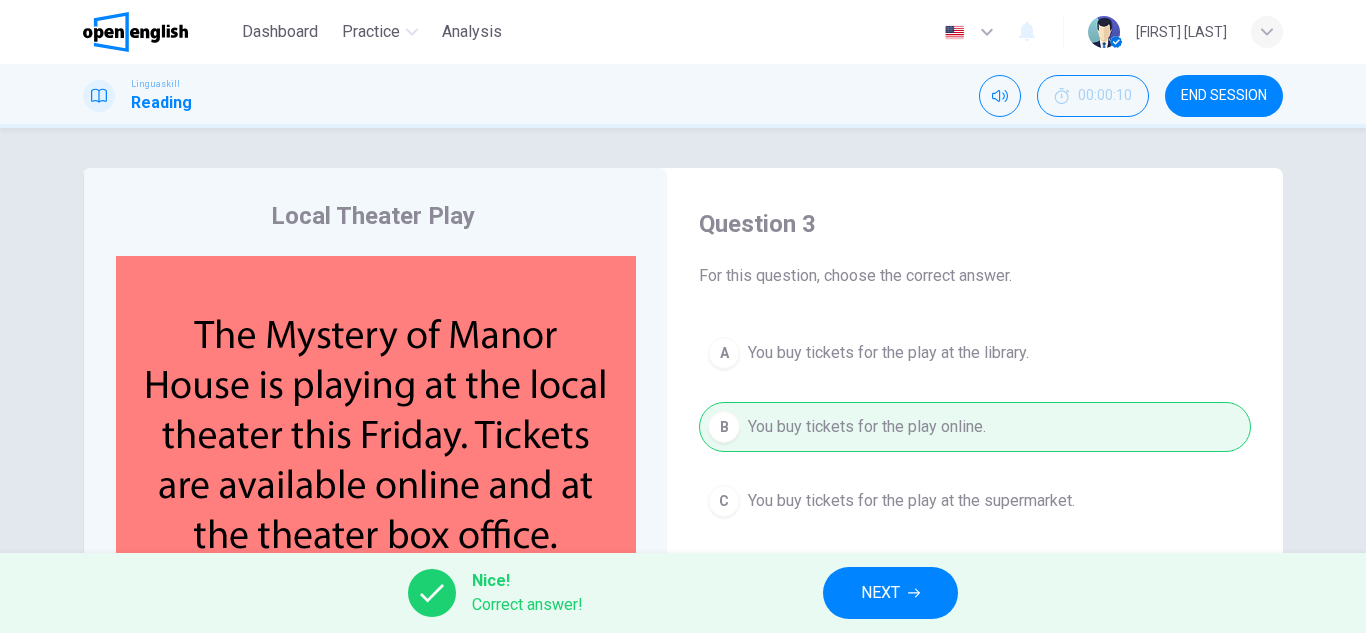 click on "NEXT" at bounding box center [880, 593] 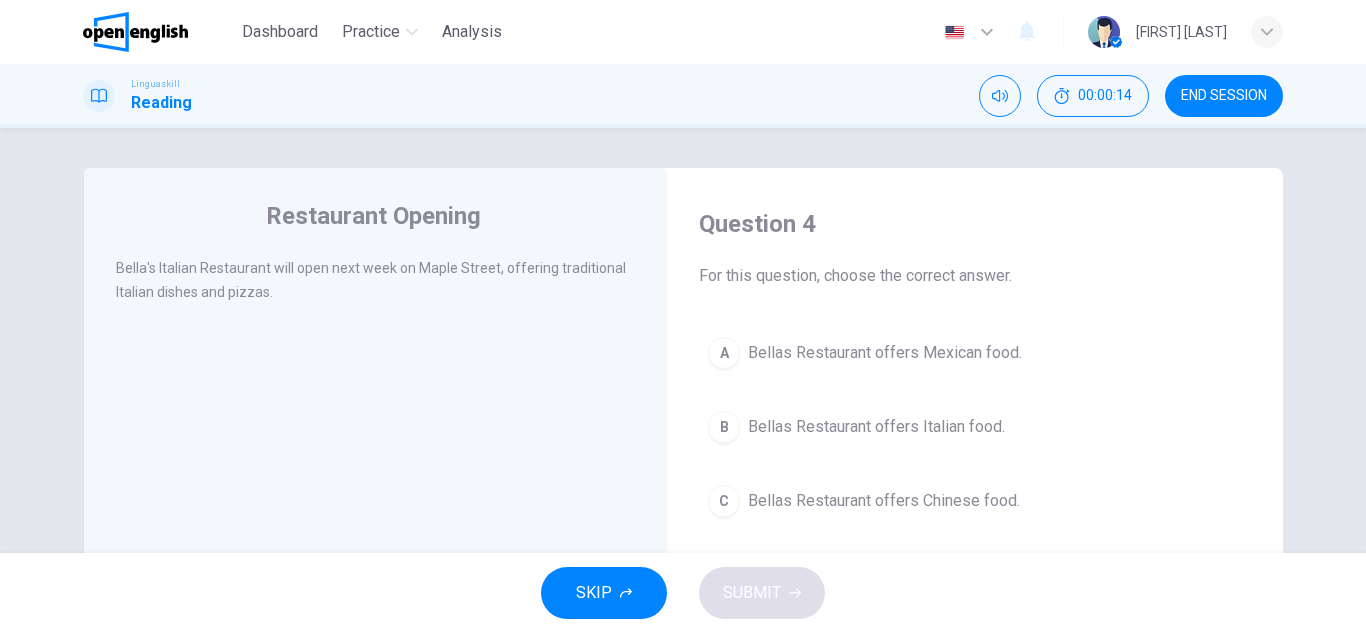 drag, startPoint x: 895, startPoint y: 413, endPoint x: 869, endPoint y: 455, distance: 49.396355 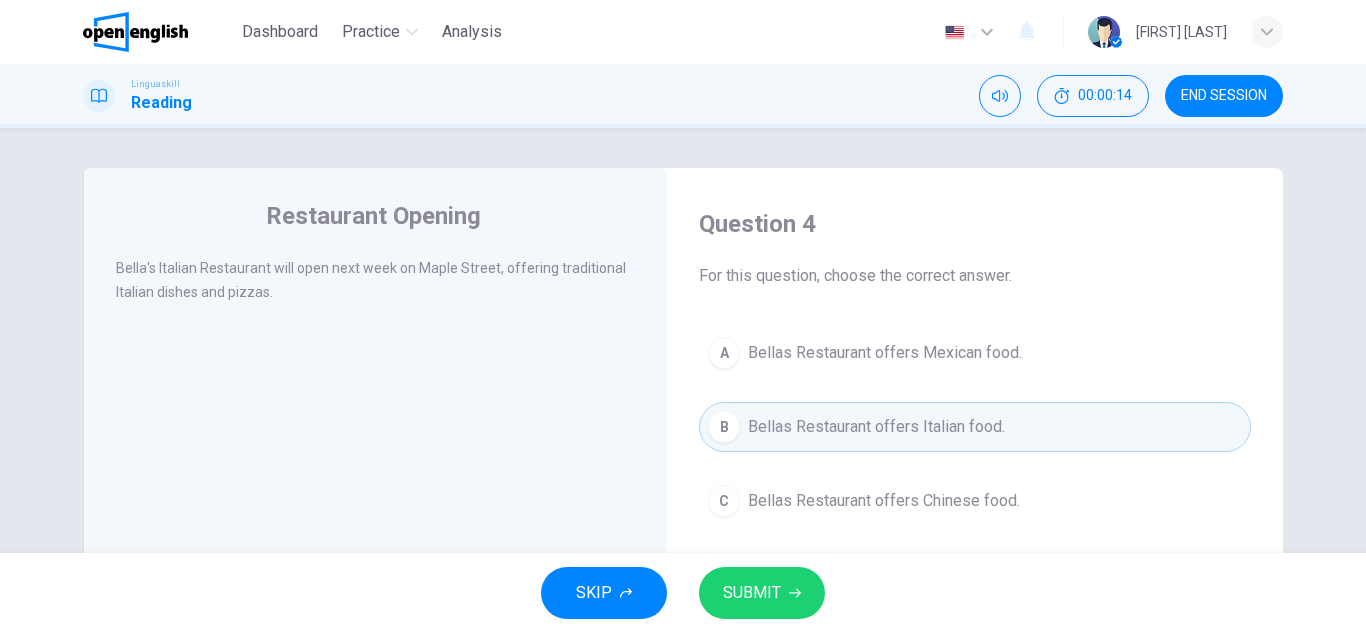 click on "SUBMIT" at bounding box center (762, 593) 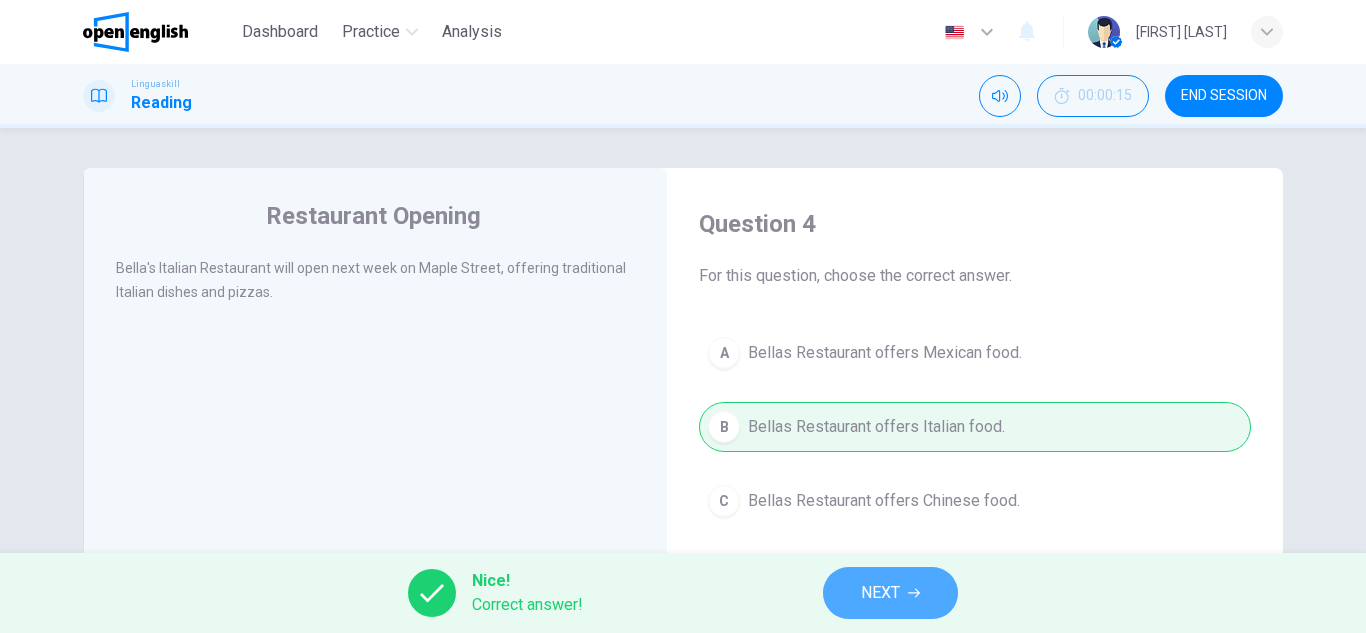 click on "NEXT" at bounding box center (880, 593) 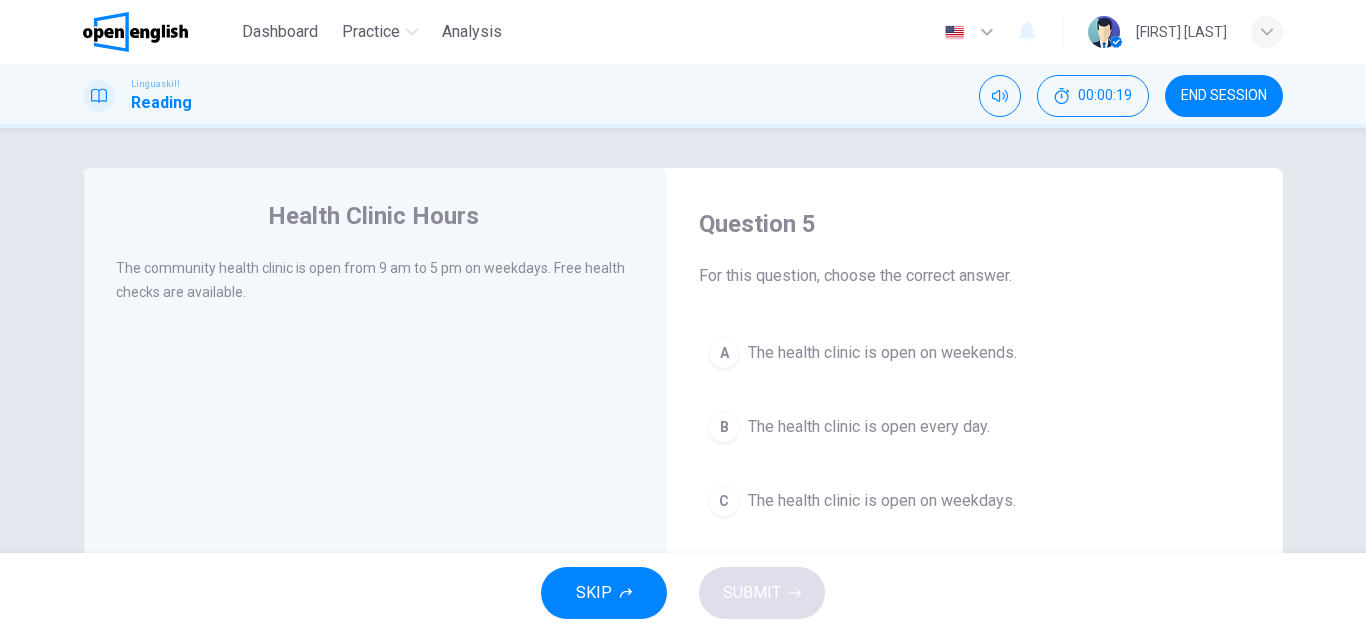 click on "A The health clinic is open on weekends. B The health clinic is open every day. C The health clinic is open on weekdays." at bounding box center [975, 427] 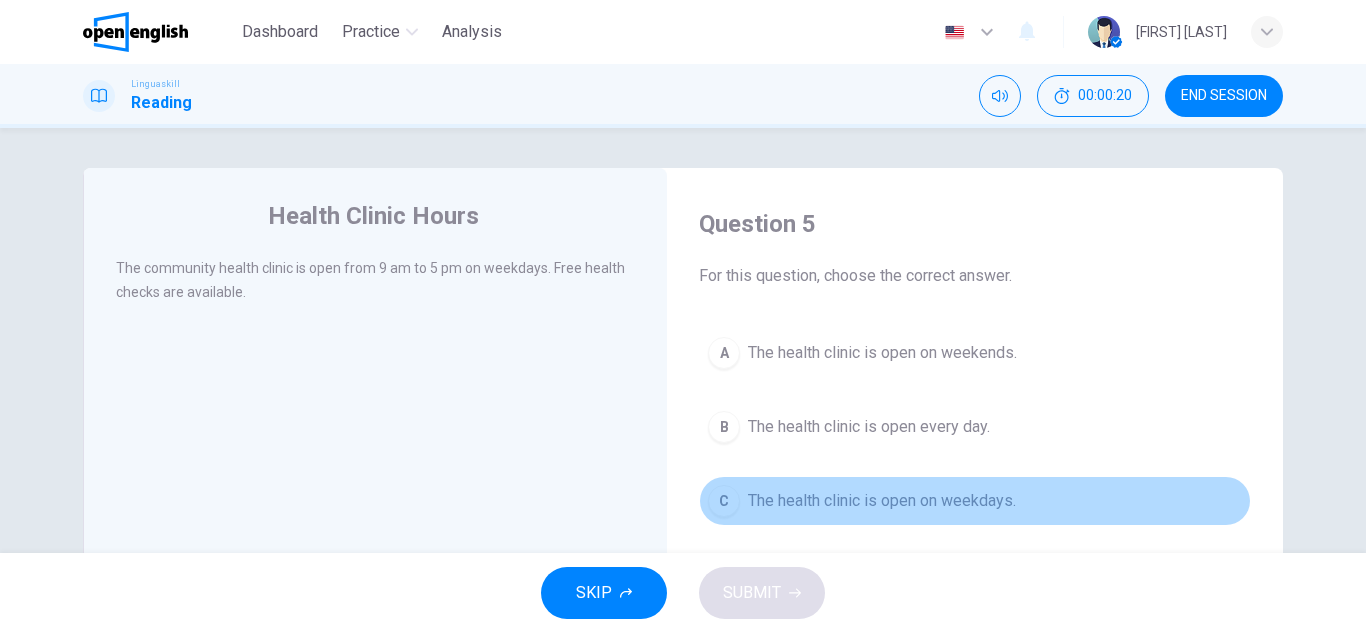 click on "The health clinic is open on weekdays." at bounding box center (882, 501) 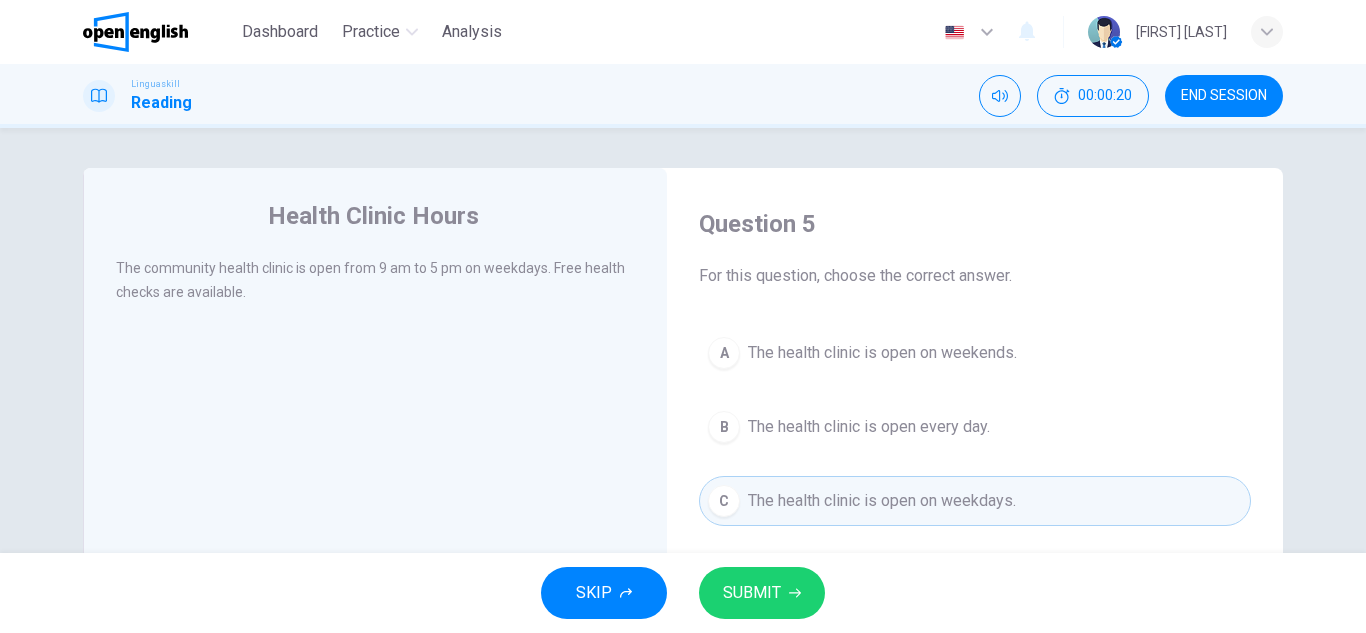 click on "SUBMIT" at bounding box center (762, 593) 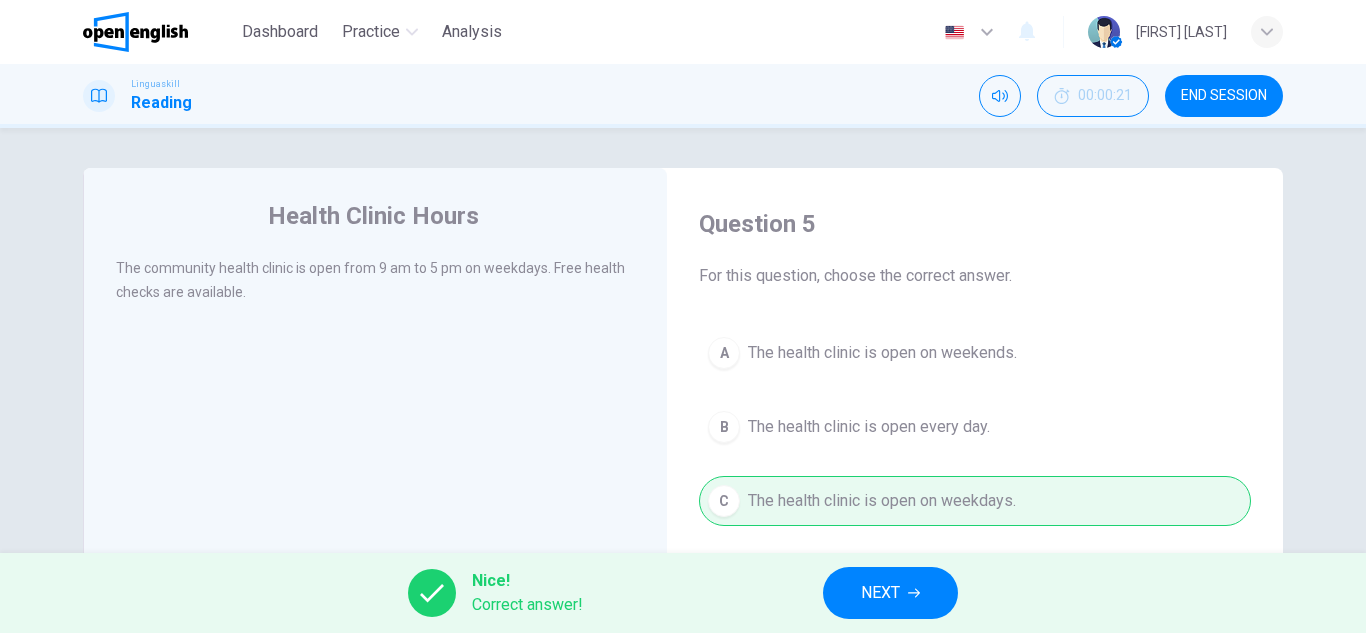 click on "NEXT" at bounding box center (880, 593) 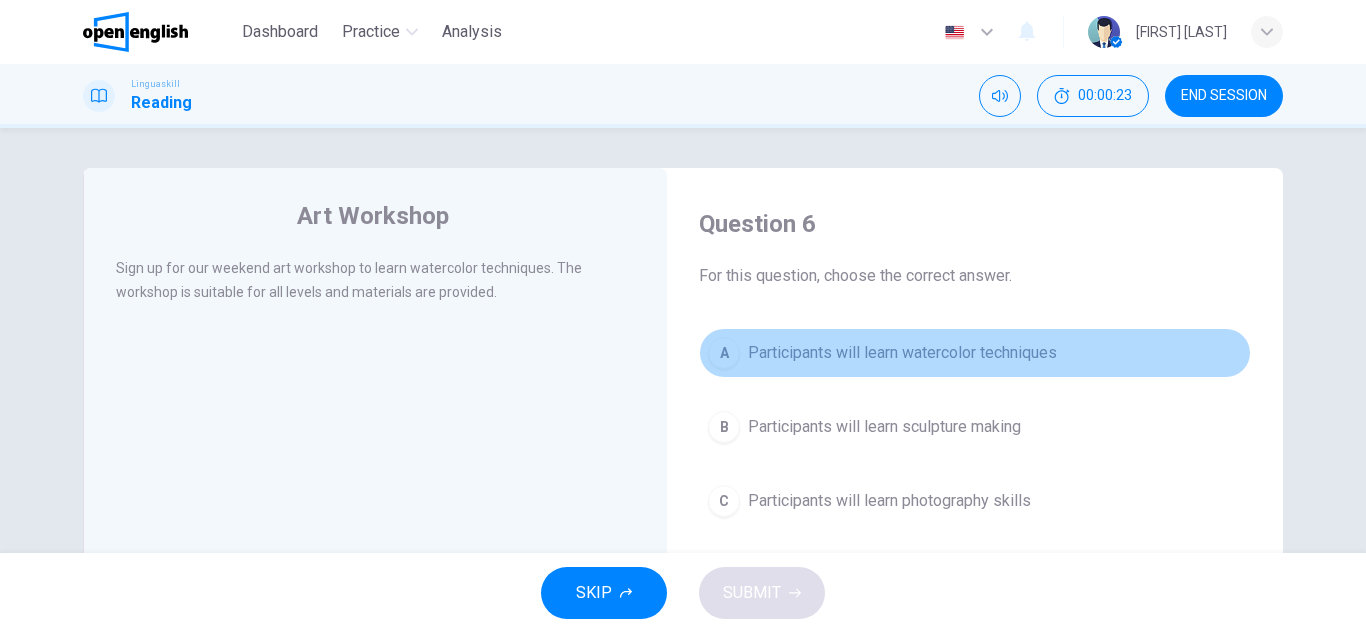 click on "Participants will learn watercolor techniques" at bounding box center (902, 353) 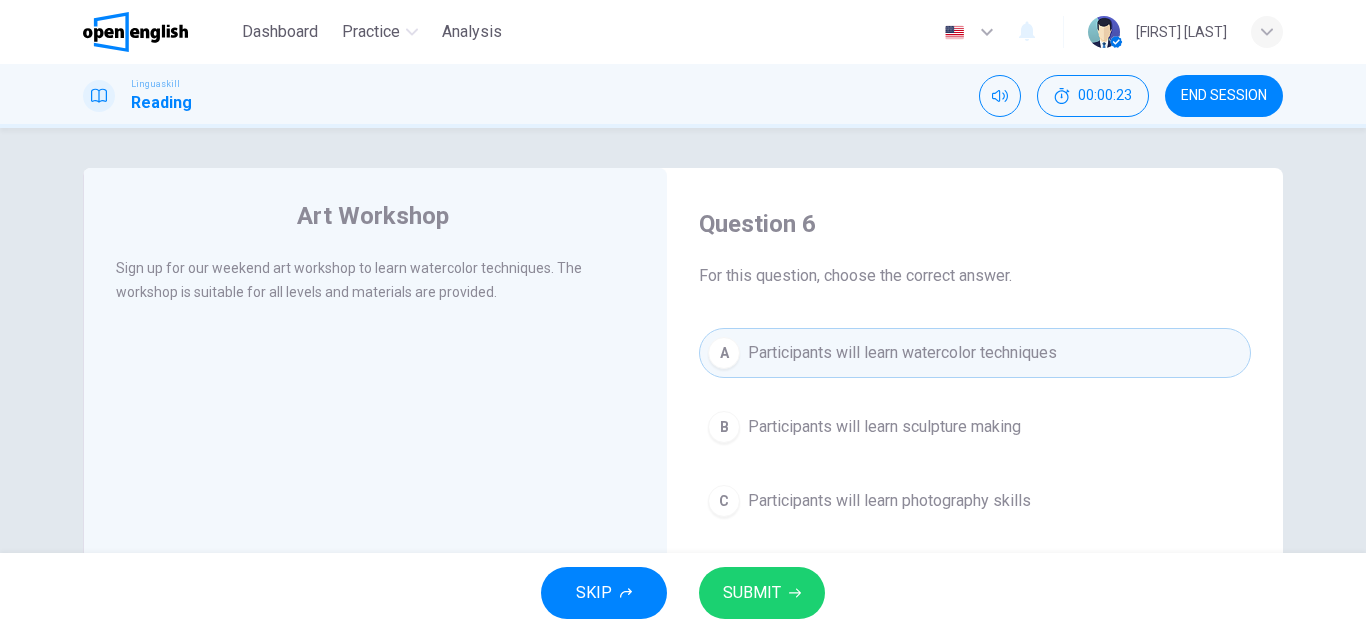 click on "SUBMIT" at bounding box center [752, 593] 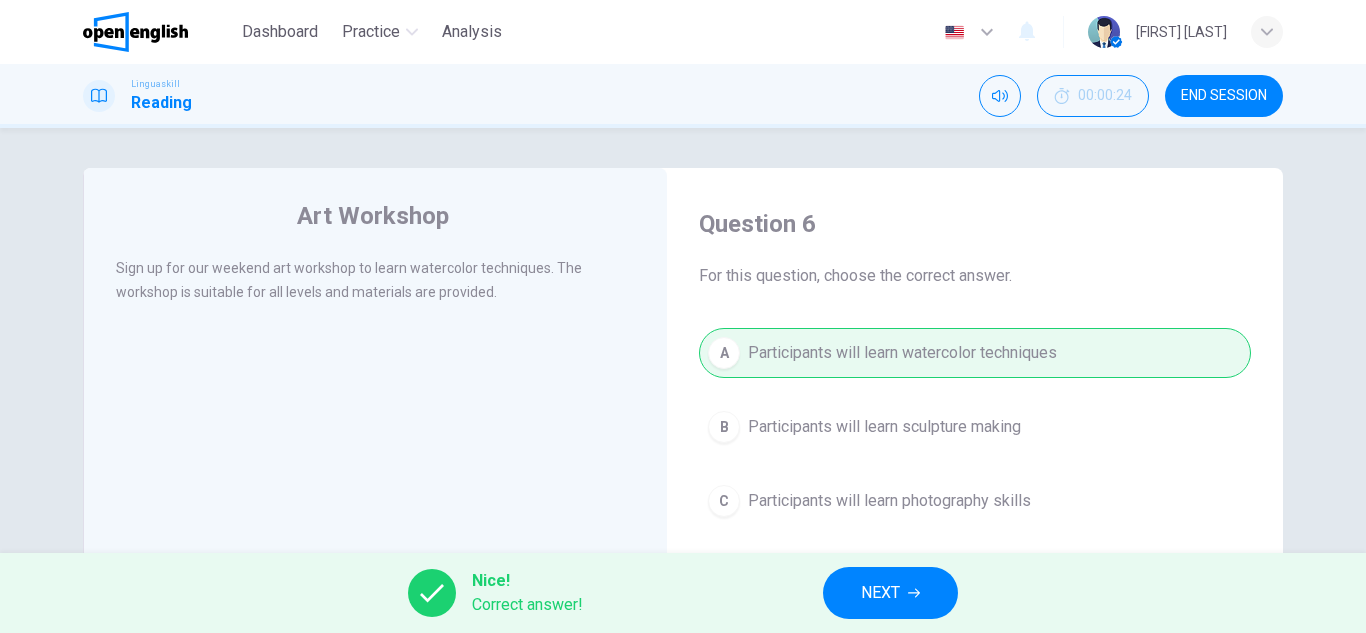 click on "NEXT" at bounding box center [890, 593] 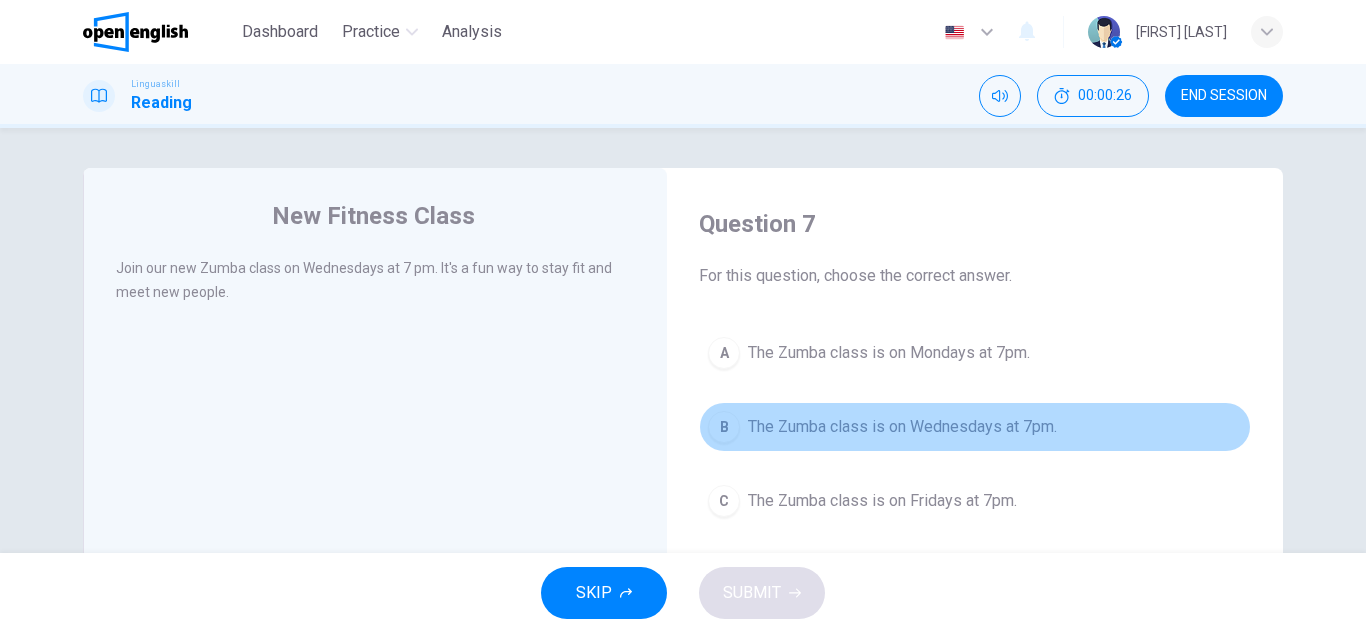 click on "B The Zumba class is on Wednesdays at 7pm." at bounding box center [975, 427] 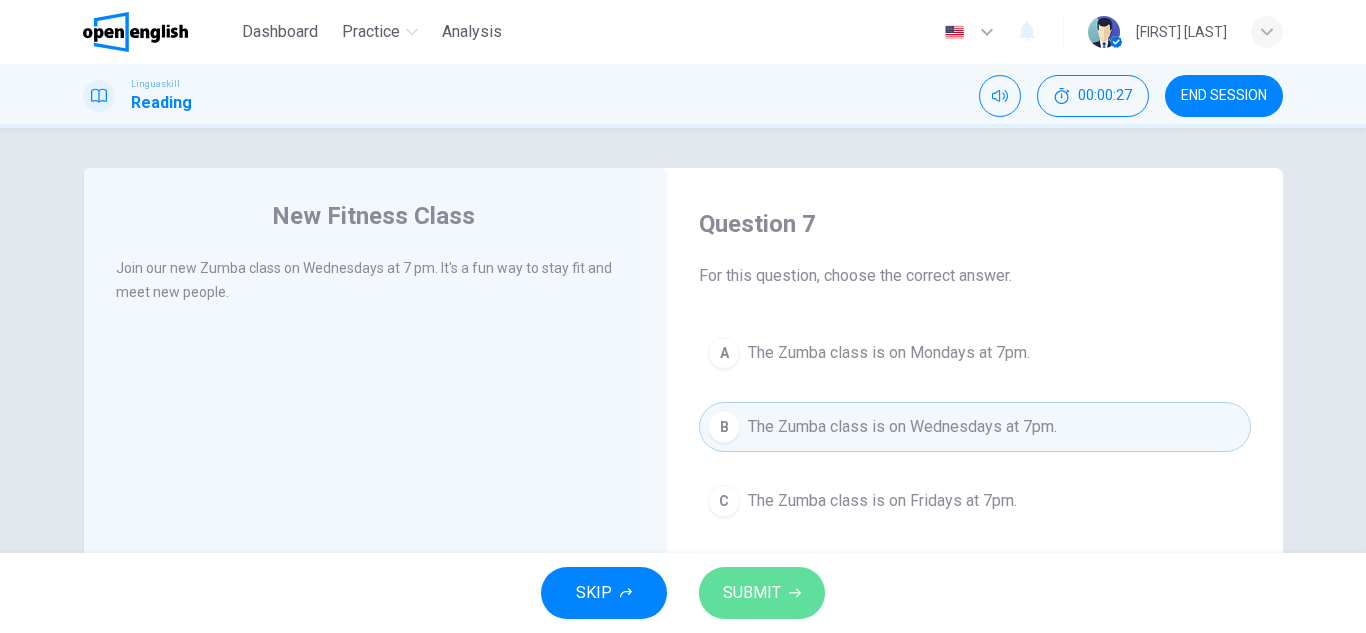 click on "SUBMIT" at bounding box center (762, 593) 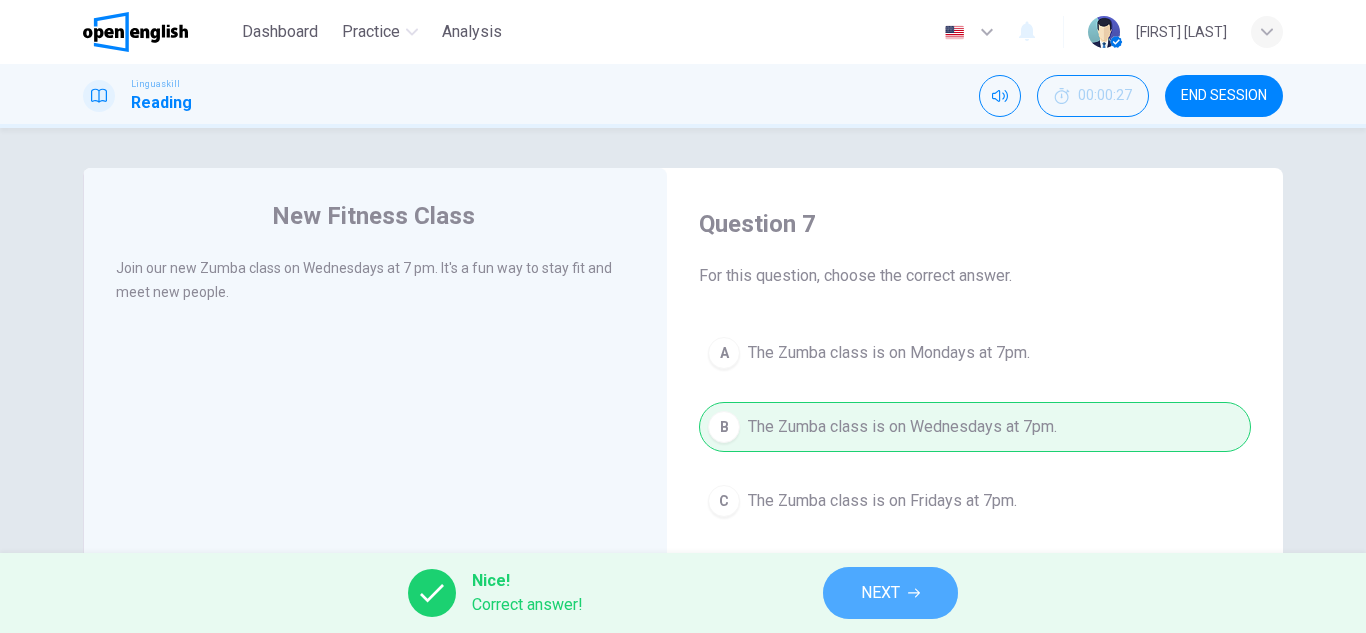 click on "NEXT" at bounding box center [890, 593] 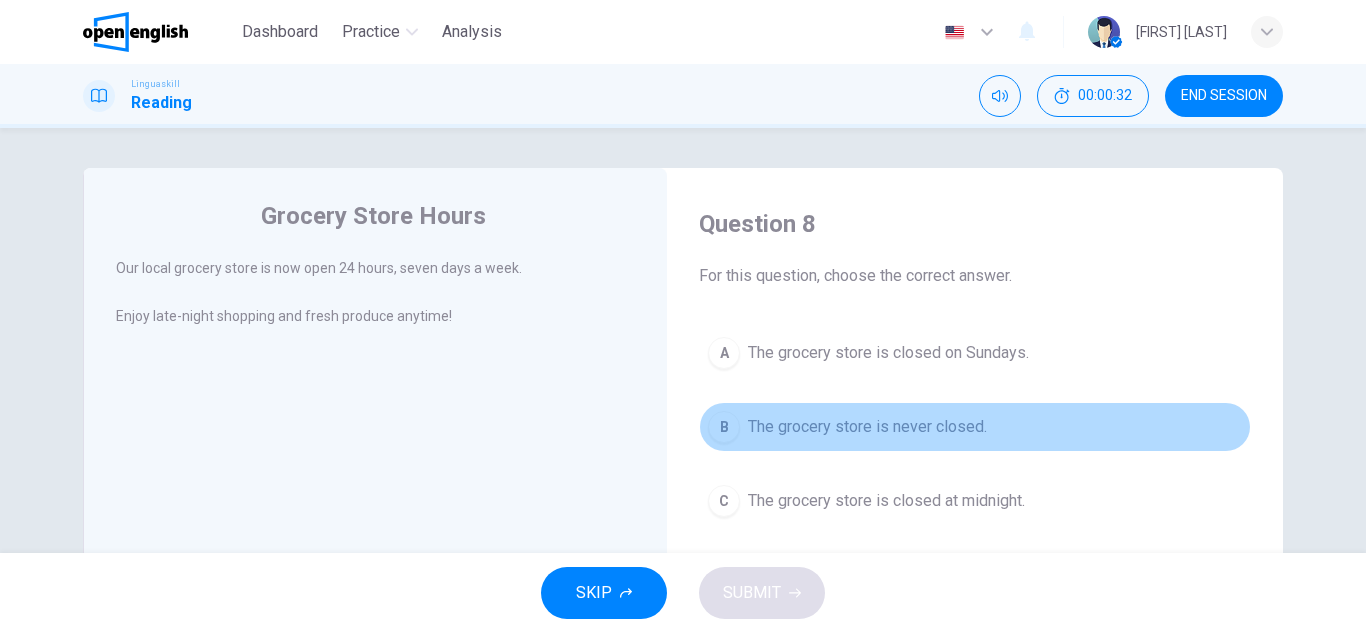 click on "The grocery store is never closed." at bounding box center [867, 427] 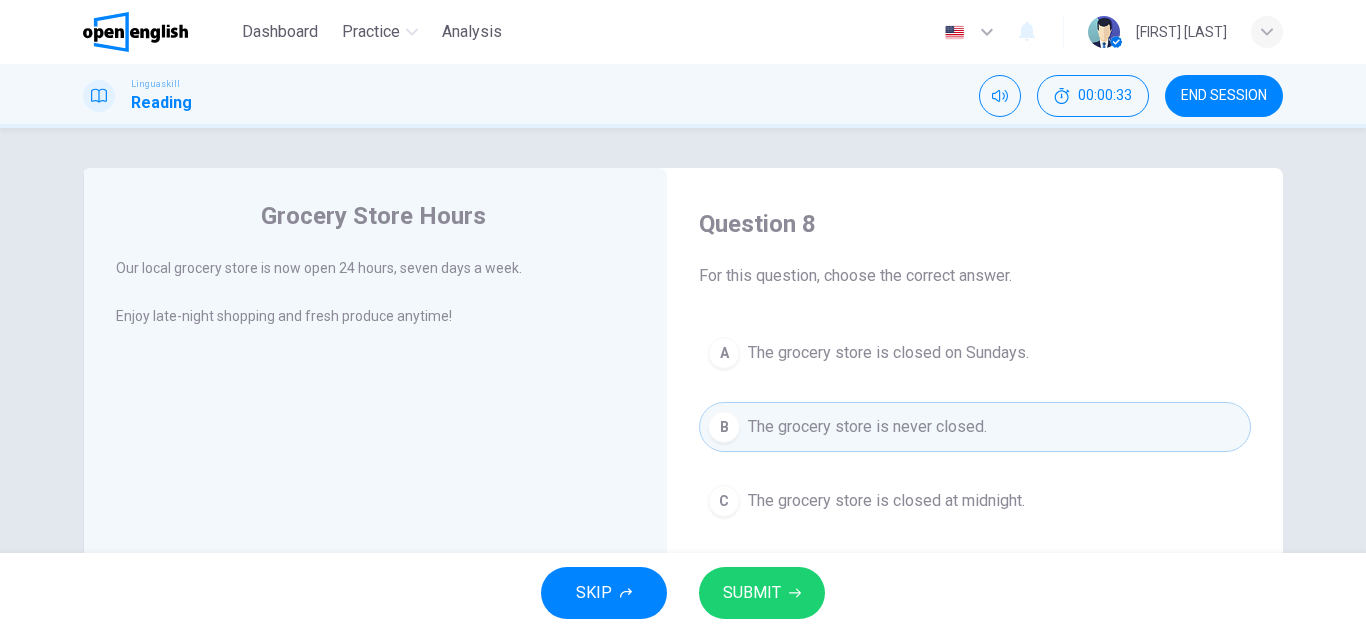 click on "SKIP SUBMIT" at bounding box center [683, 593] 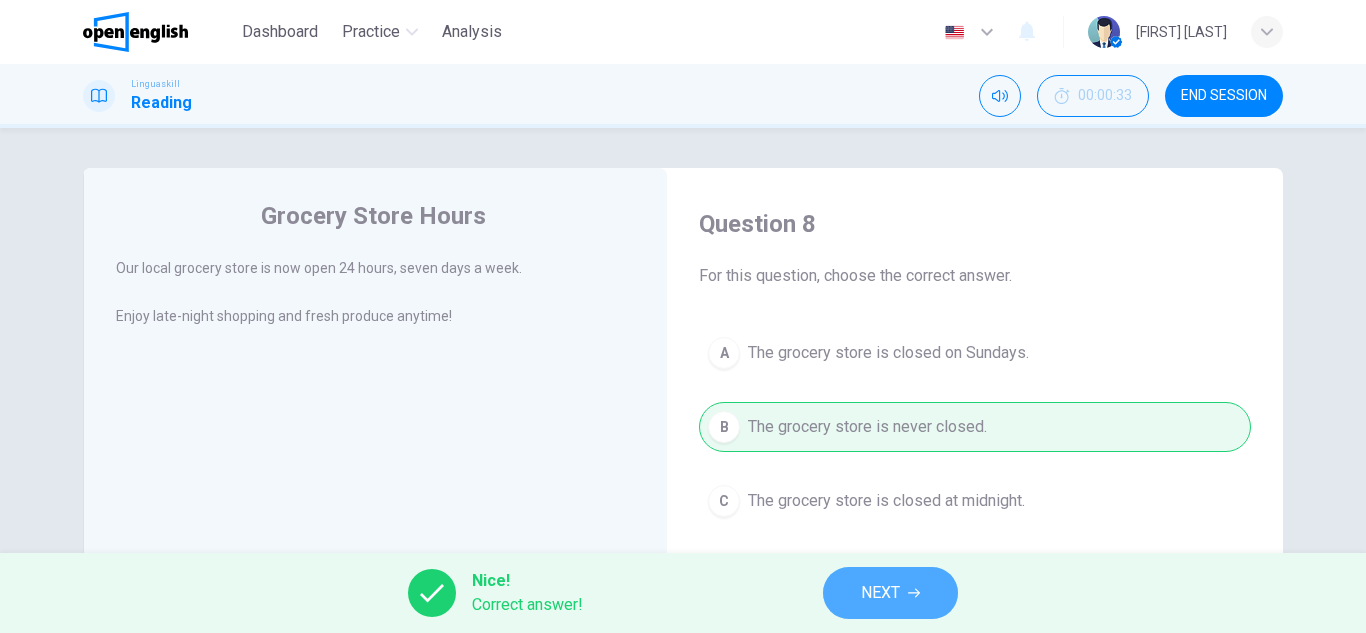 click on "NEXT" at bounding box center (890, 593) 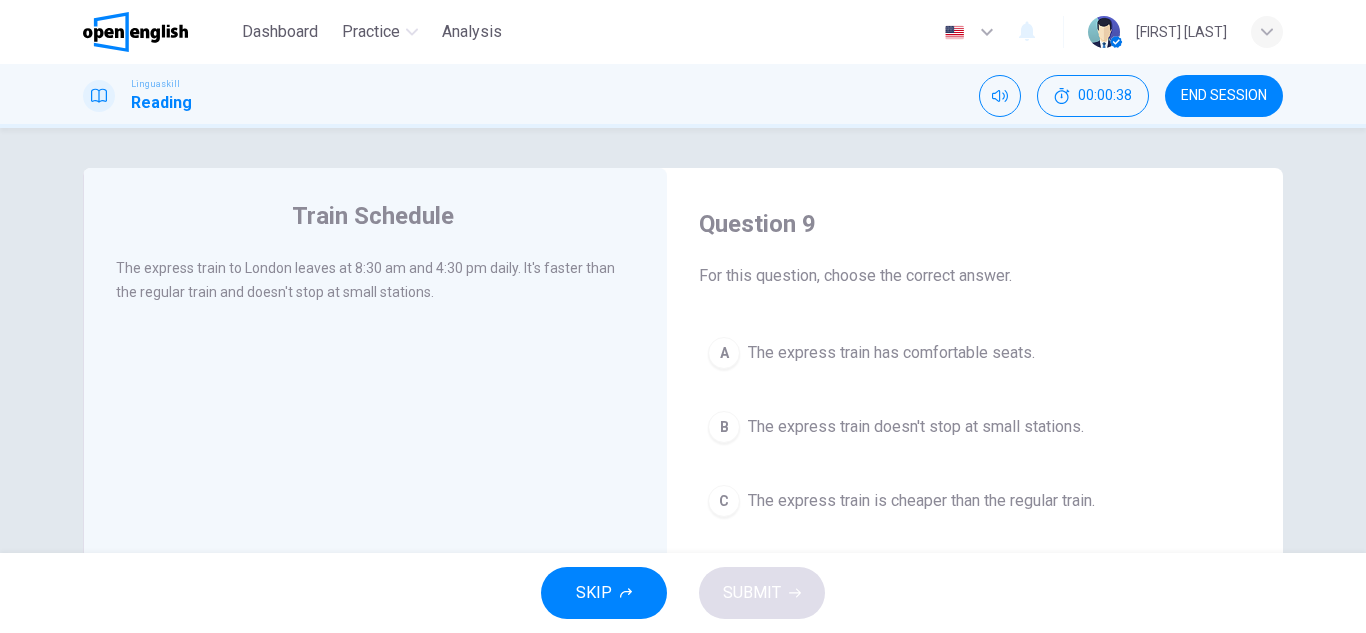 click on "A The express train has comfortable seats.  B The express train doesn't stop at small stations.  C The express train is cheaper than the regular train." at bounding box center (975, 427) 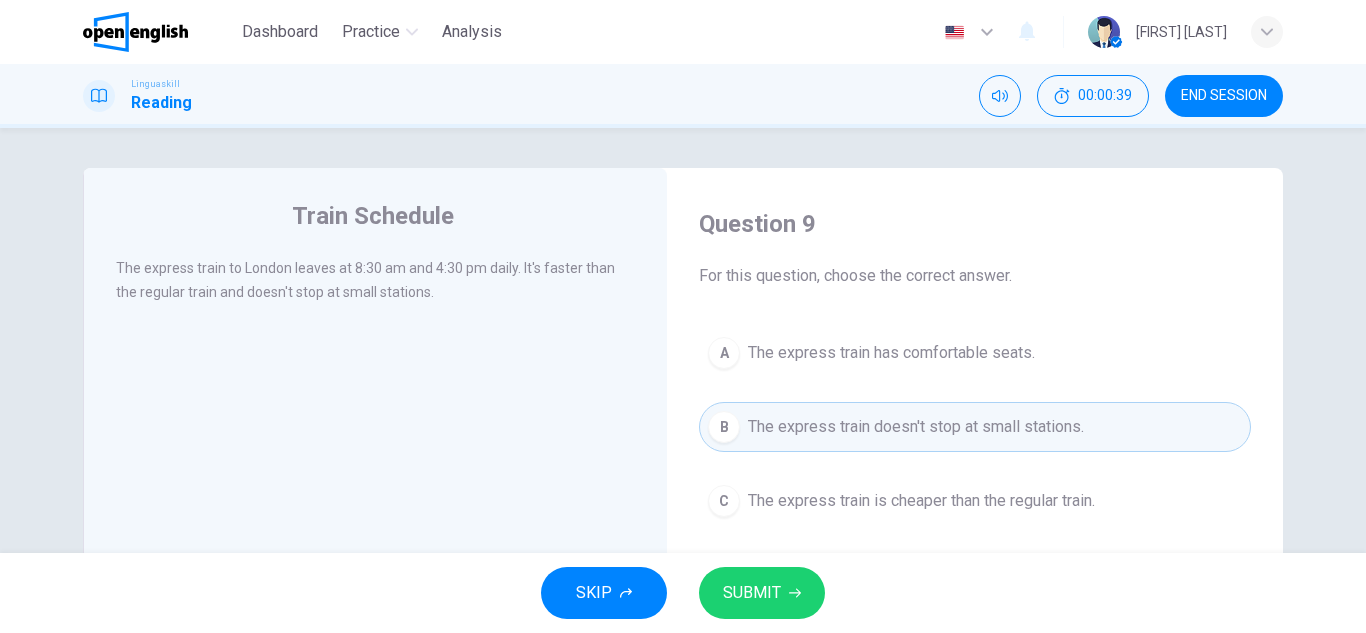 click on "SUBMIT" at bounding box center (752, 593) 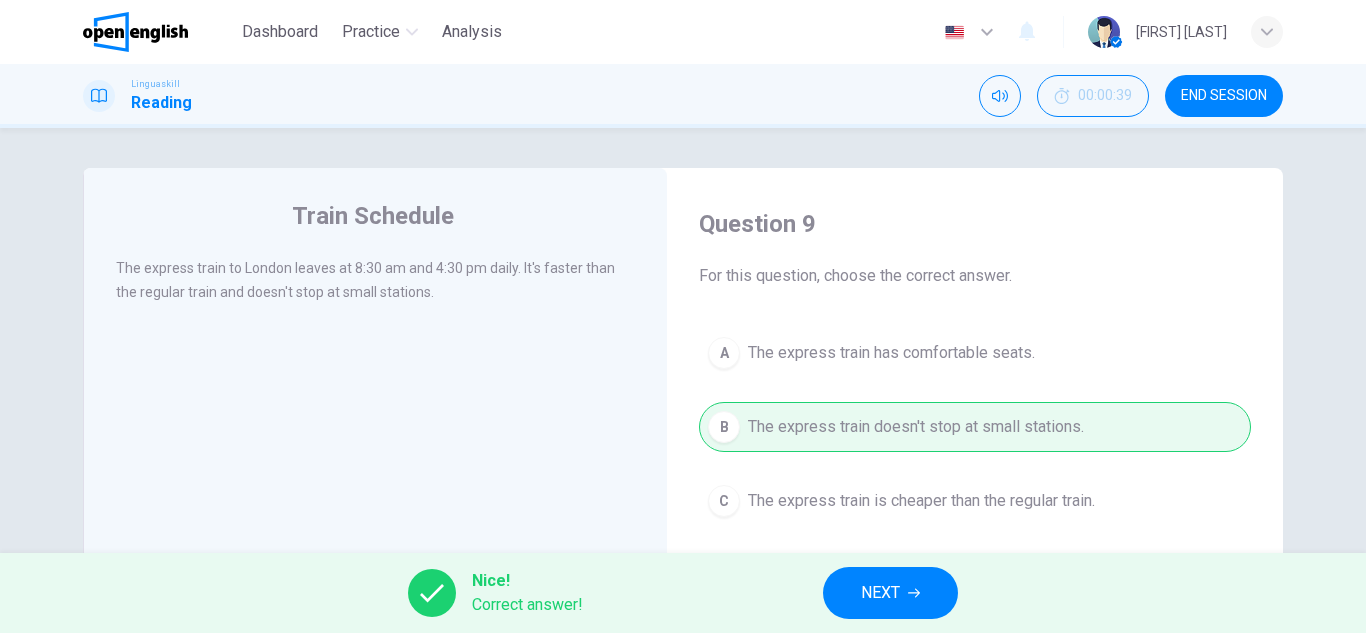 click on "NEXT" at bounding box center [890, 593] 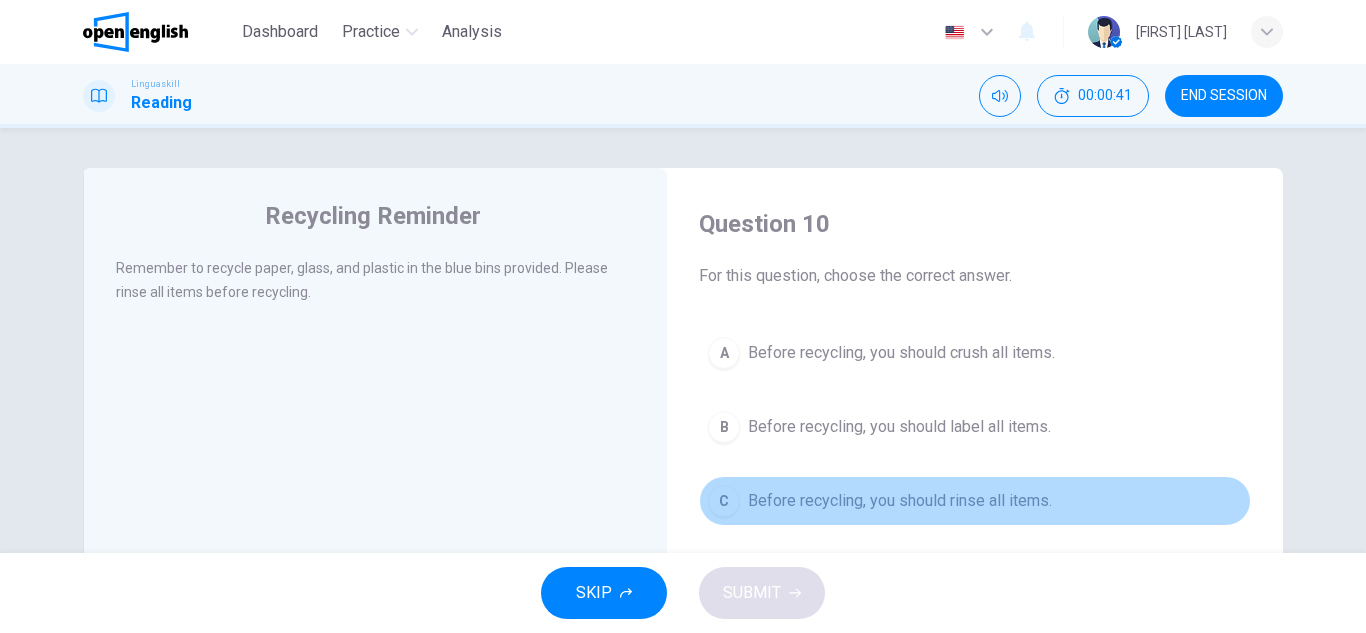 click on "Before recycling, you should rinse all items." at bounding box center [900, 501] 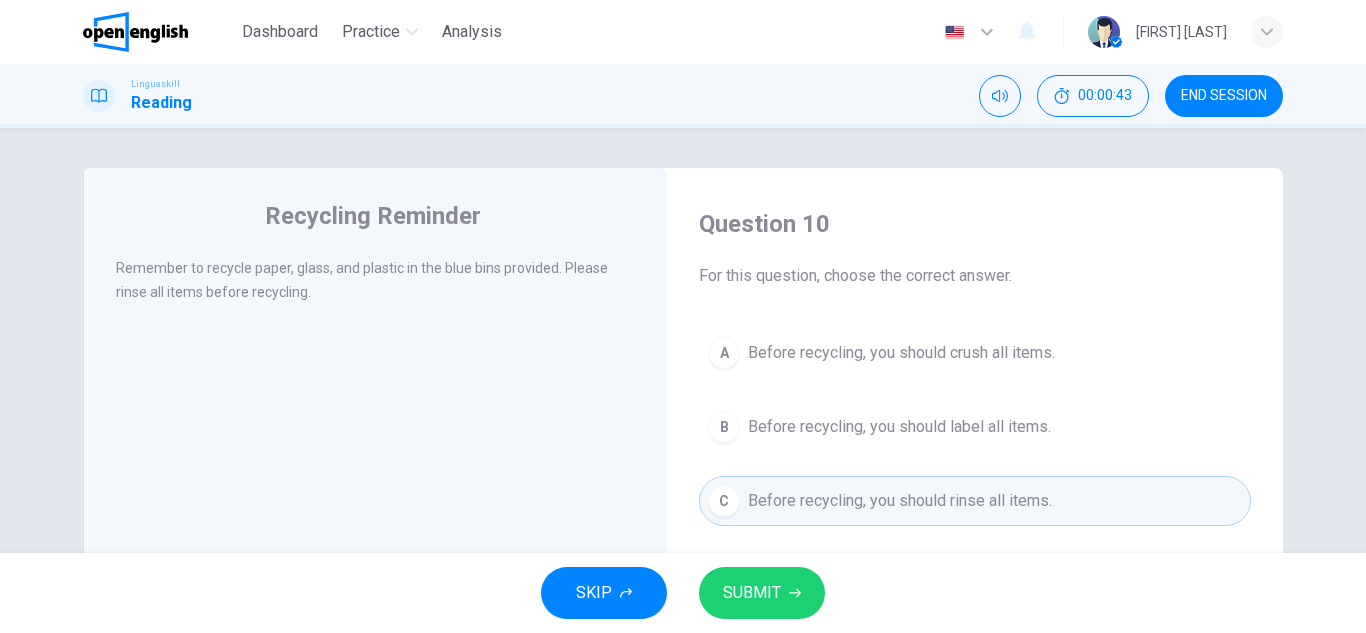 click on "SKIP SUBMIT" at bounding box center (683, 593) 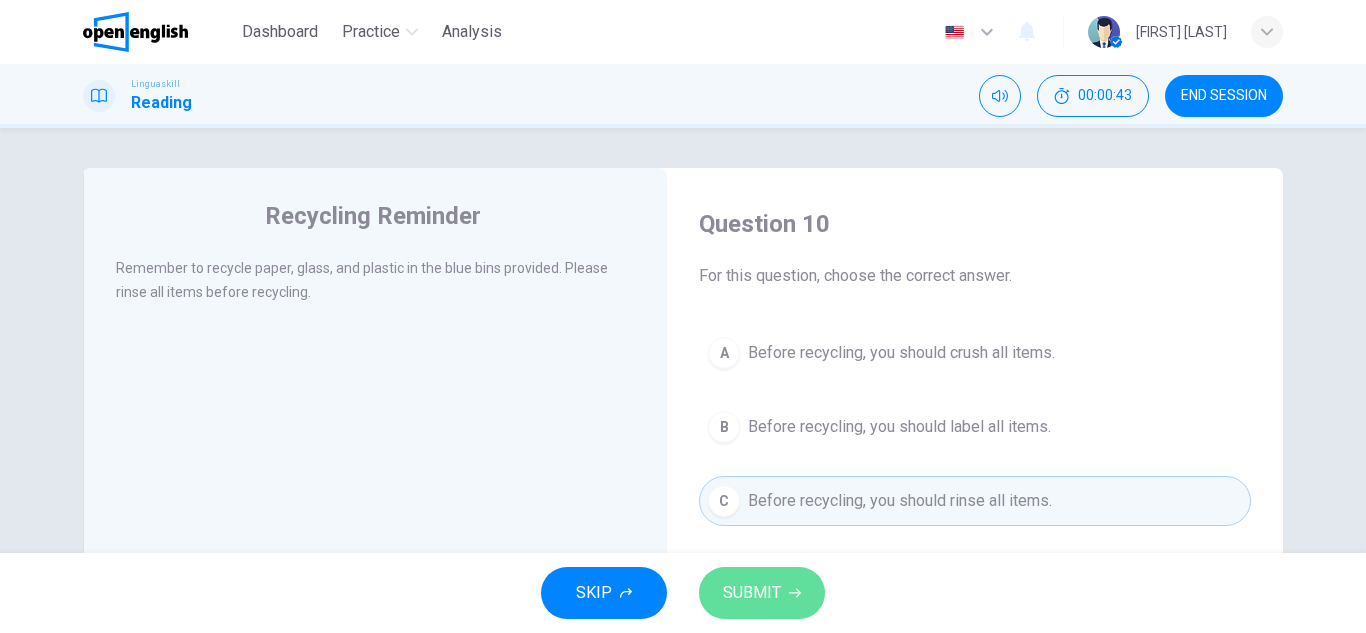 click on "SUBMIT" at bounding box center [762, 593] 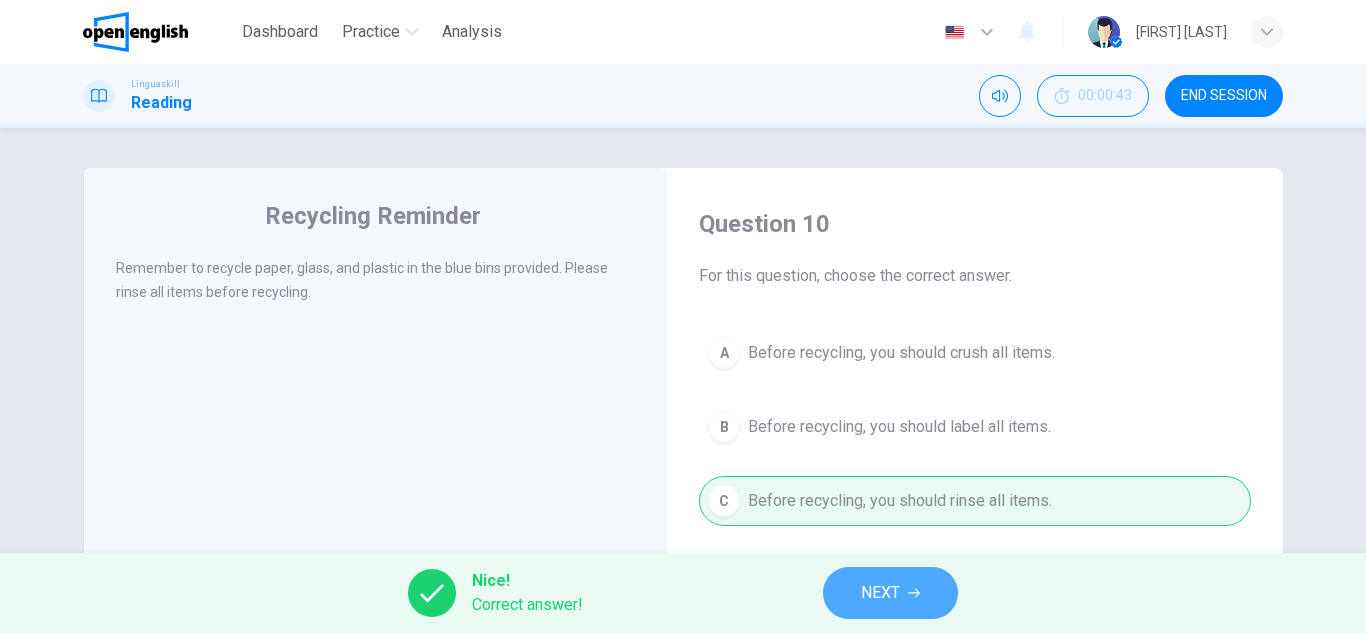 click on "NEXT" at bounding box center [890, 593] 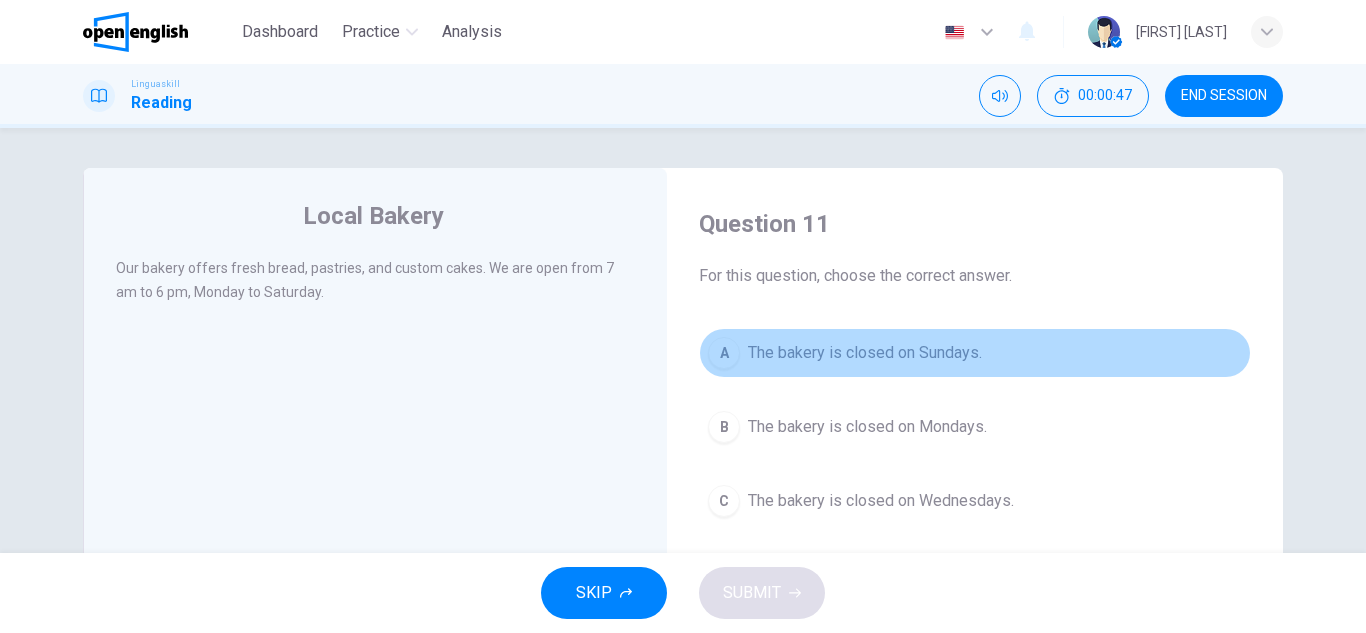 drag, startPoint x: 805, startPoint y: 358, endPoint x: 791, endPoint y: 382, distance: 27.784887 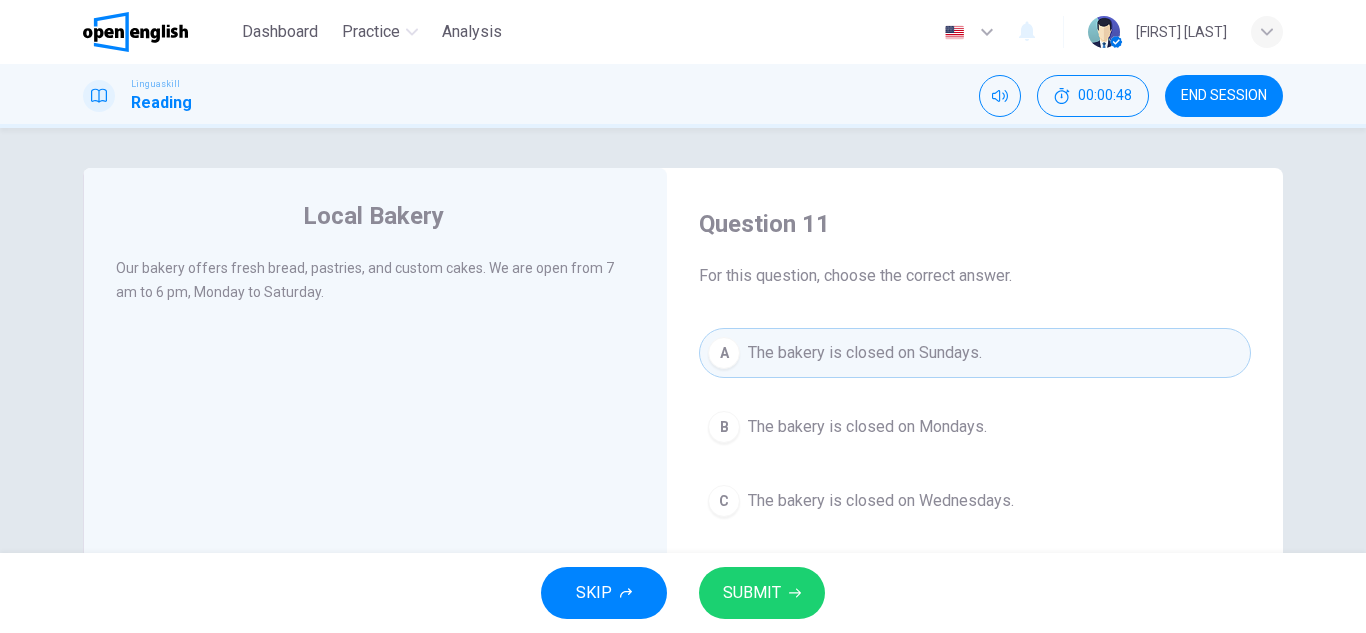 click on "SUBMIT" at bounding box center [762, 593] 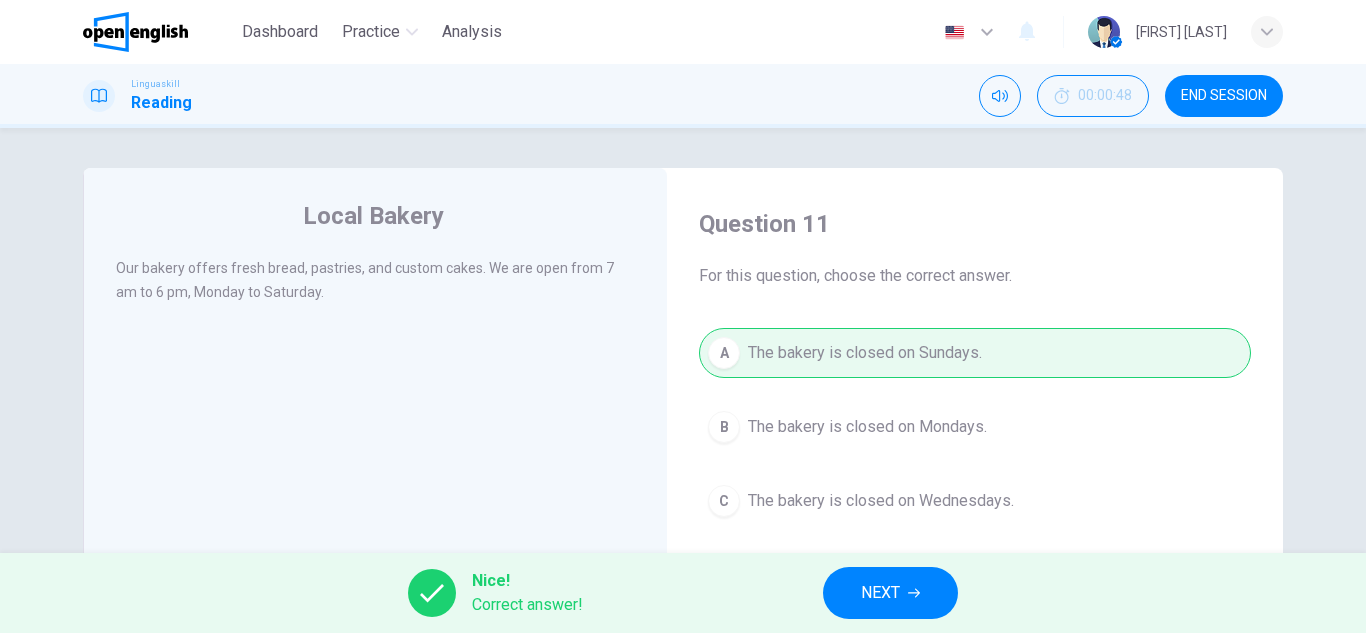 click on "NEXT" at bounding box center [890, 593] 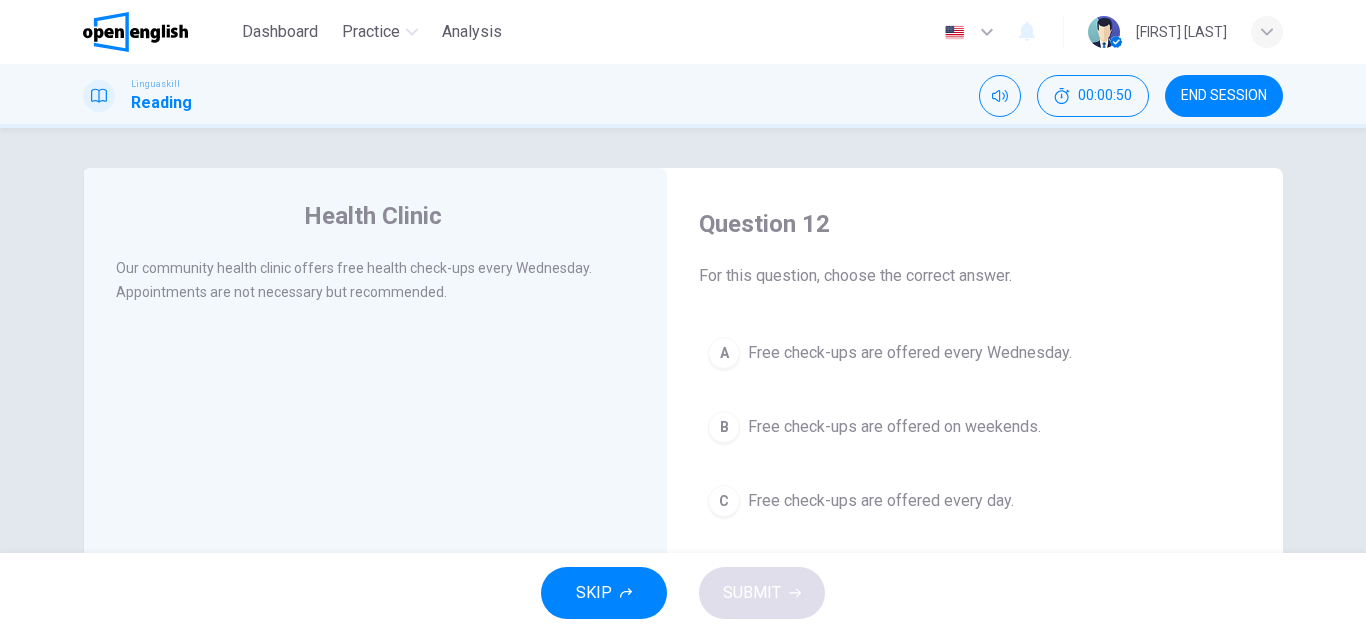 click on "Free check-ups are offered every Wednesday." at bounding box center (910, 353) 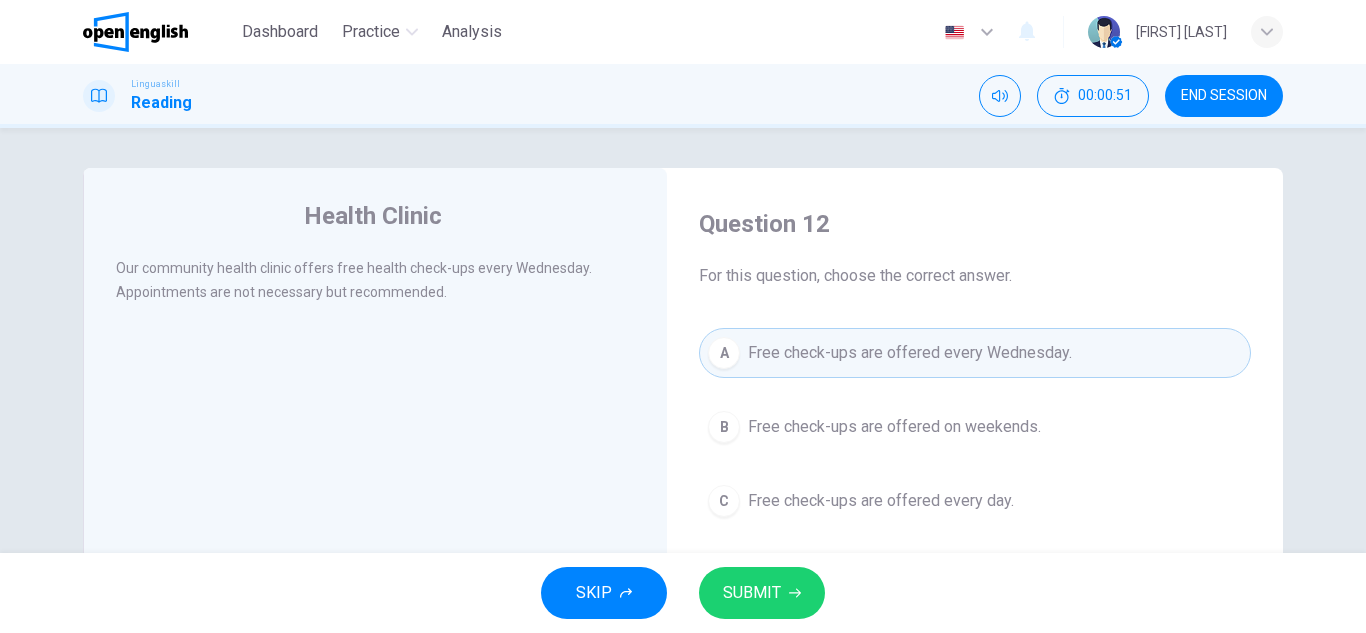 click on "SUBMIT" at bounding box center (752, 593) 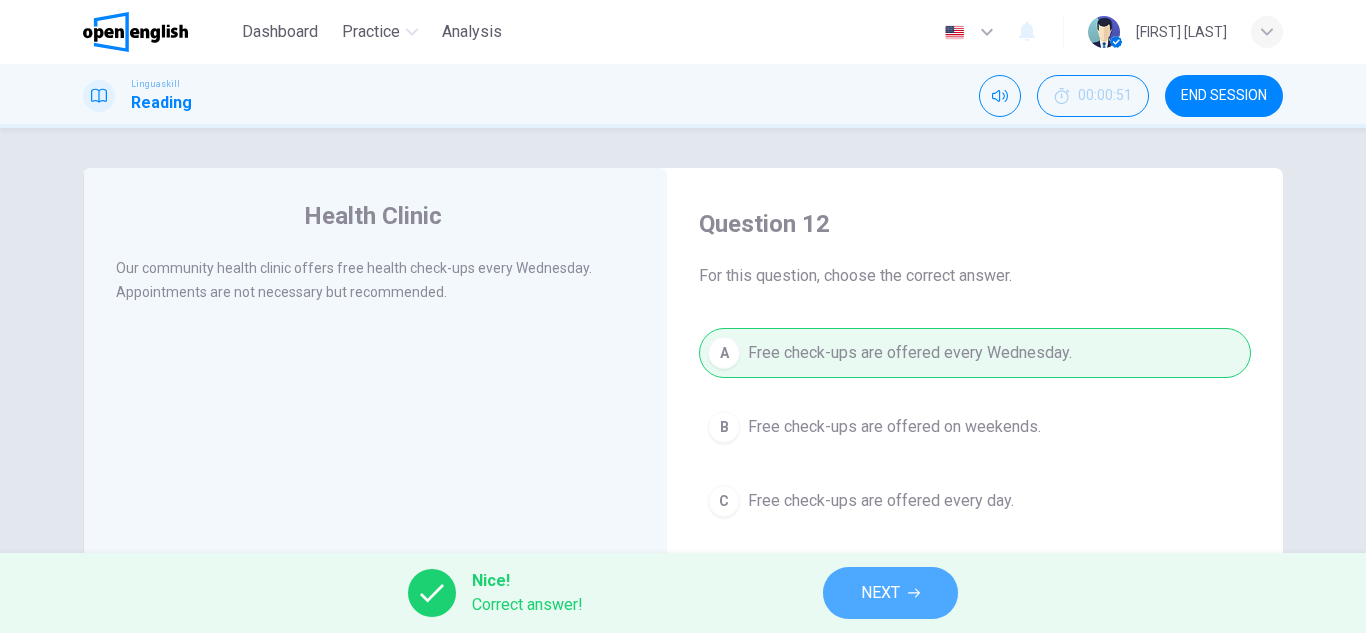click on "NEXT" at bounding box center (880, 593) 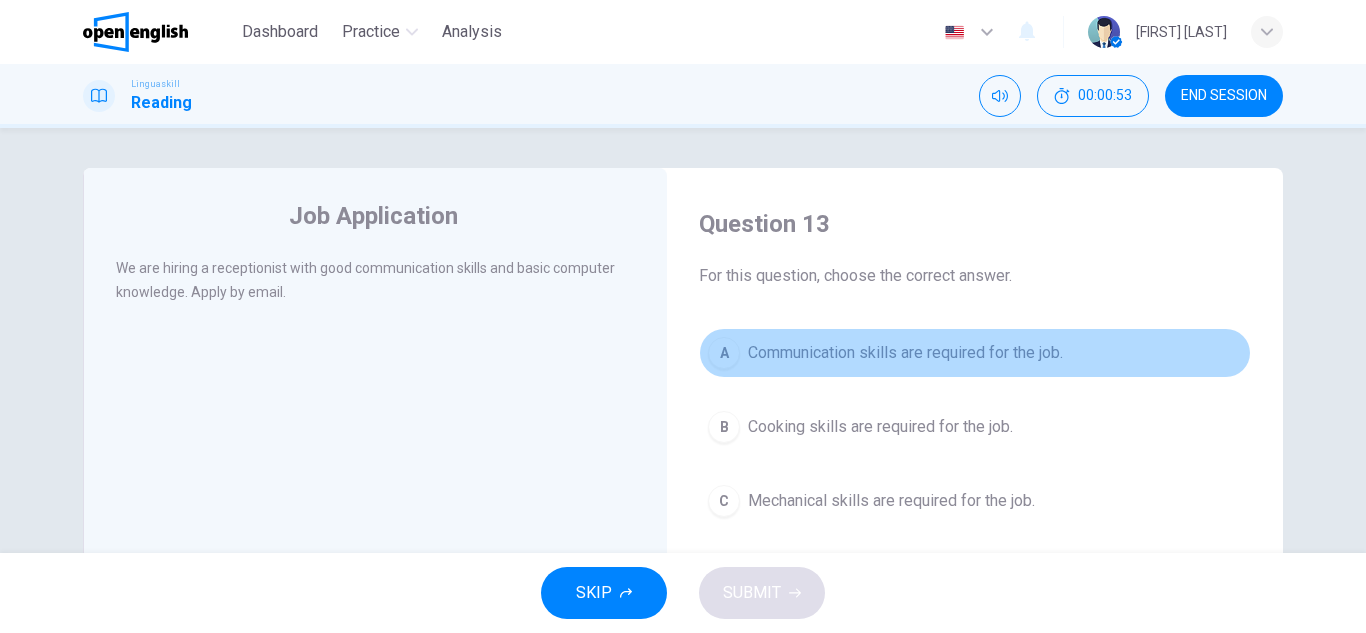 drag, startPoint x: 847, startPoint y: 355, endPoint x: 826, endPoint y: 382, distance: 34.20526 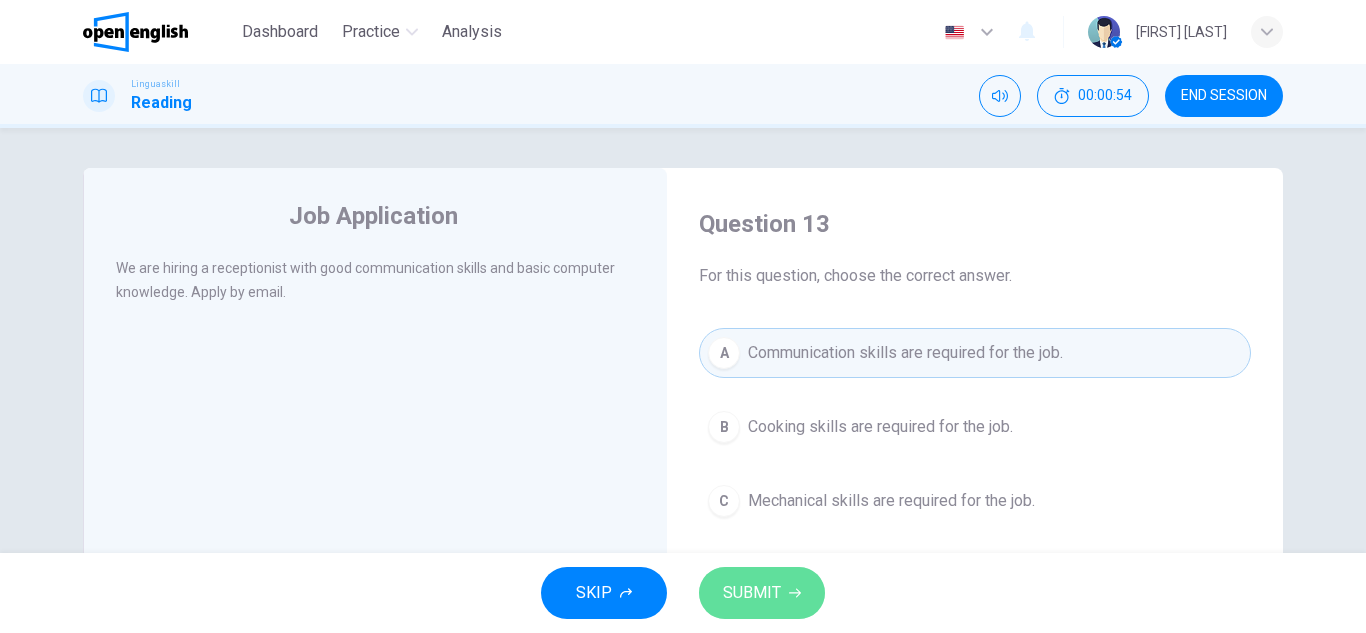 click on "SUBMIT" at bounding box center [752, 593] 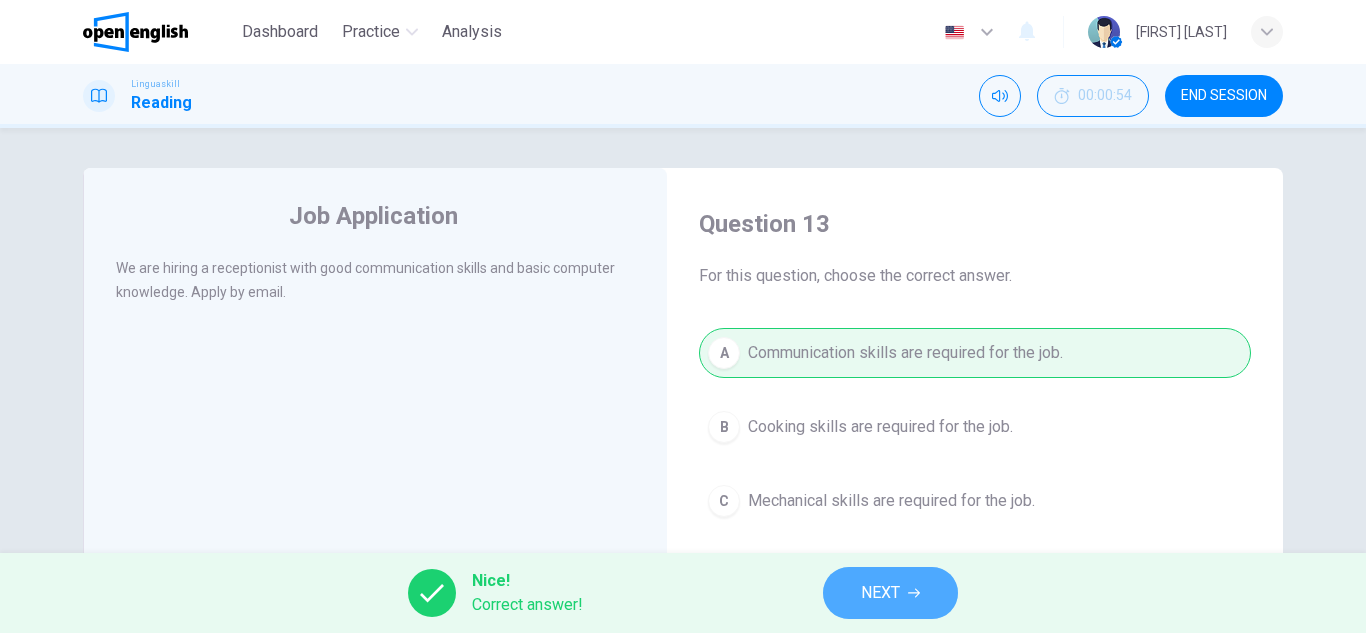 click on "NEXT" at bounding box center (880, 593) 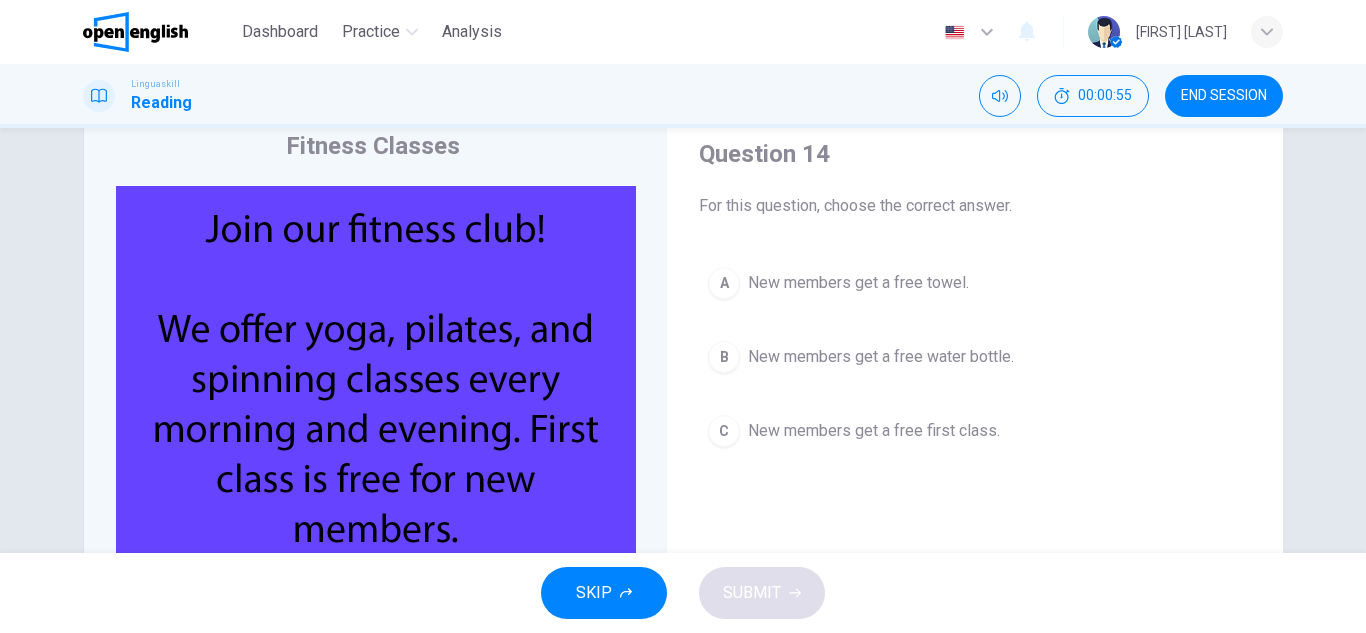 scroll, scrollTop: 100, scrollLeft: 0, axis: vertical 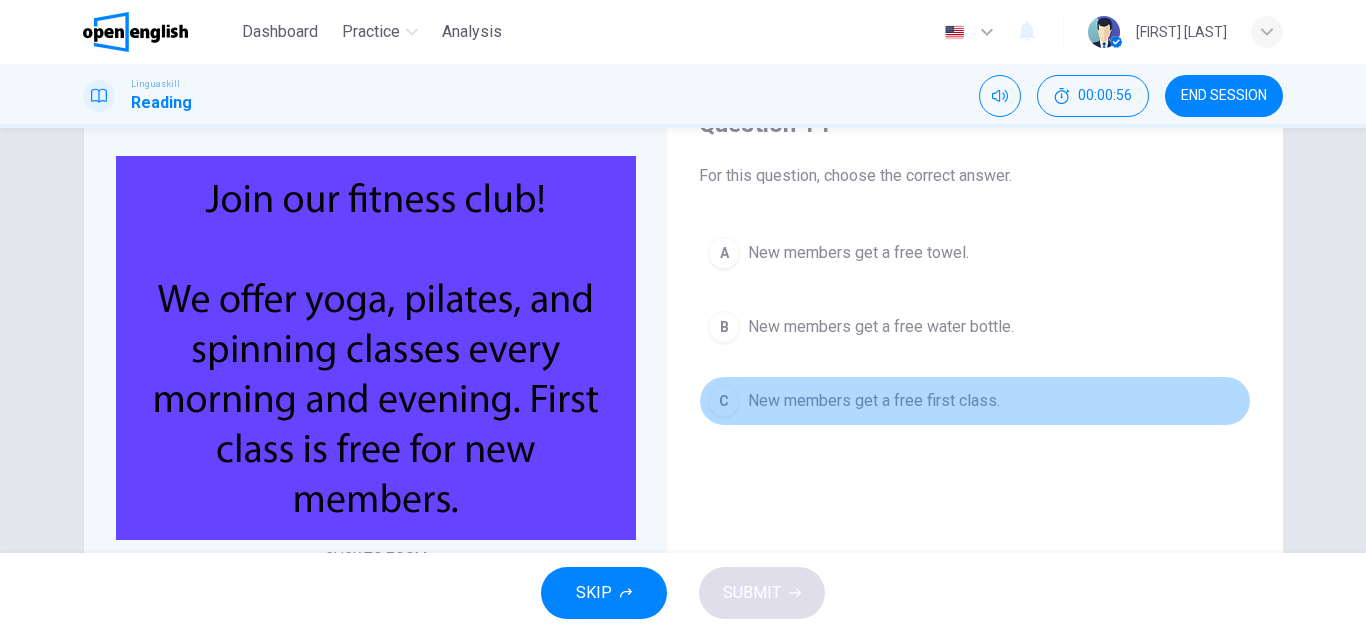 drag, startPoint x: 810, startPoint y: 415, endPoint x: 819, endPoint y: 472, distance: 57.706154 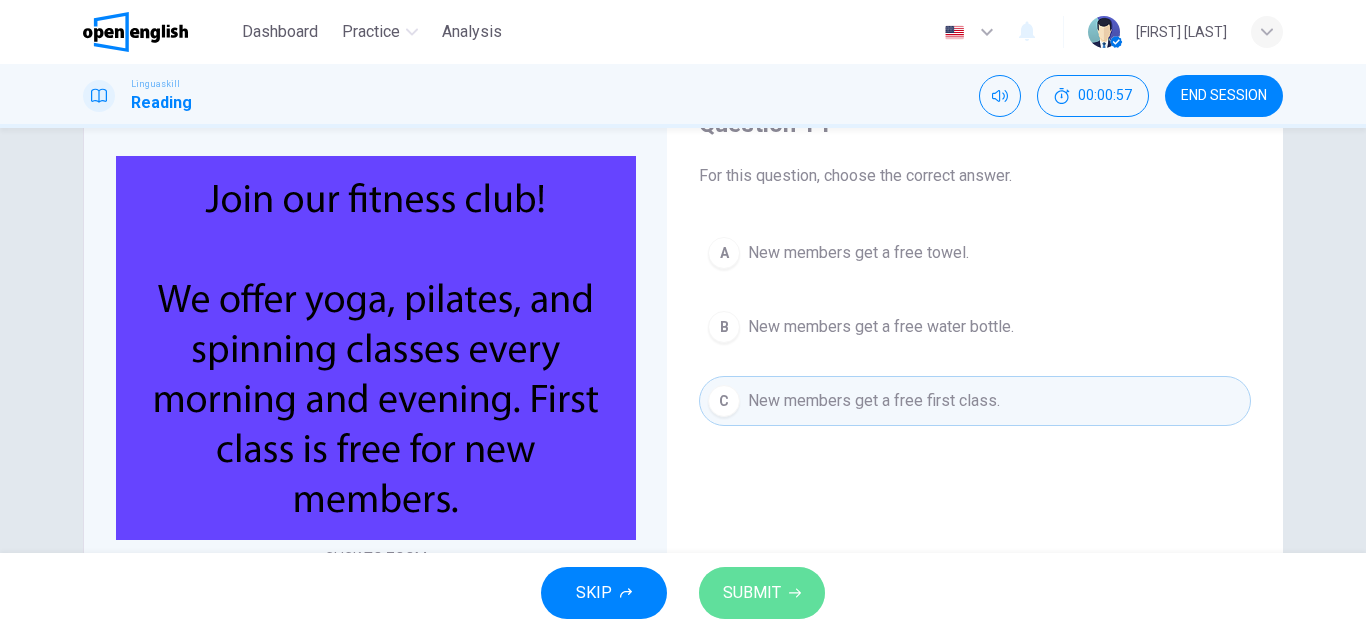 click on "SUBMIT" at bounding box center [762, 593] 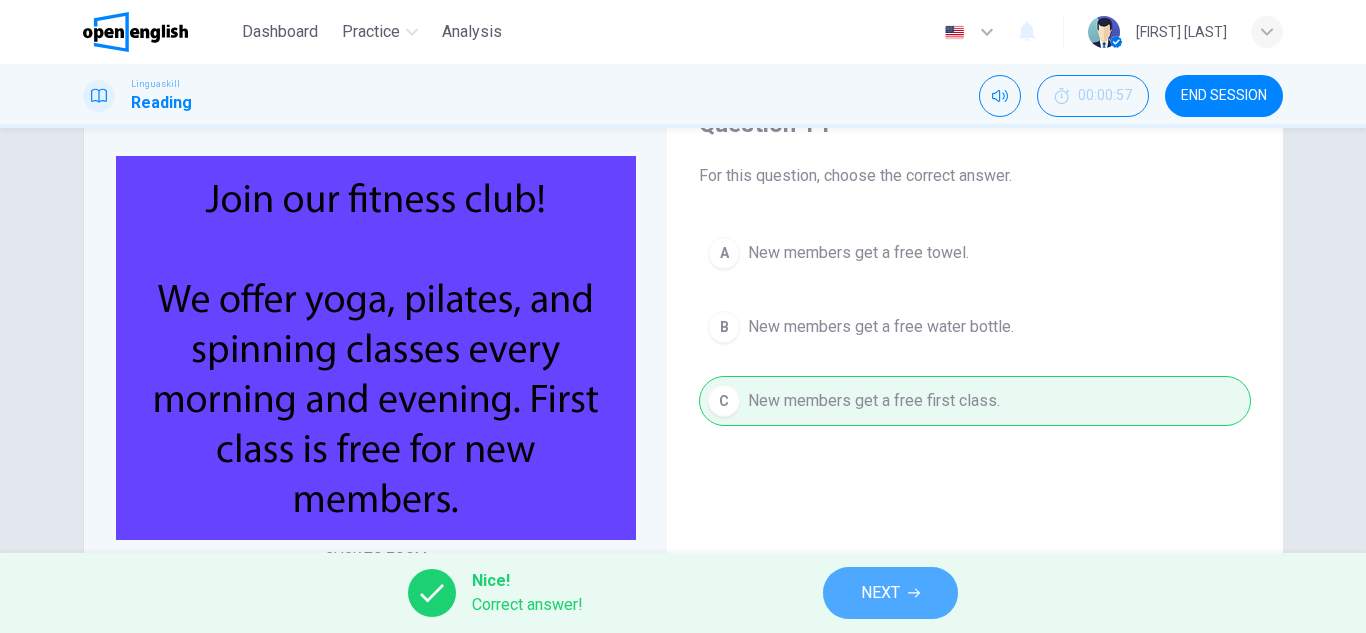 click on "NEXT" at bounding box center (890, 593) 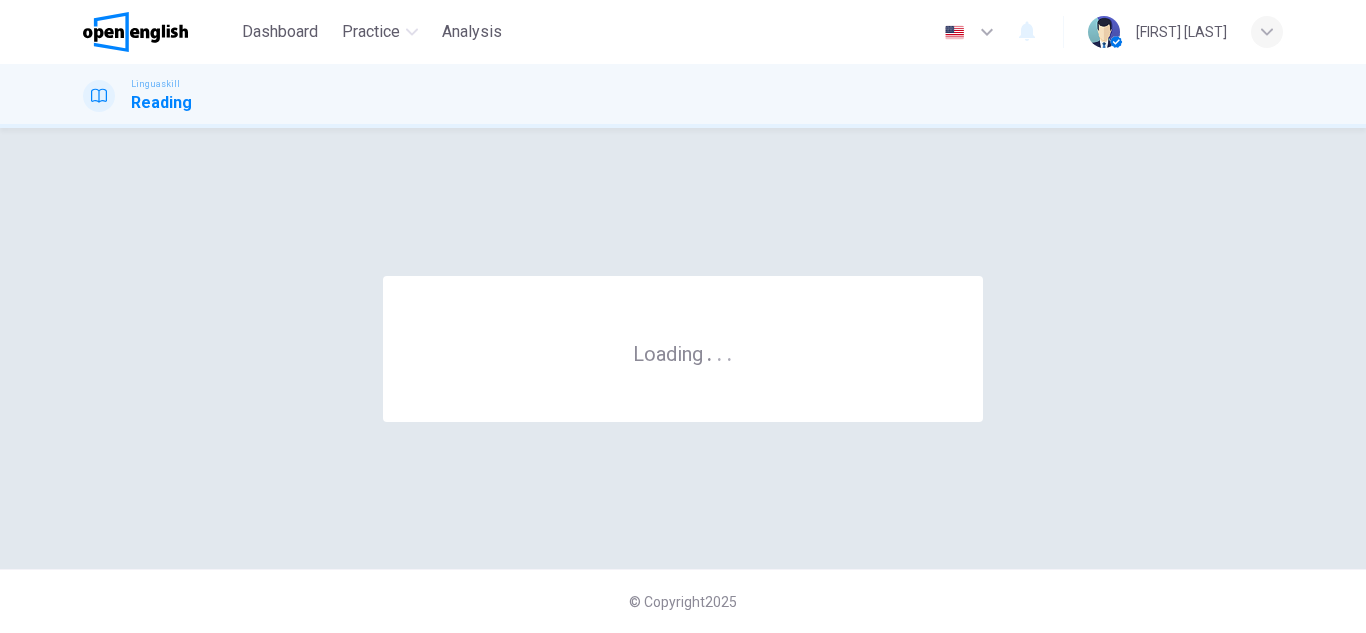 scroll, scrollTop: 0, scrollLeft: 0, axis: both 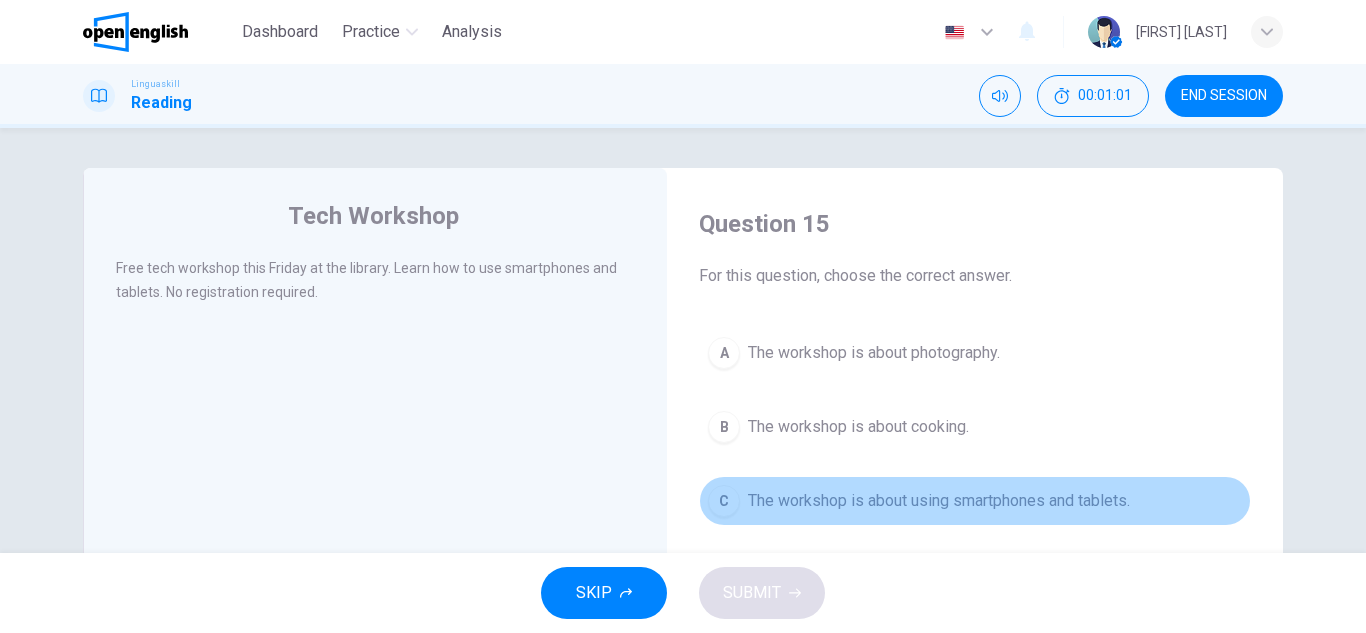 click on "The workshop is about using smartphones and tablets." at bounding box center (939, 501) 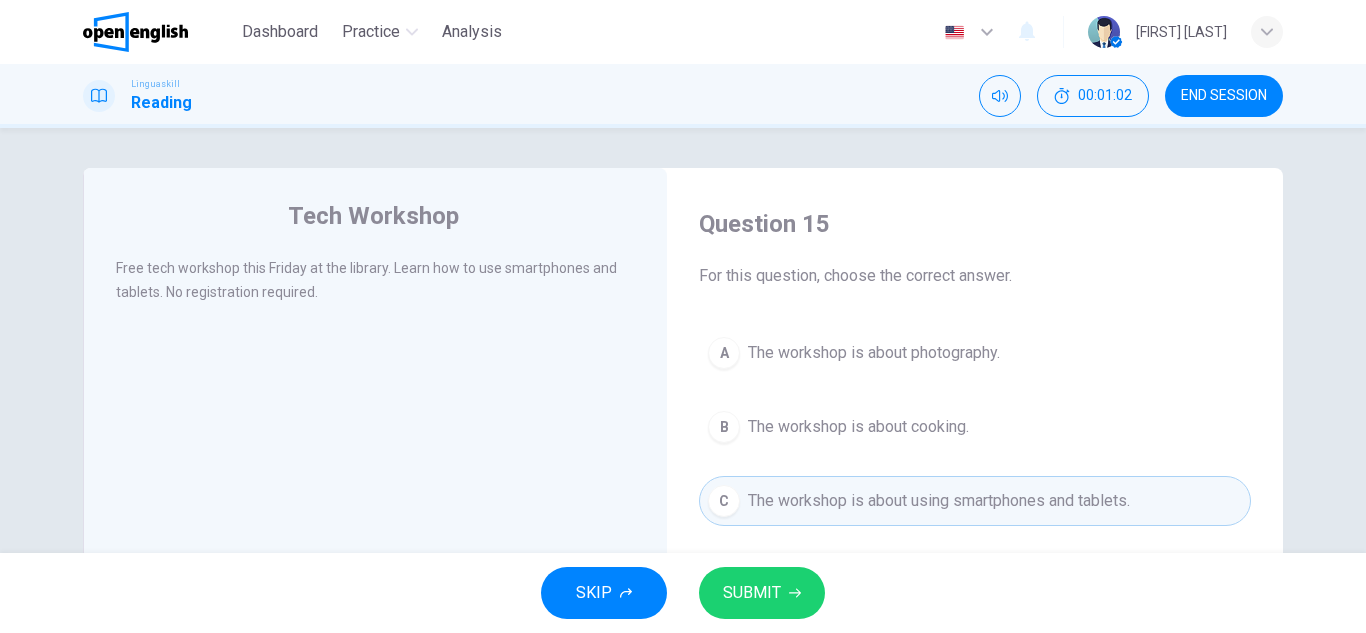 drag, startPoint x: 845, startPoint y: 563, endPoint x: 819, endPoint y: 589, distance: 36.769554 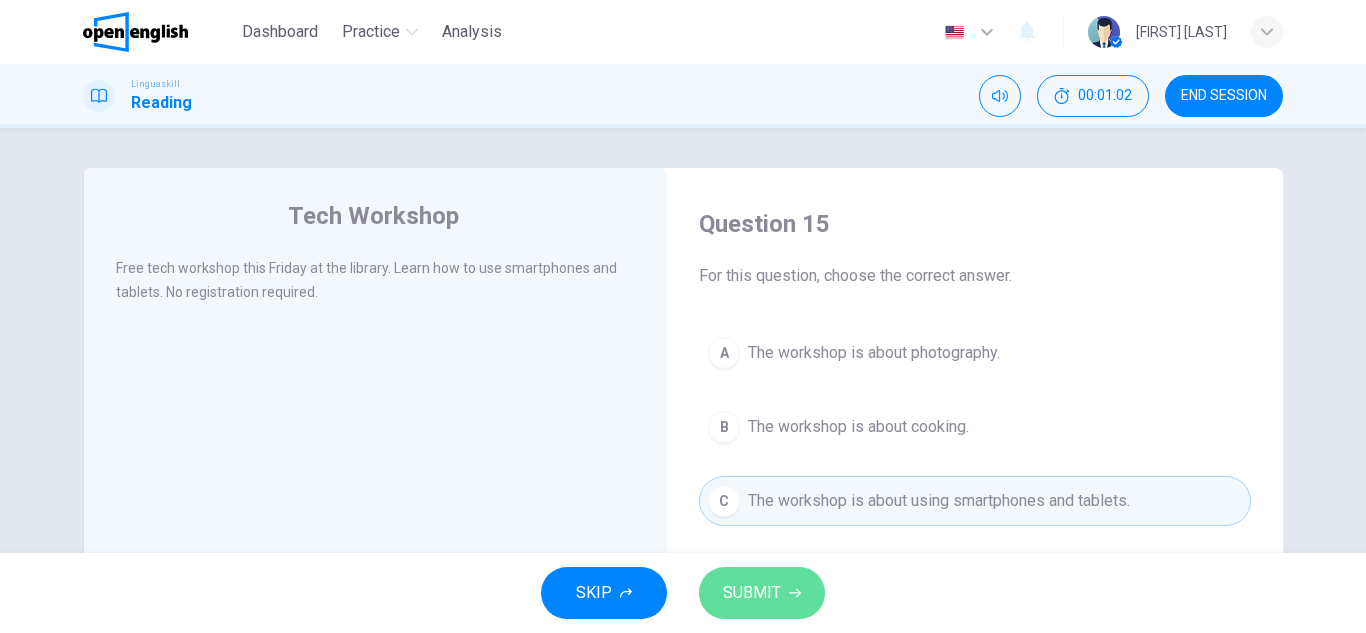 drag, startPoint x: 819, startPoint y: 589, endPoint x: 843, endPoint y: 594, distance: 24.5153 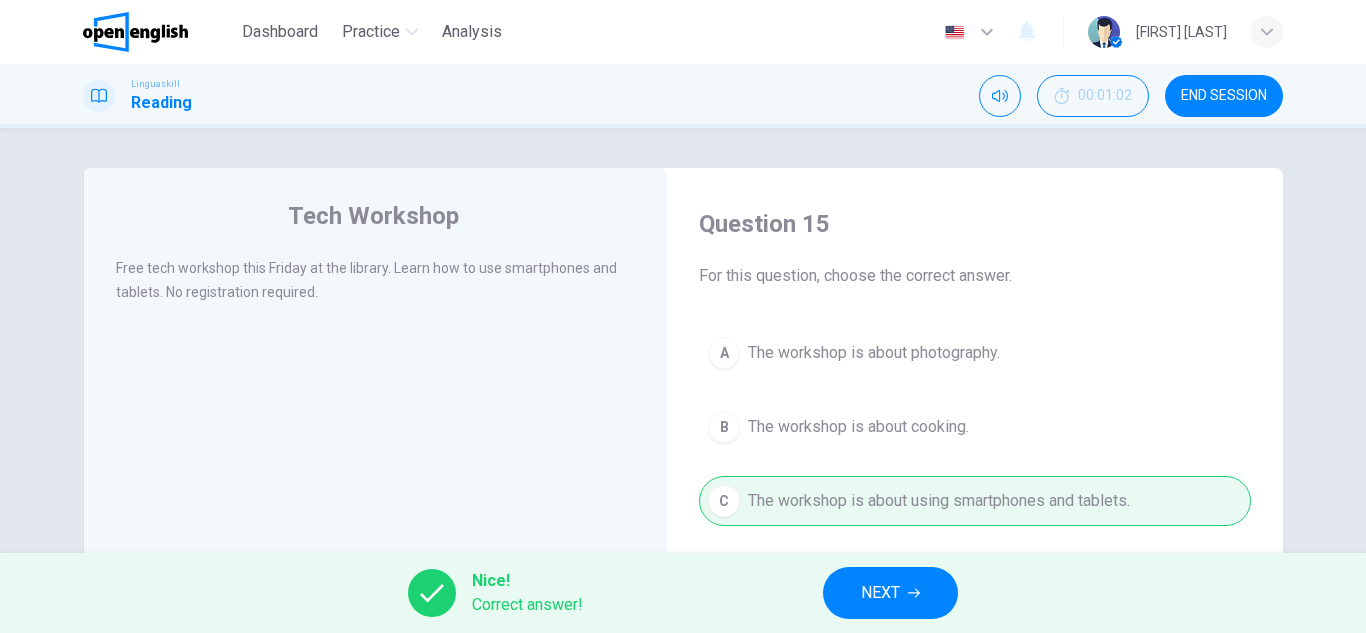 click on "NEXT" at bounding box center (890, 593) 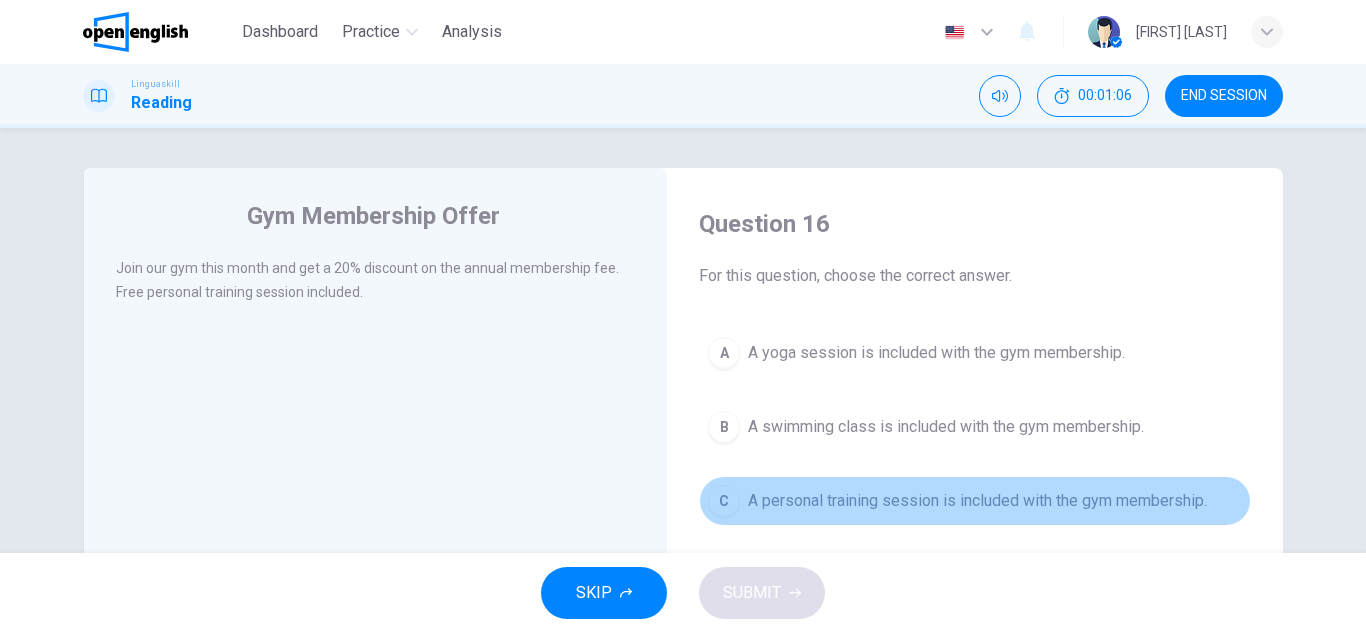 click on "A personal training session is included with the gym membership." at bounding box center [977, 501] 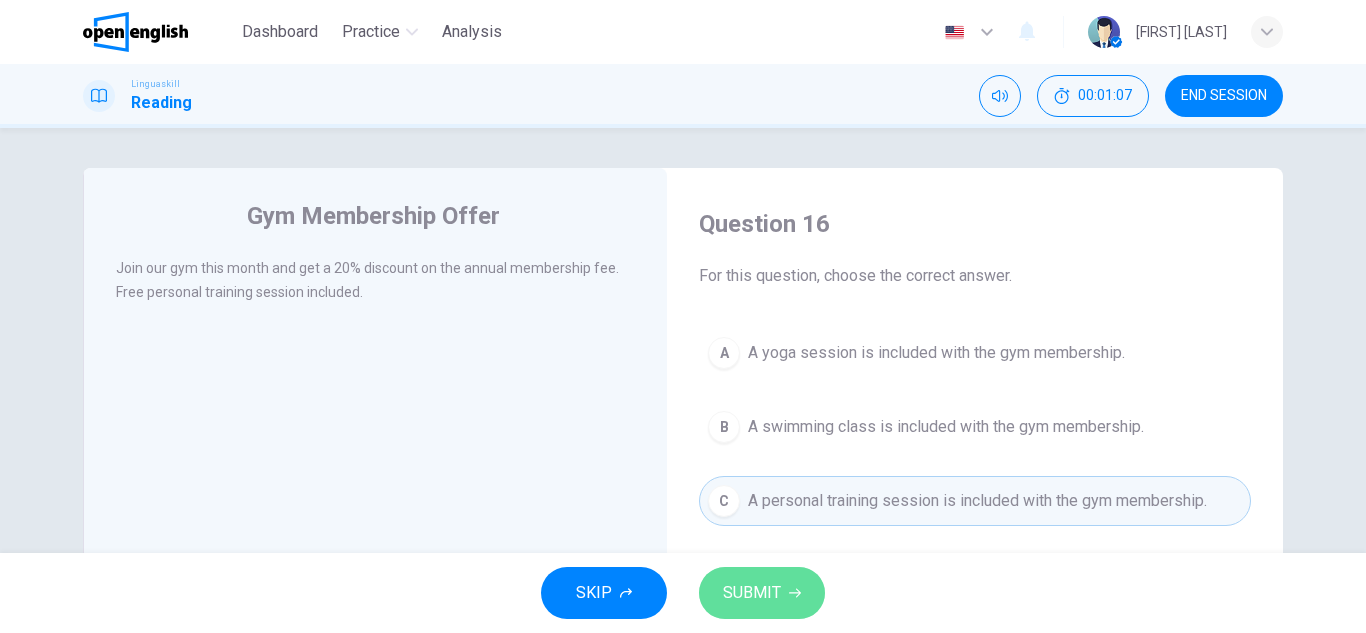 drag, startPoint x: 793, startPoint y: 567, endPoint x: 802, endPoint y: 576, distance: 12.727922 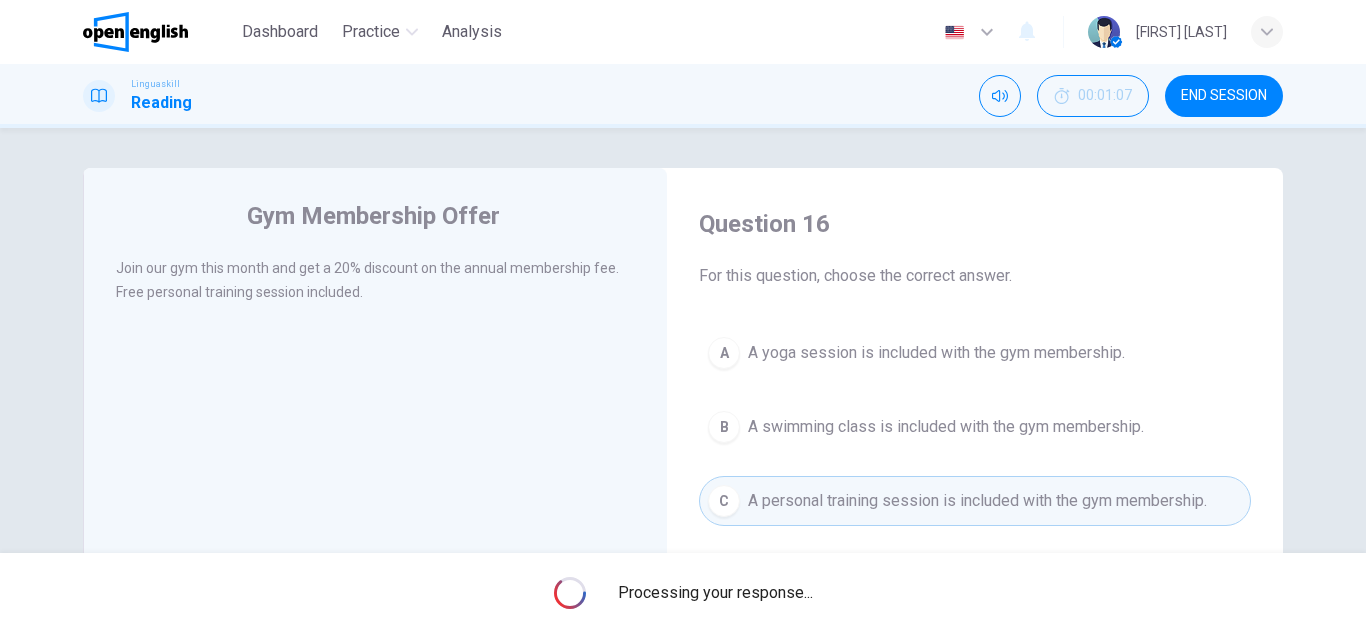 click on "Processing your response..." at bounding box center [683, 593] 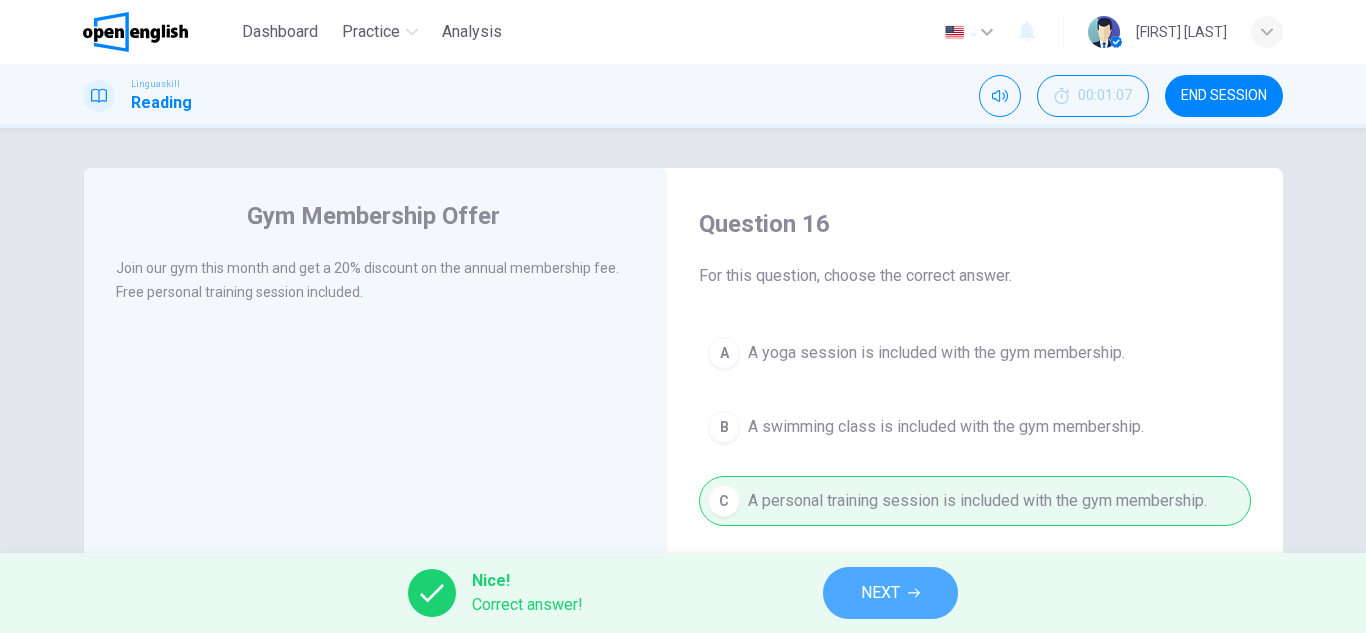 click on "NEXT" at bounding box center [890, 593] 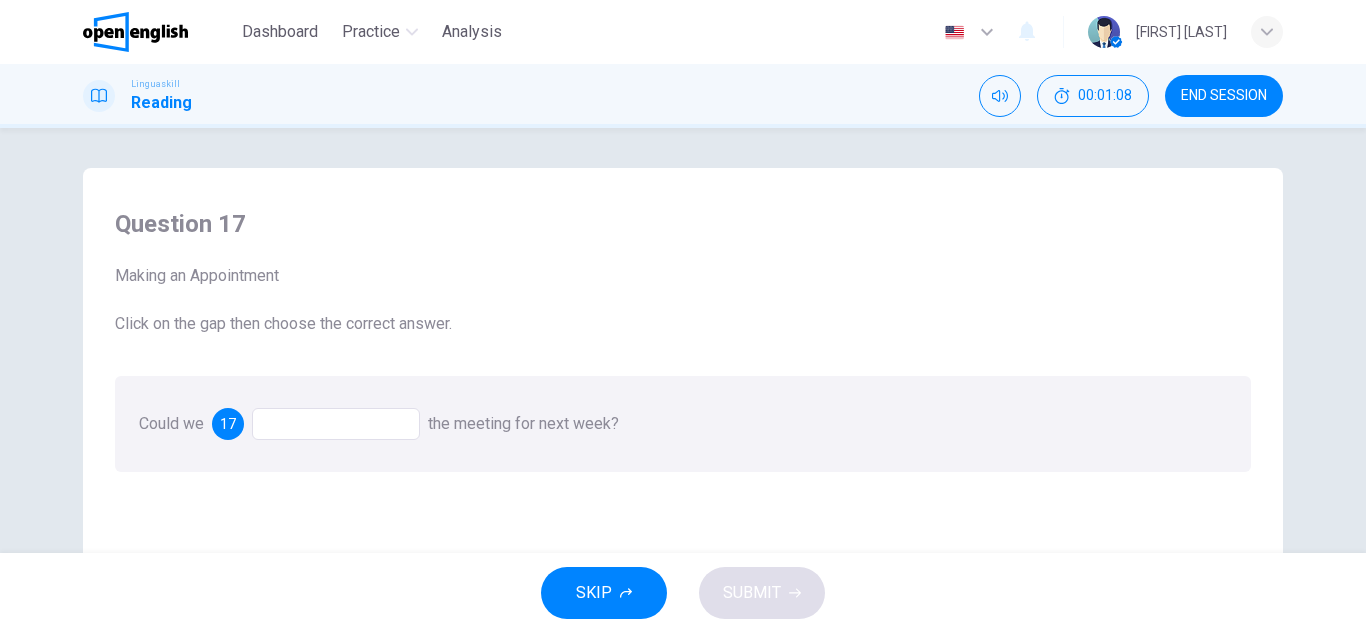 click at bounding box center [336, 424] 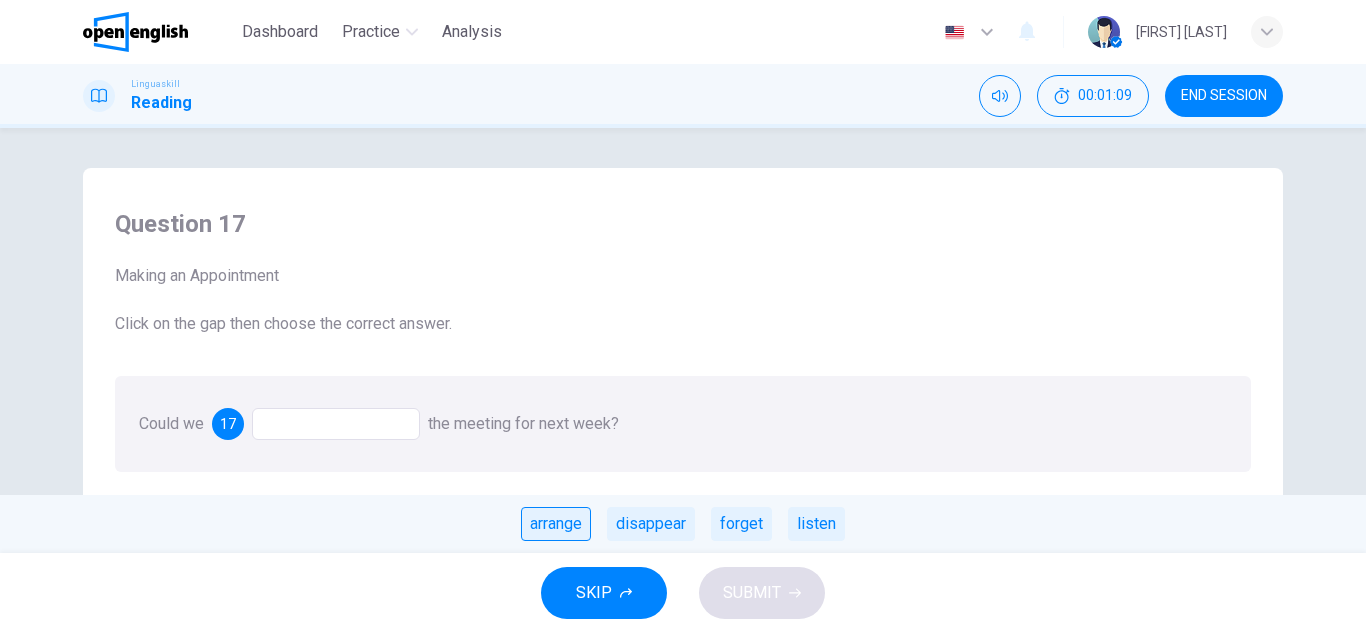 click on "arrange" at bounding box center [556, 524] 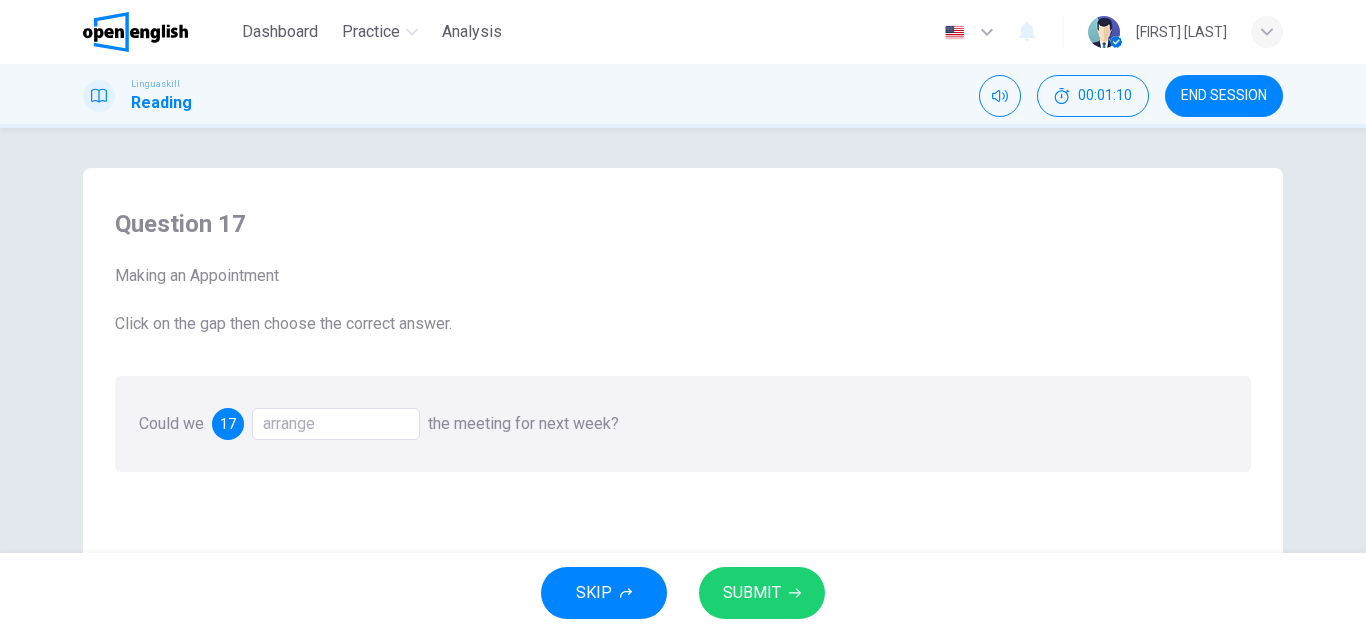 click on "SUBMIT" at bounding box center (752, 593) 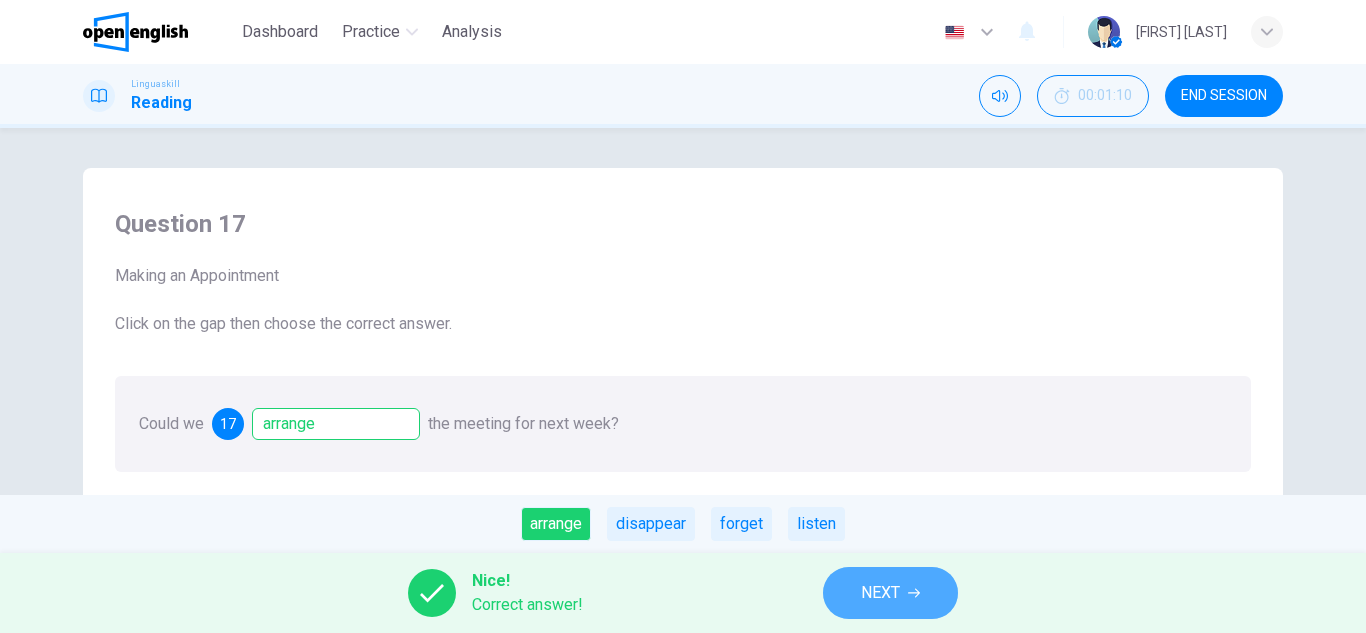 click on "NEXT" at bounding box center [890, 593] 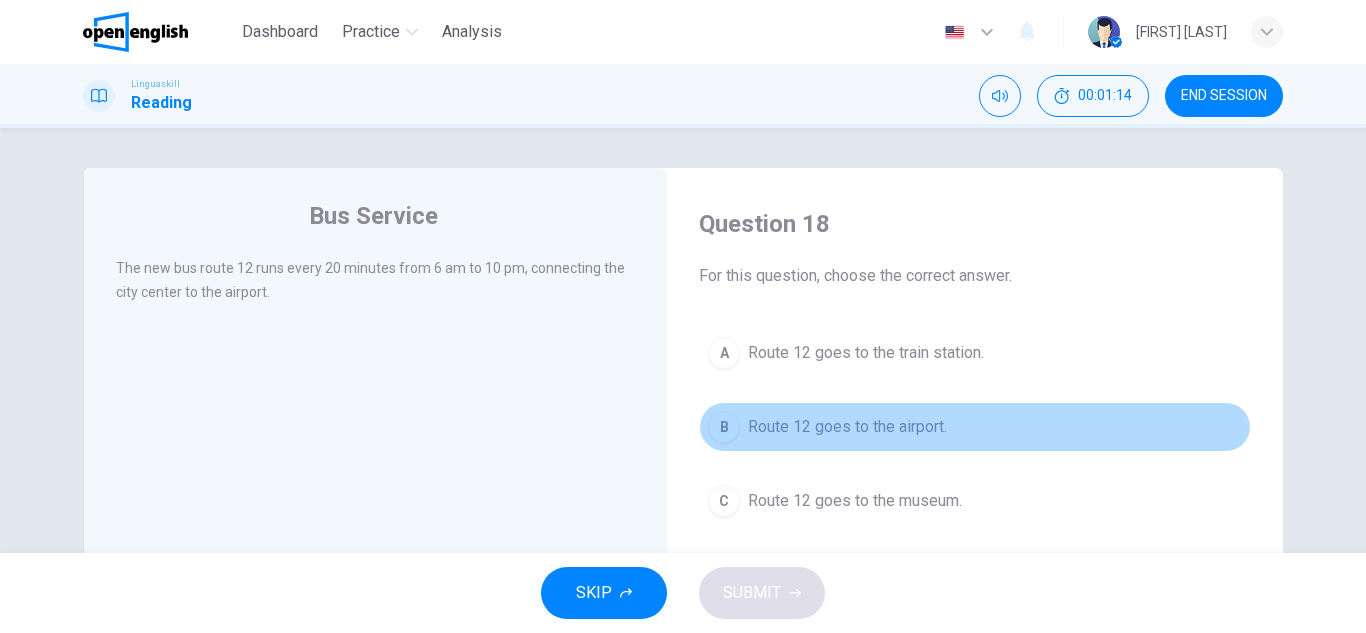 click on "B Route 12 goes to the airport." at bounding box center [975, 427] 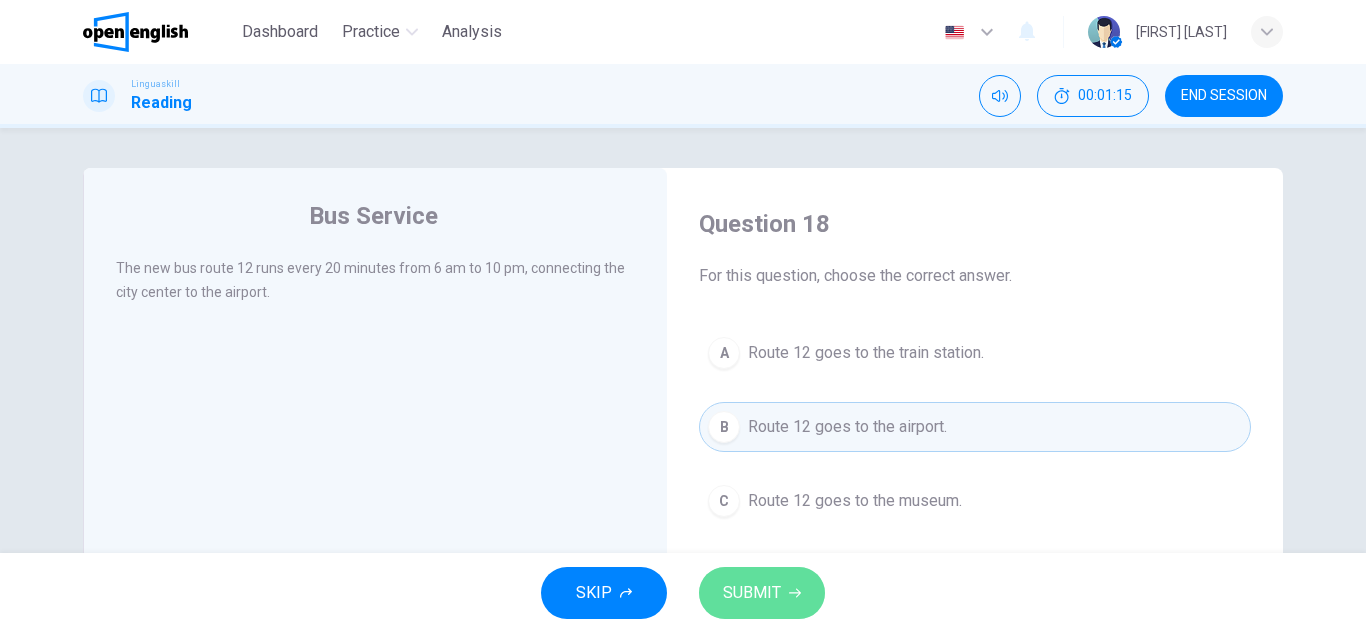 click on "SUBMIT" at bounding box center [762, 593] 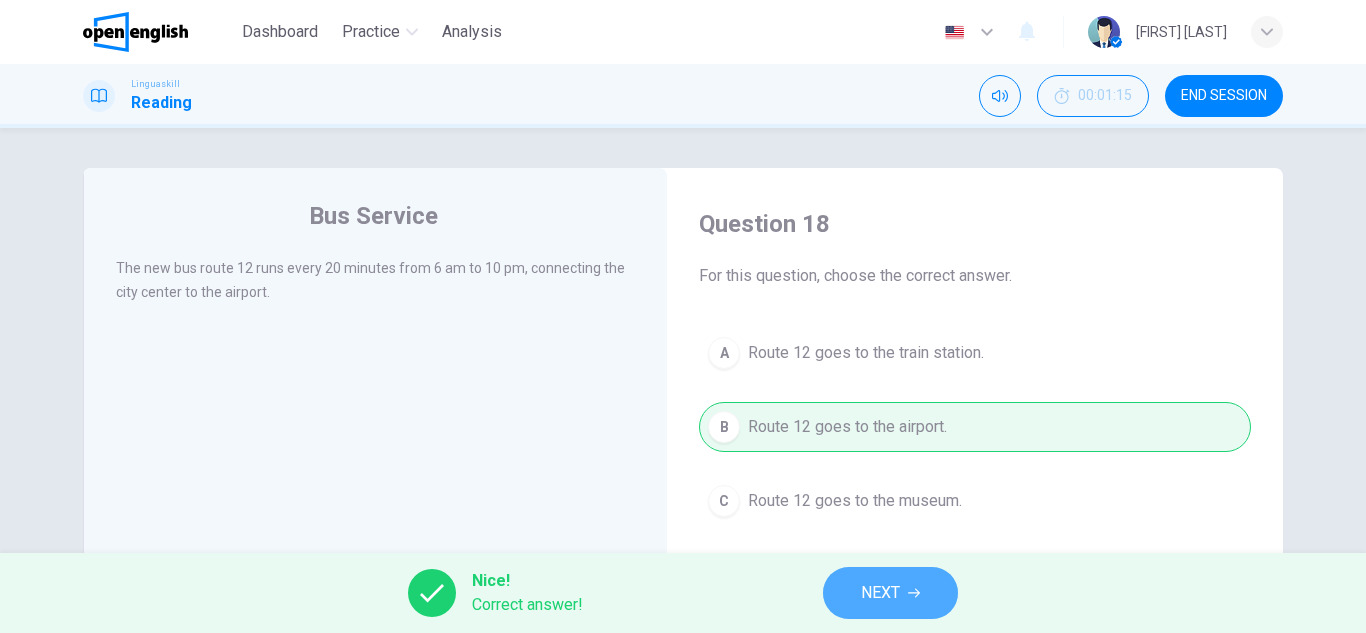 click 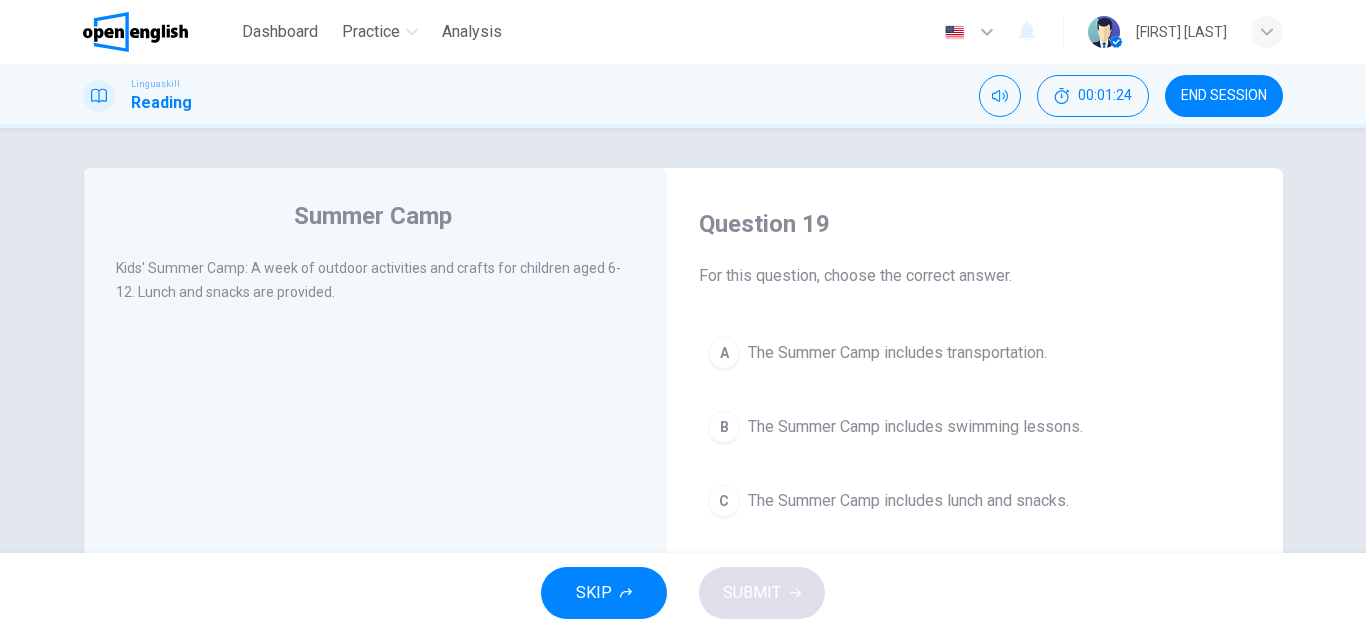 click on "The Summer Camp includes lunch and snacks." at bounding box center (908, 501) 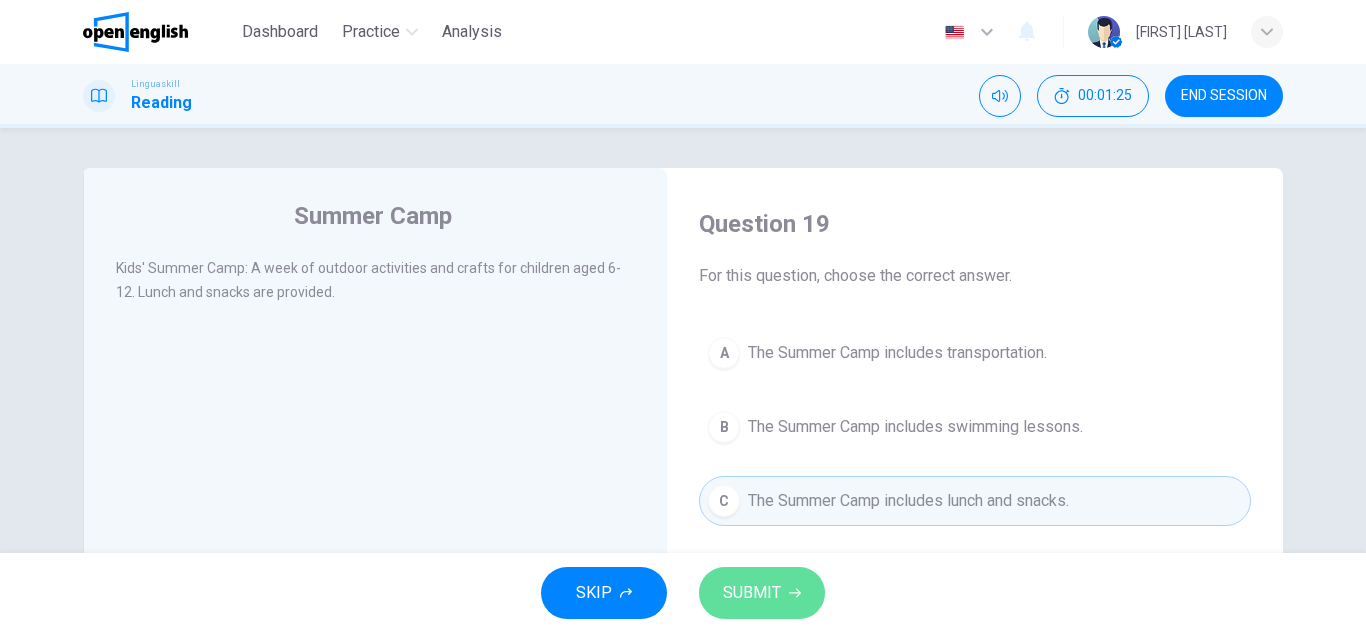 click on "SUBMIT" at bounding box center [762, 593] 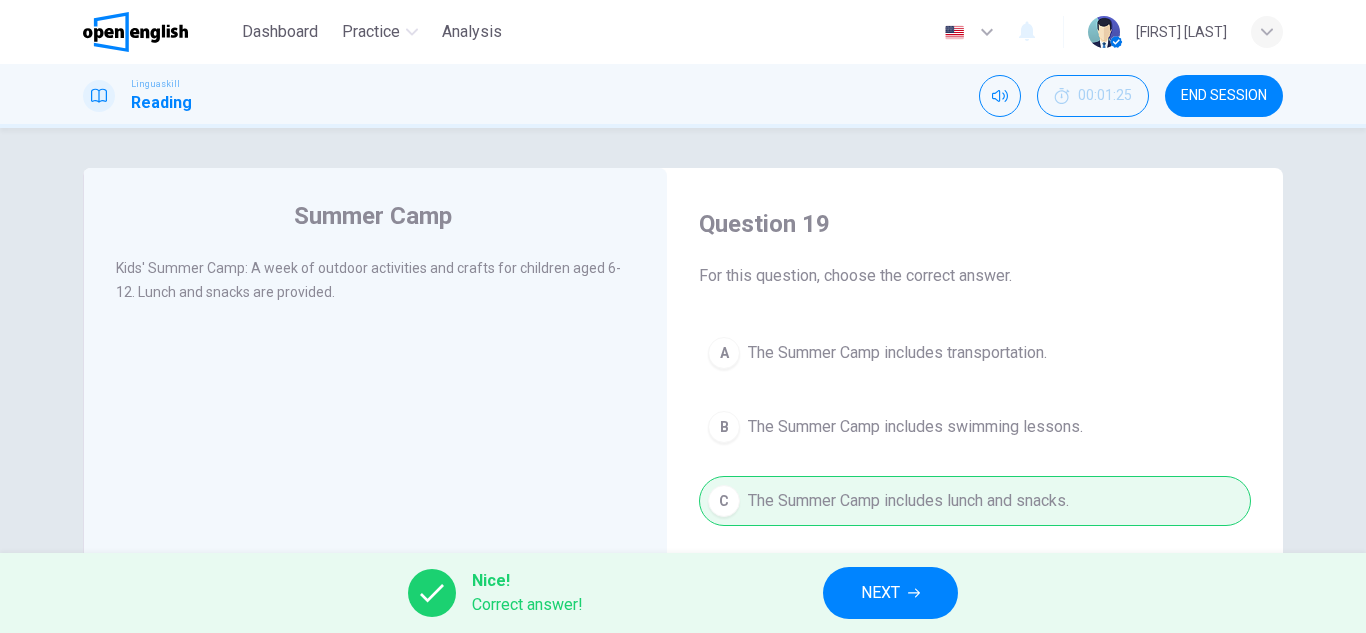 click on "NEXT" at bounding box center [890, 593] 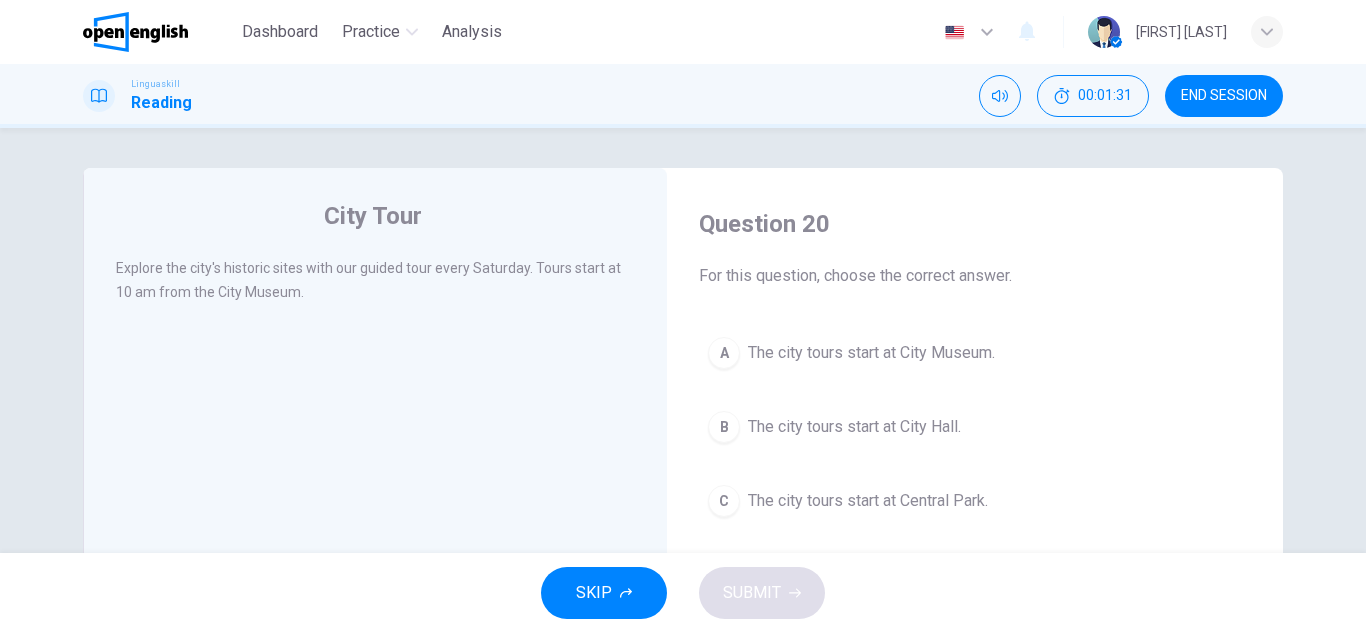 drag, startPoint x: 894, startPoint y: 345, endPoint x: 845, endPoint y: 413, distance: 83.81527 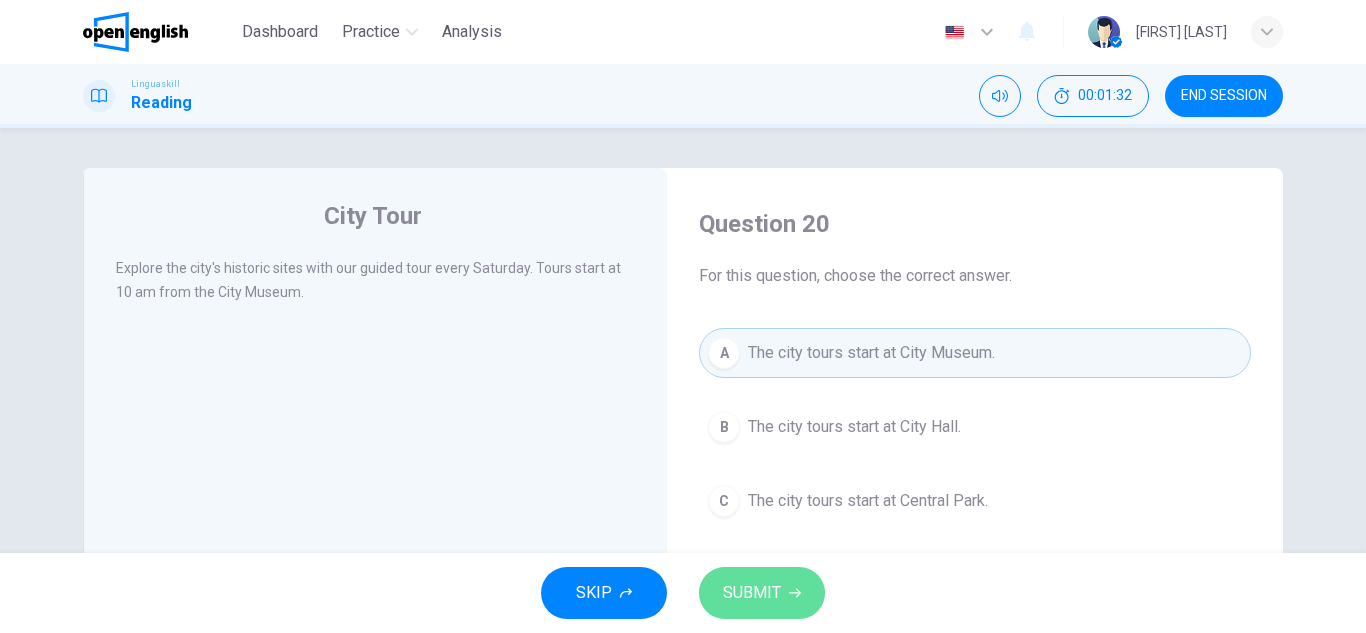 click on "SUBMIT" at bounding box center [752, 593] 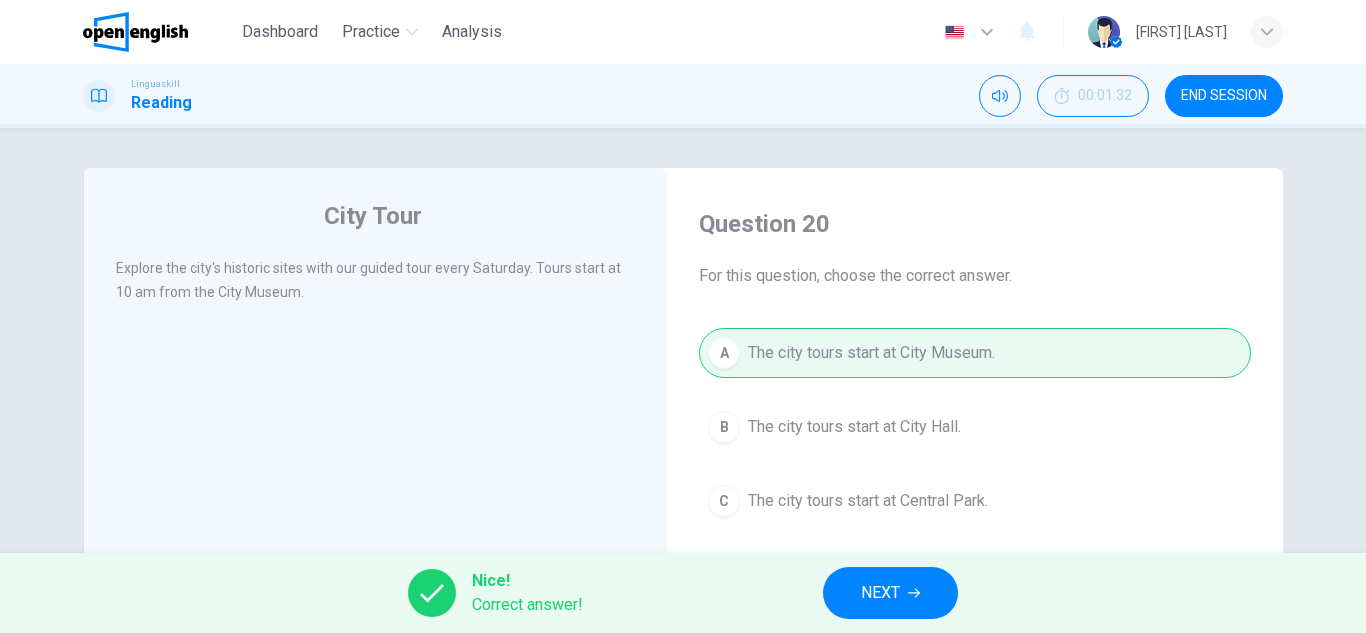 click on "NEXT" at bounding box center [890, 593] 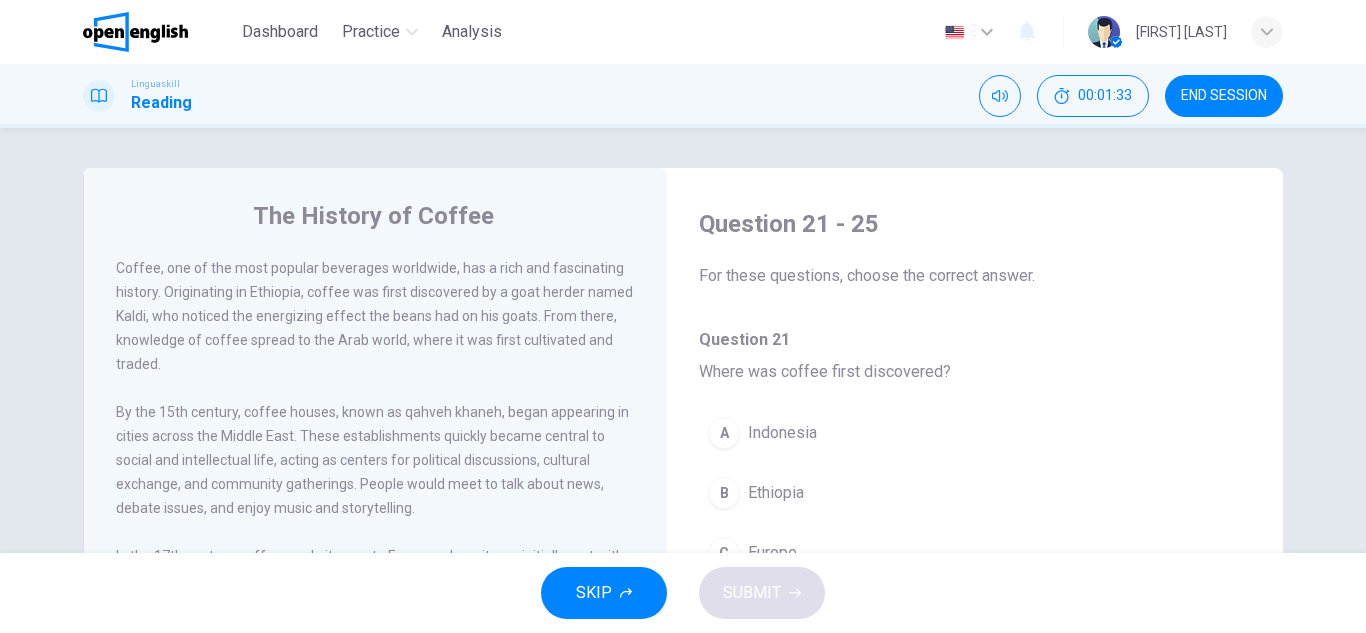scroll, scrollTop: 100, scrollLeft: 0, axis: vertical 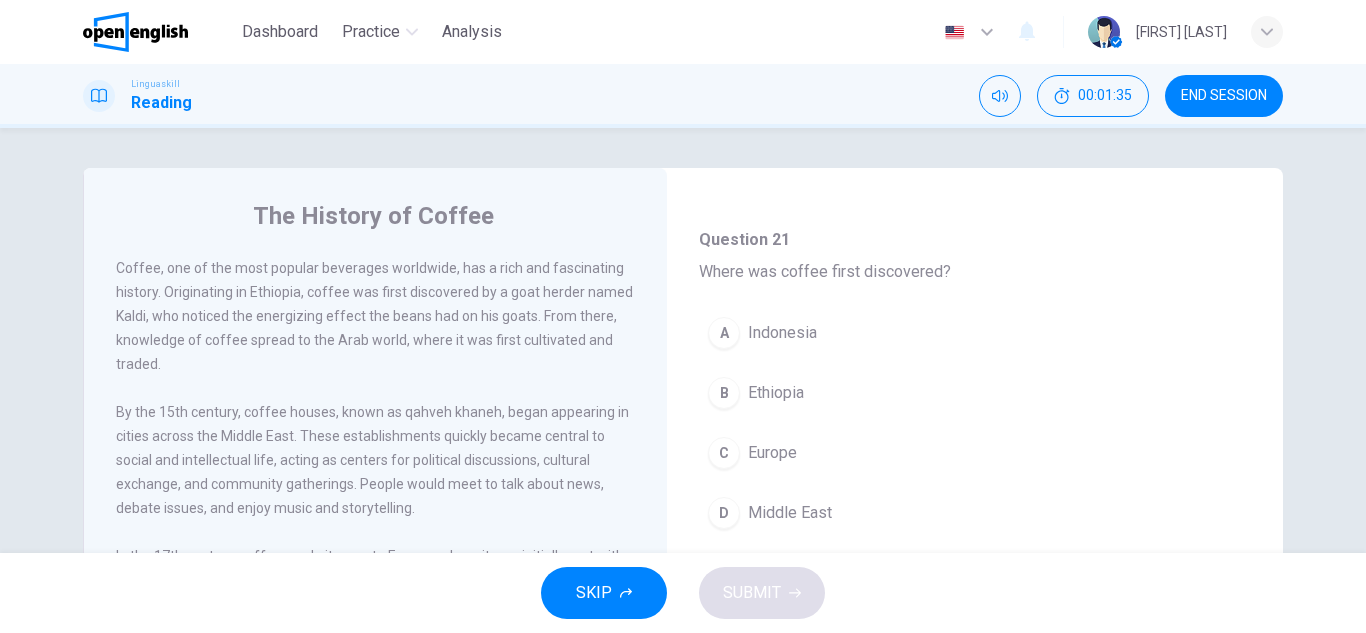 click on "B Ethiopia" at bounding box center [975, 393] 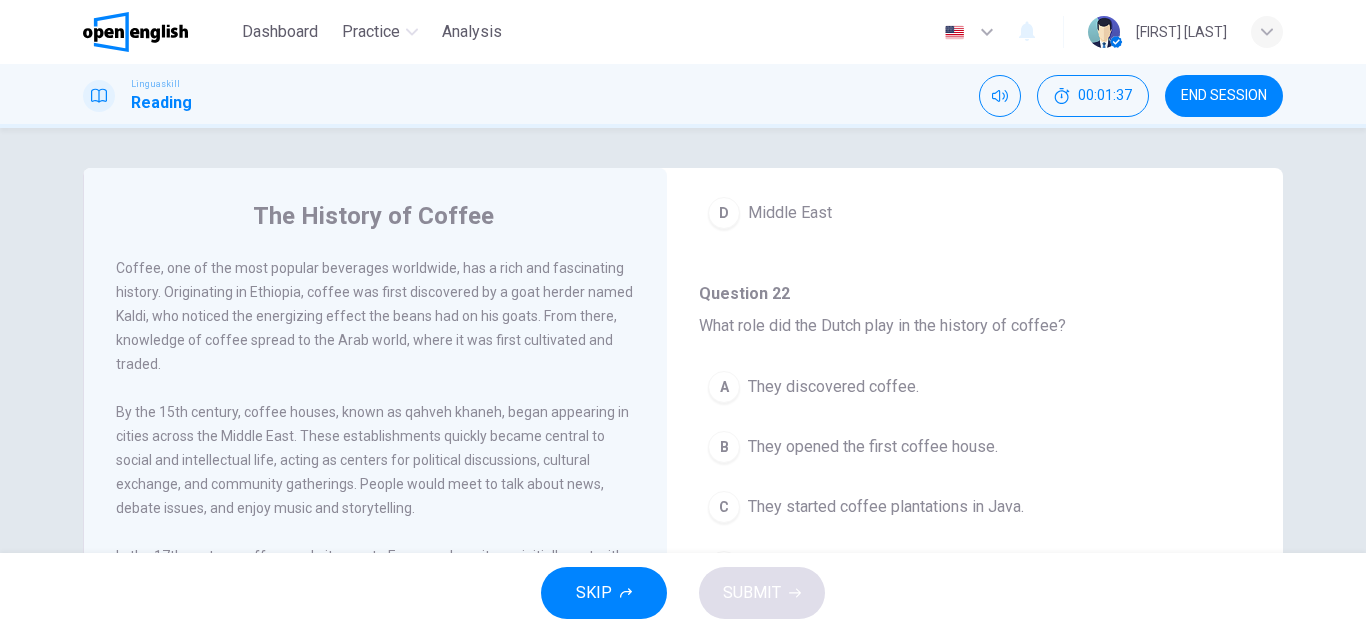 scroll, scrollTop: 500, scrollLeft: 0, axis: vertical 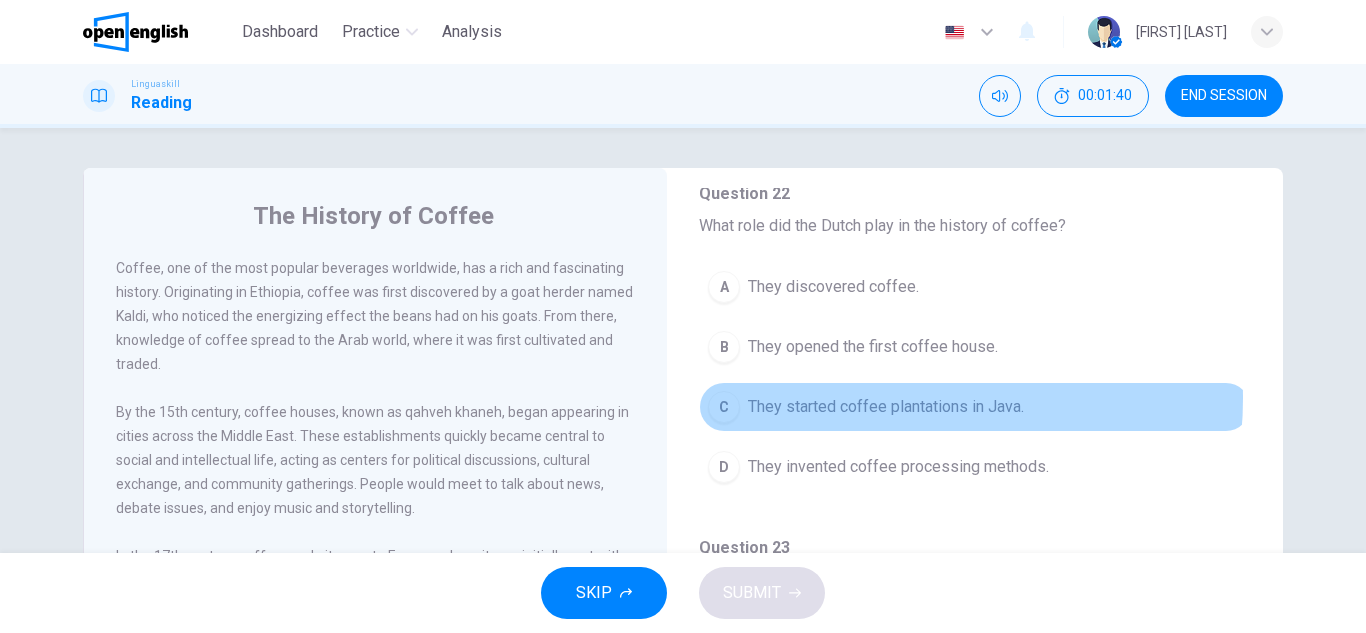 click on "They started coffee plantations in Java." at bounding box center (886, 407) 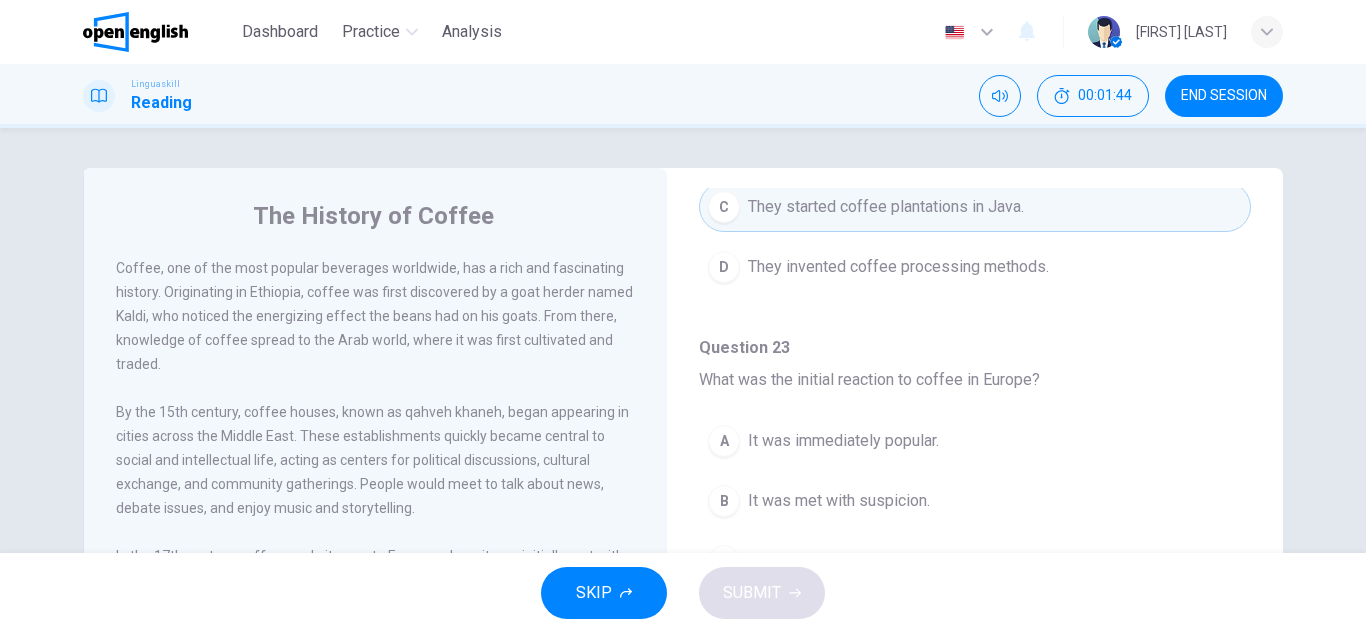 scroll, scrollTop: 800, scrollLeft: 0, axis: vertical 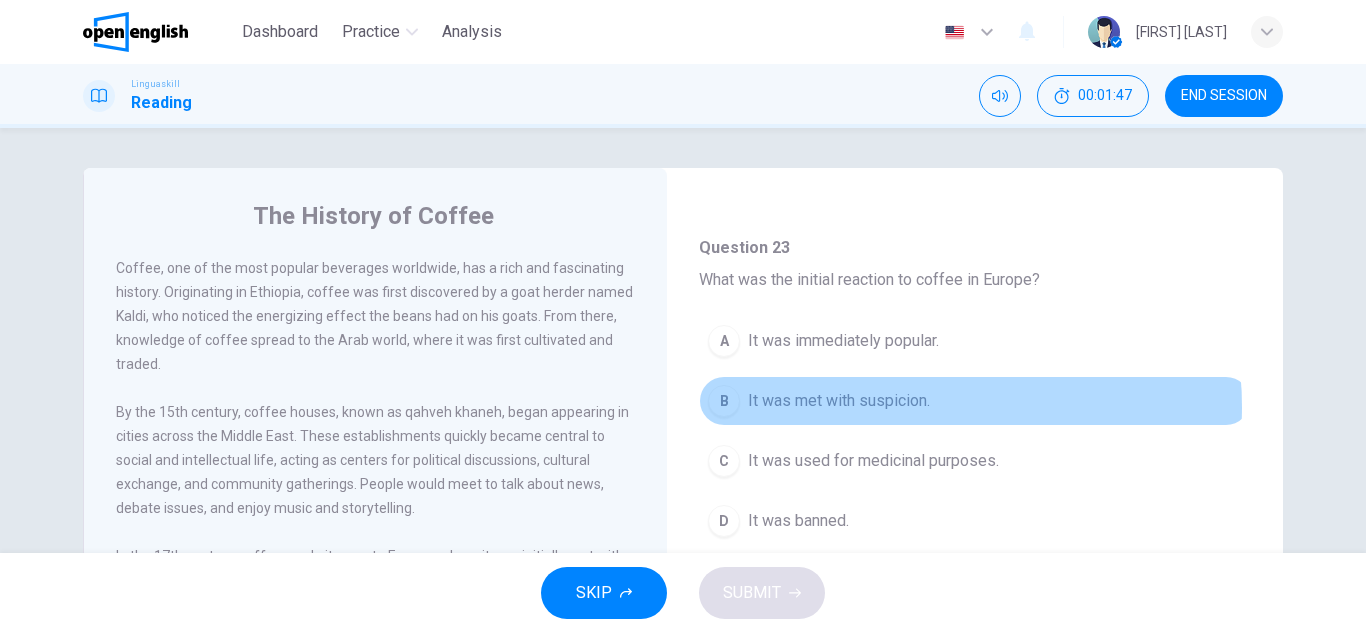 click on "It was met with suspicion." at bounding box center (839, 401) 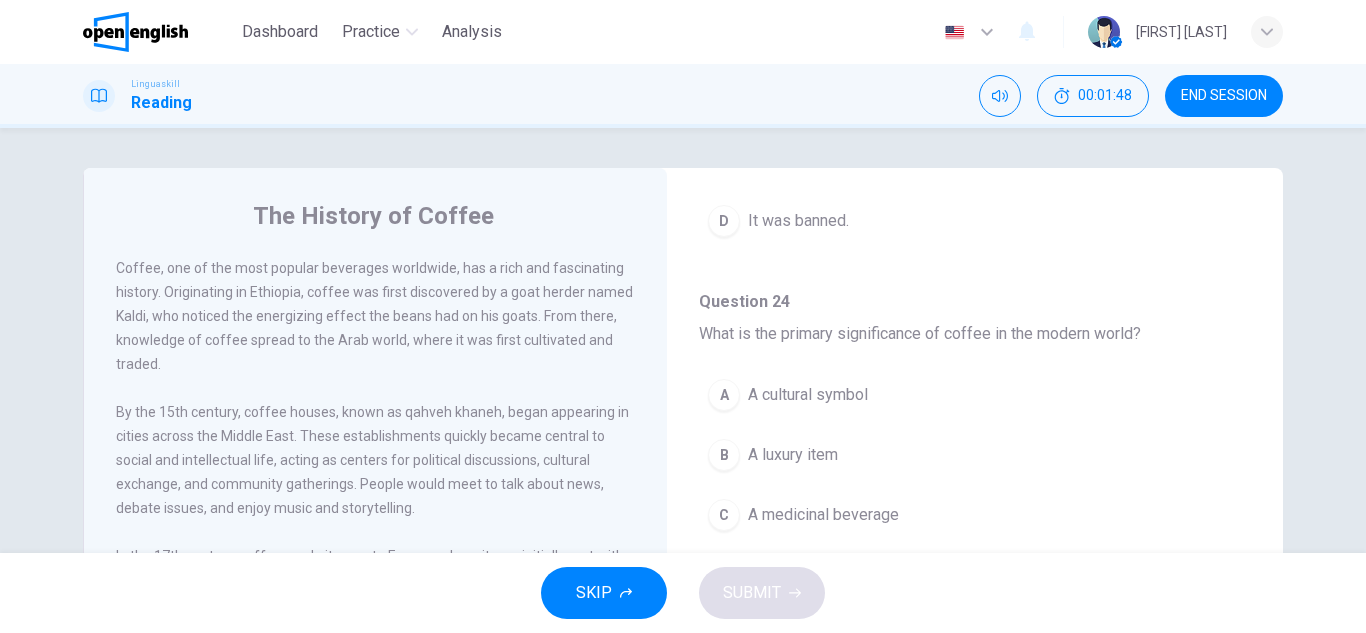 scroll, scrollTop: 1200, scrollLeft: 0, axis: vertical 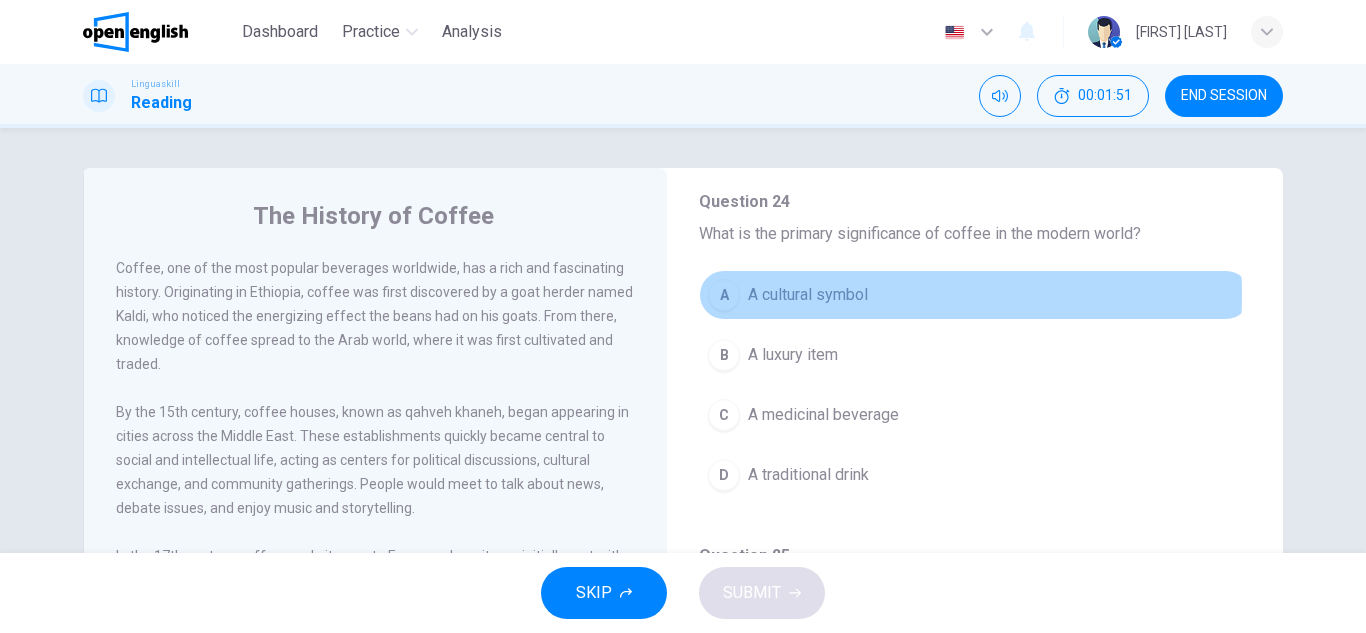 click on "A cultural symbol" at bounding box center (808, 295) 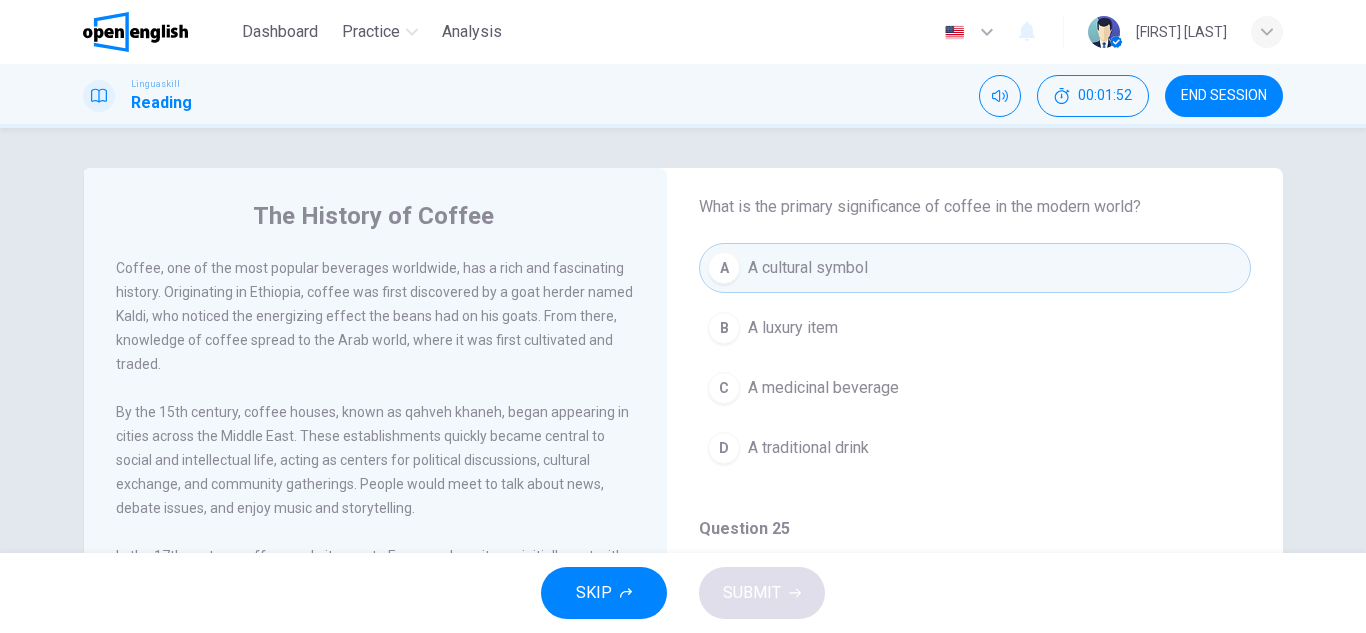 scroll, scrollTop: 1251, scrollLeft: 0, axis: vertical 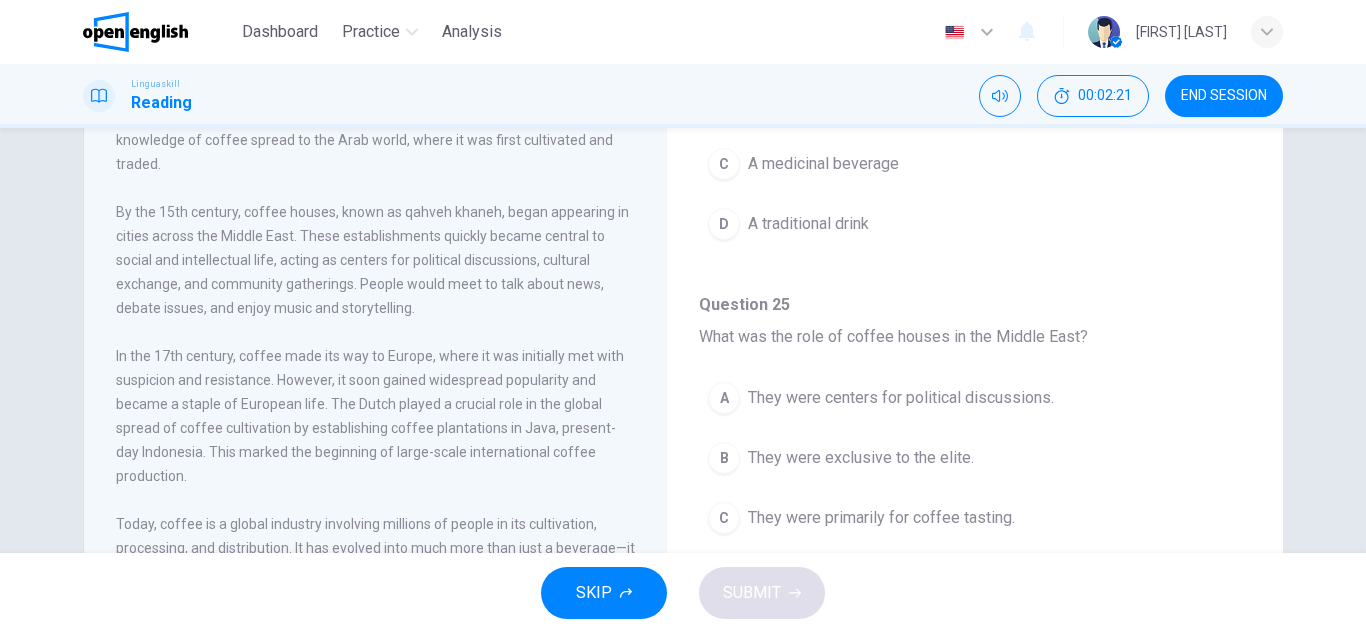 drag, startPoint x: 933, startPoint y: 361, endPoint x: 939, endPoint y: 377, distance: 17.088007 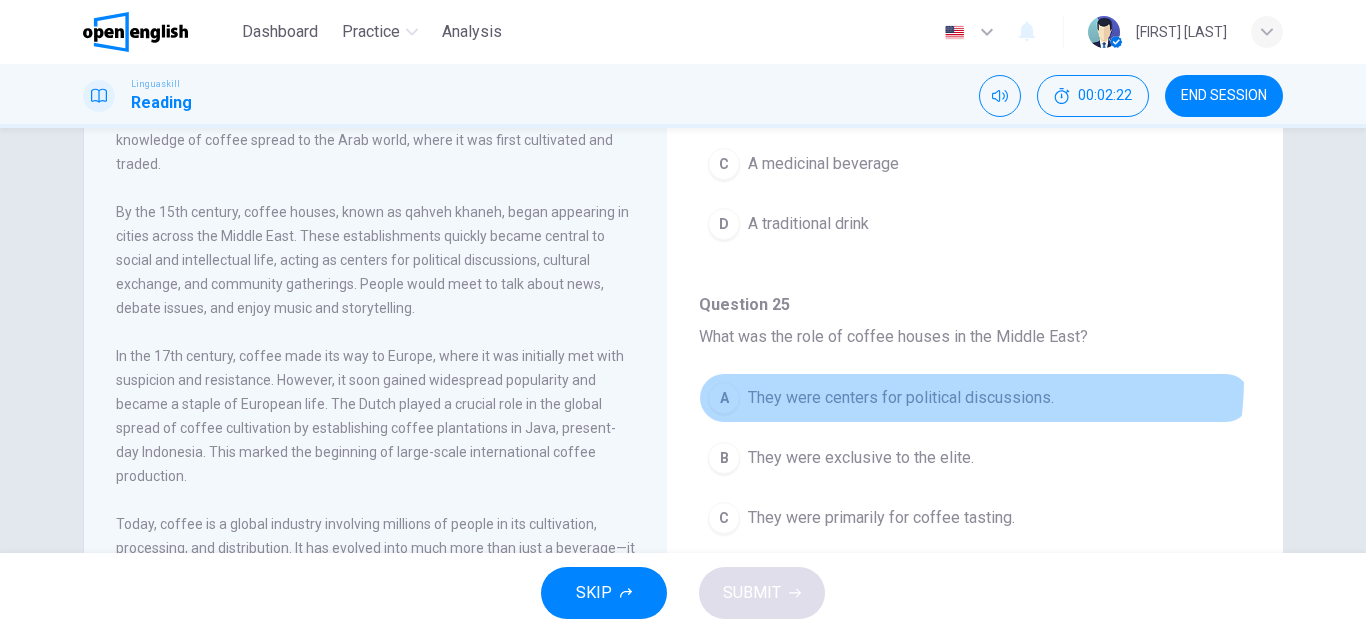 click on "A They were centers for political discussions." at bounding box center [975, 398] 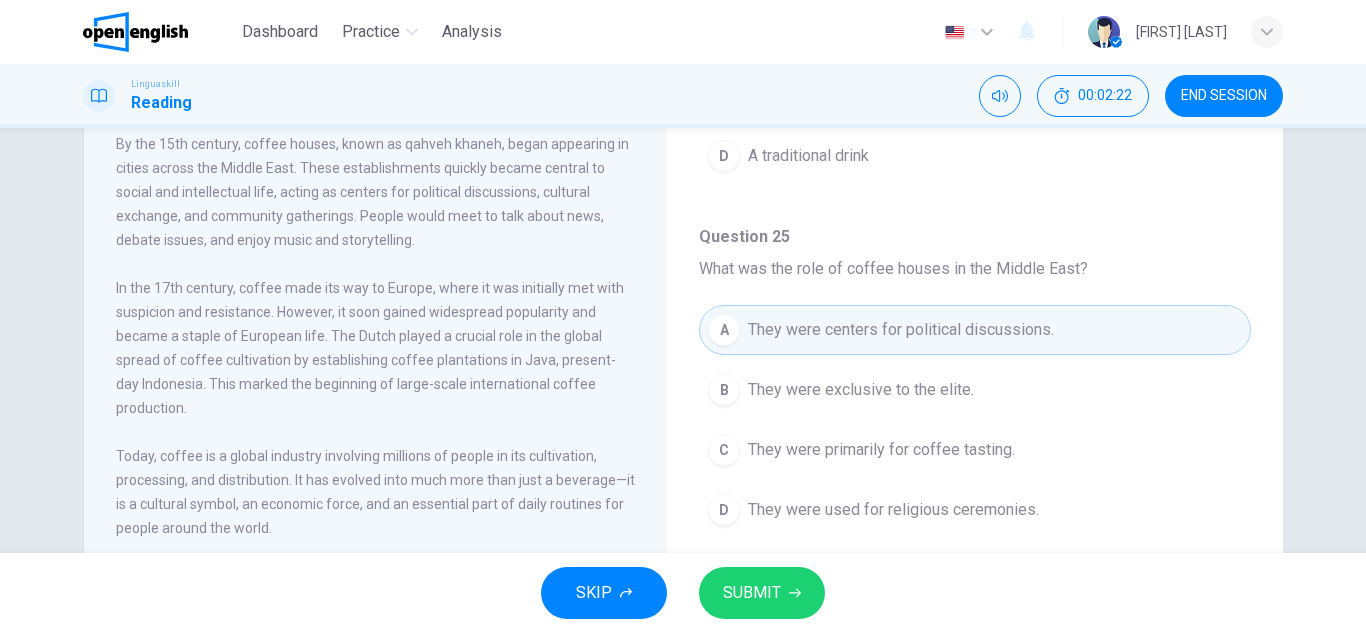scroll, scrollTop: 350, scrollLeft: 0, axis: vertical 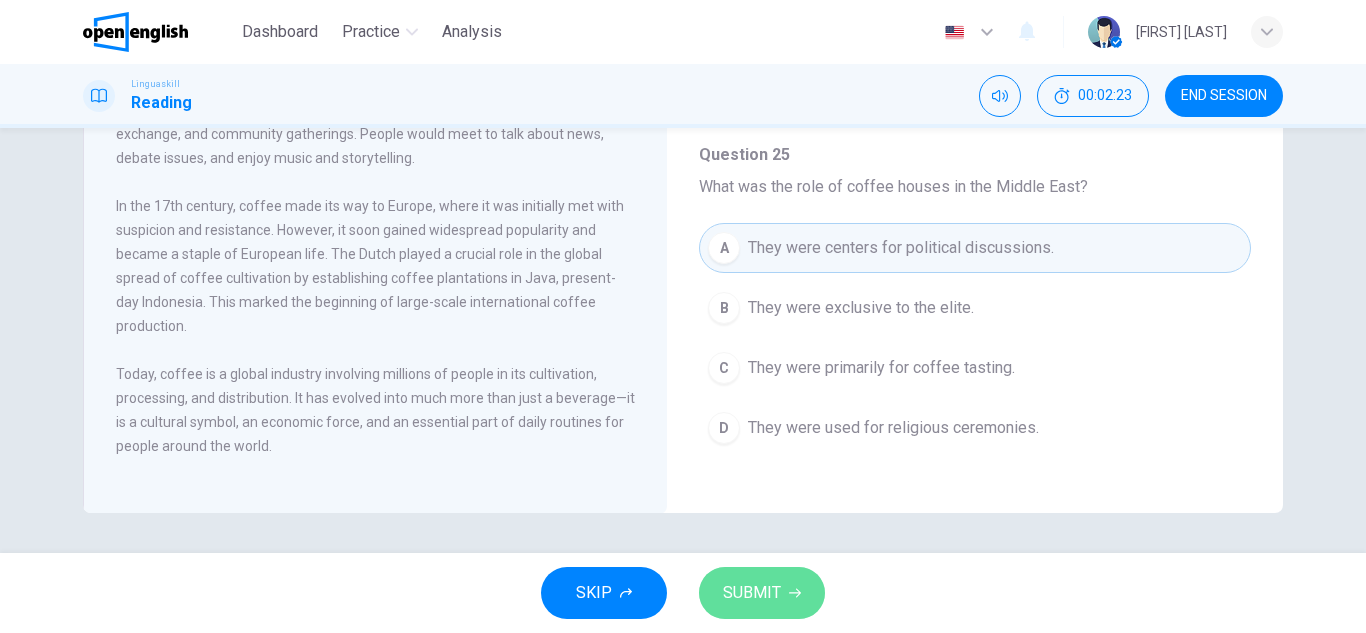 click on "SUBMIT" at bounding box center [762, 593] 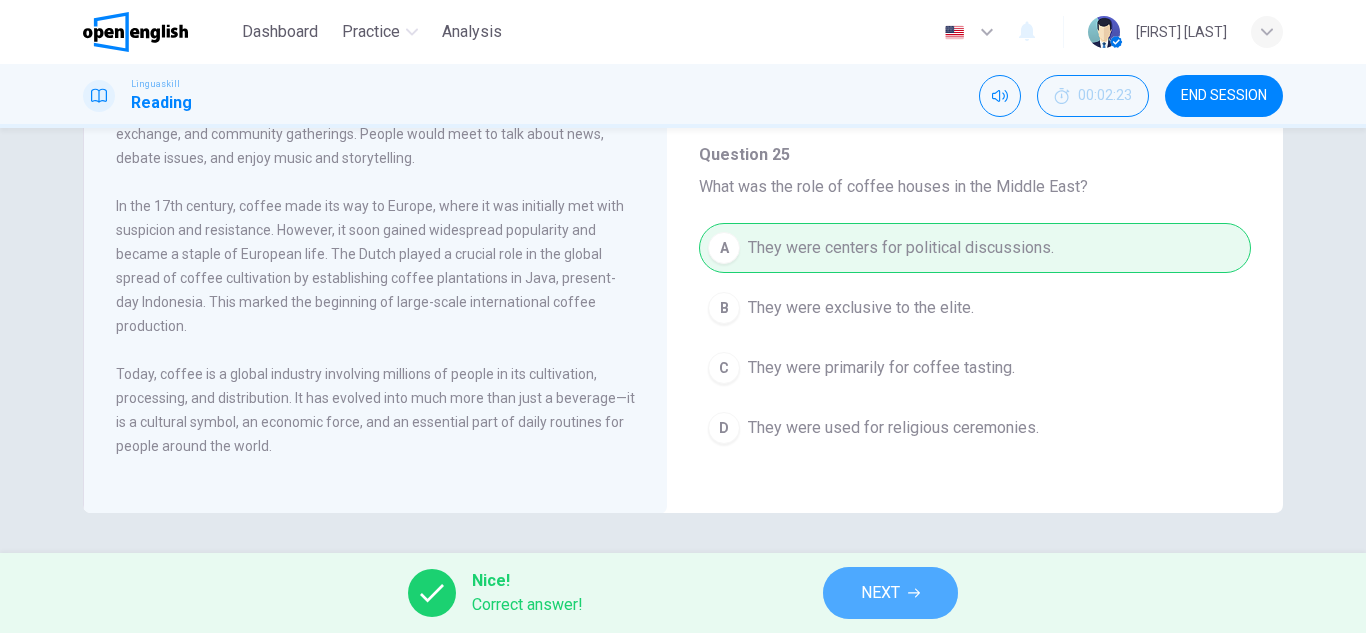 click on "NEXT" at bounding box center (880, 593) 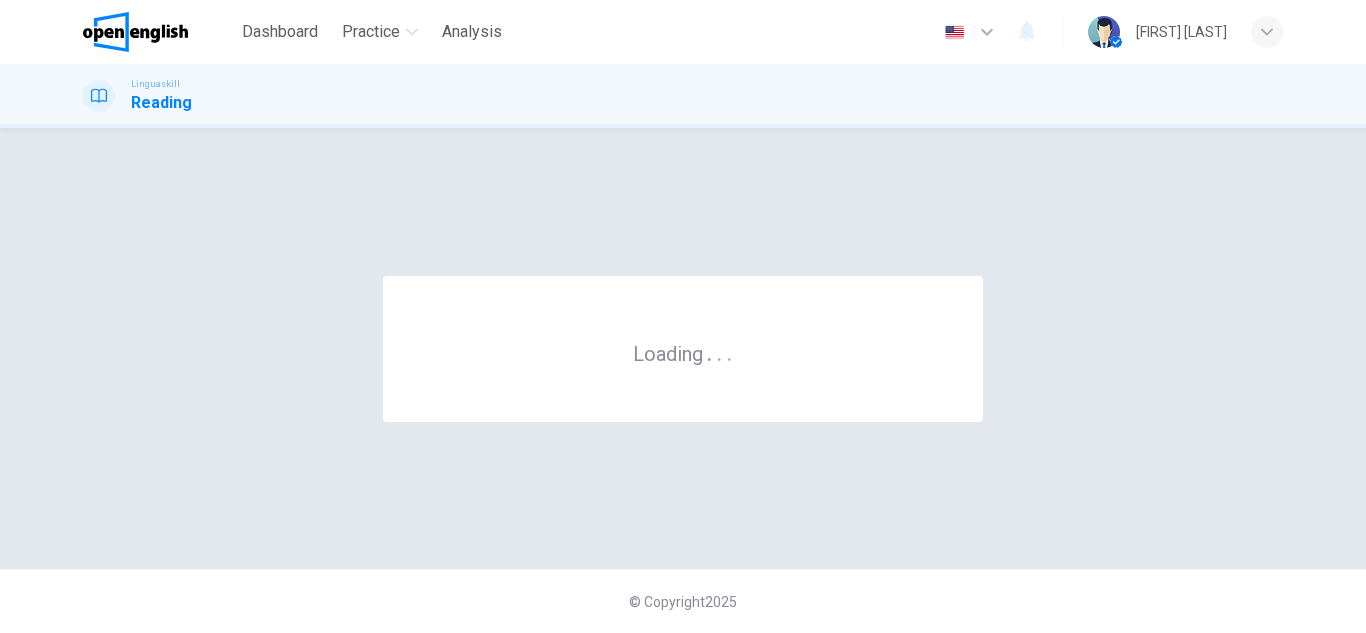 scroll, scrollTop: 0, scrollLeft: 0, axis: both 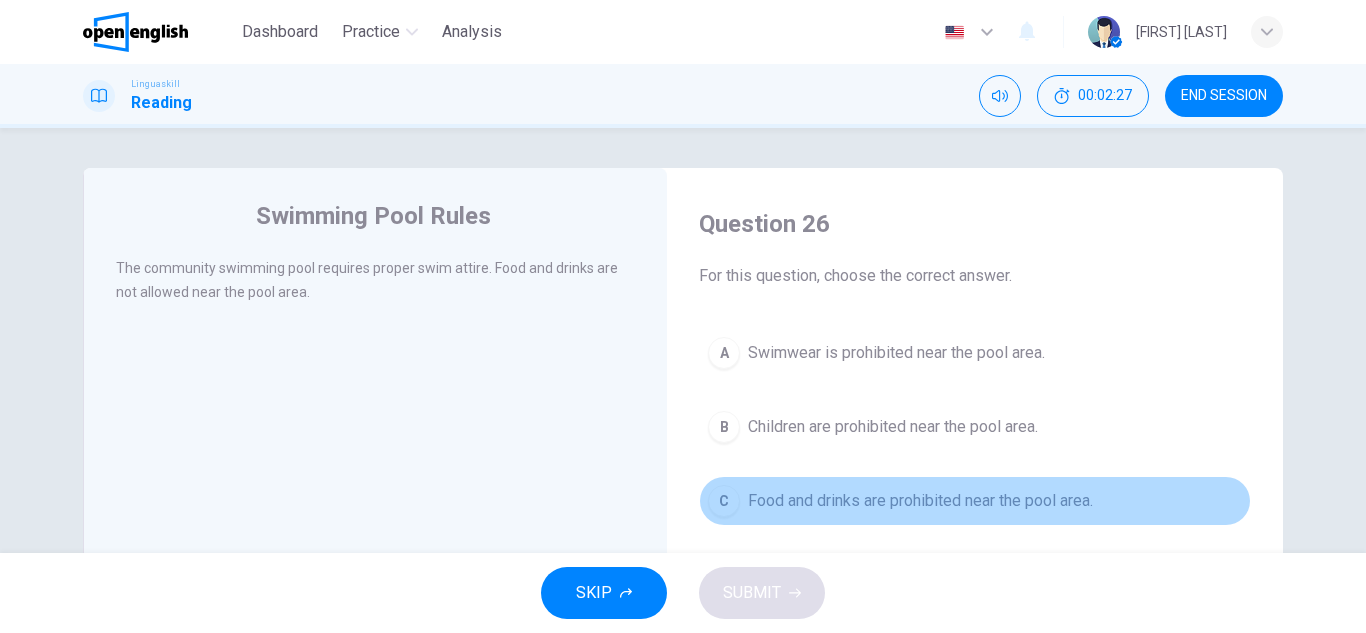 click on "Food and drinks are prohibited near the pool area." at bounding box center (920, 501) 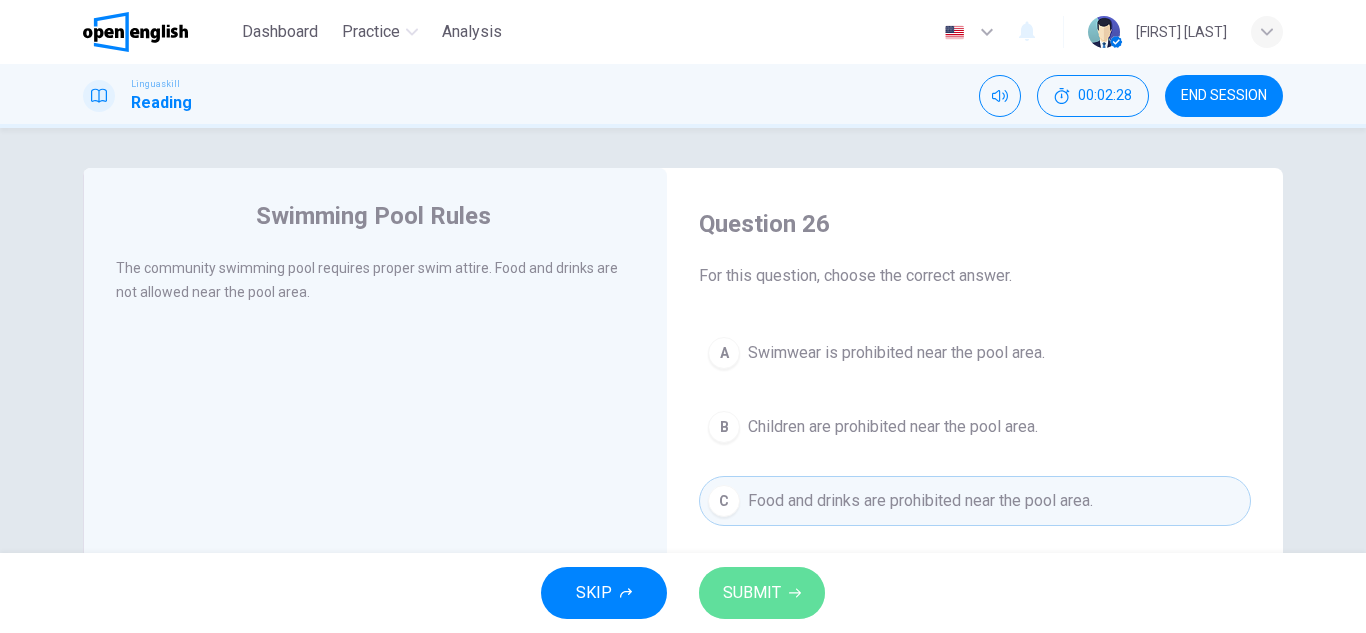 click on "SUBMIT" at bounding box center [762, 593] 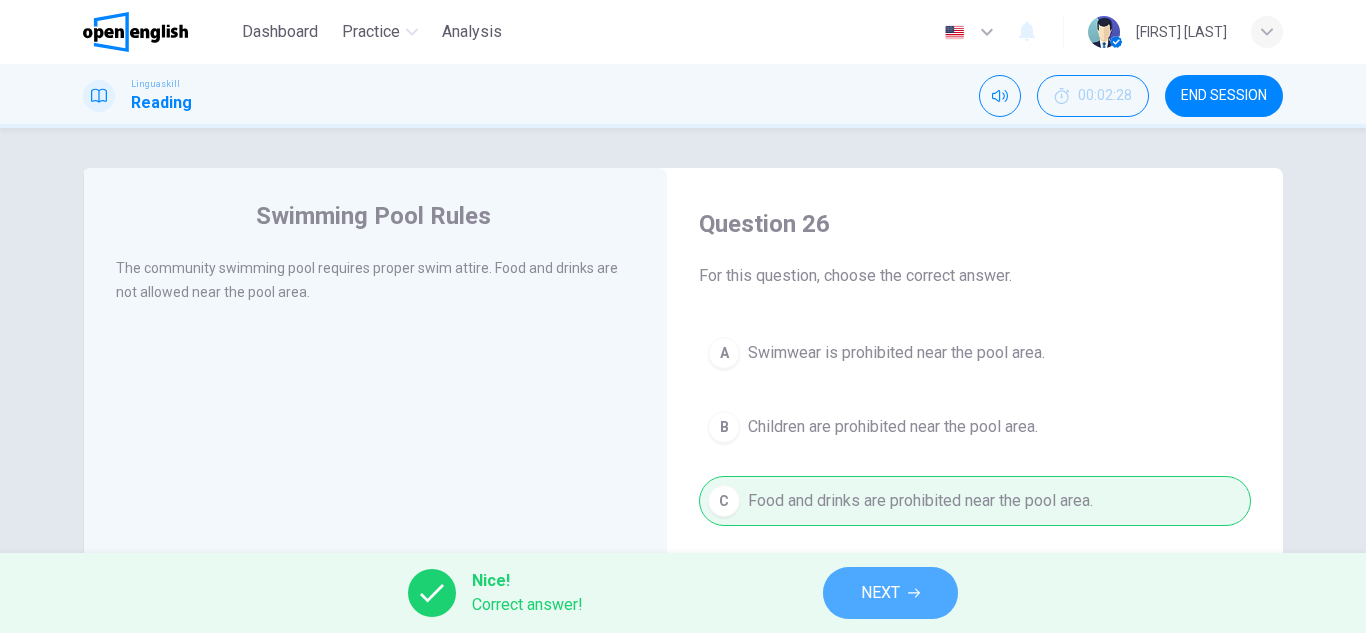click on "NEXT" at bounding box center [890, 593] 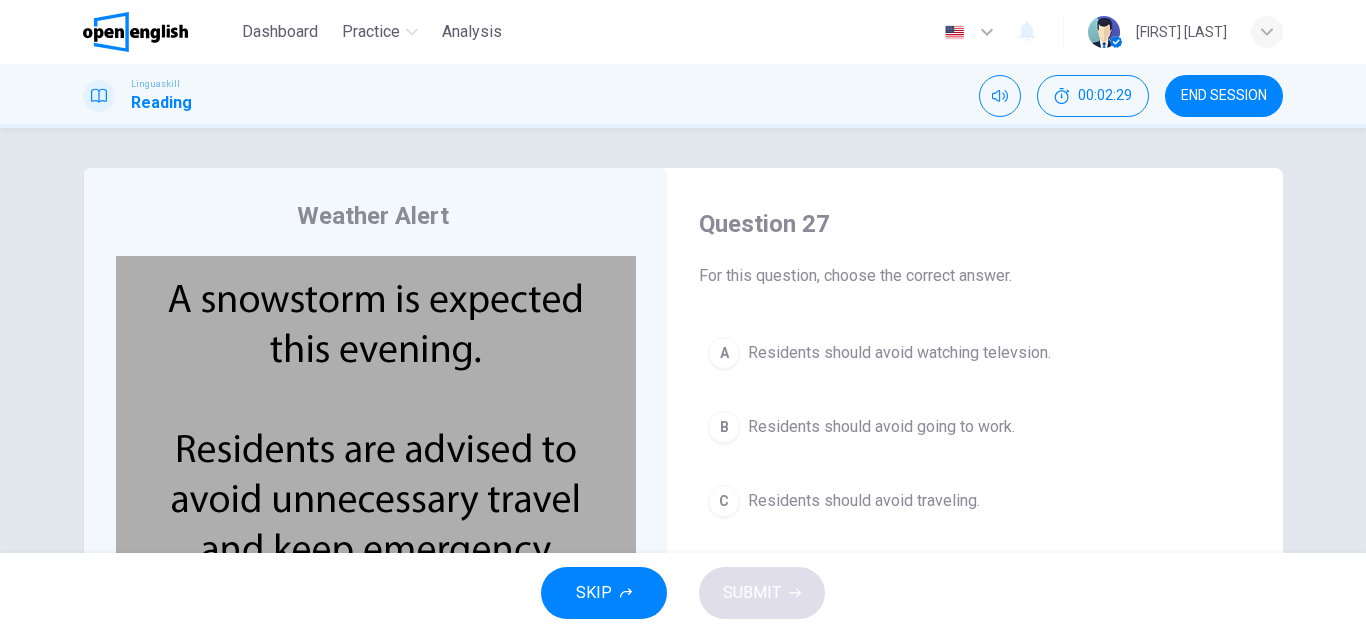 click on "C Residents should avoid traveling." at bounding box center (975, 501) 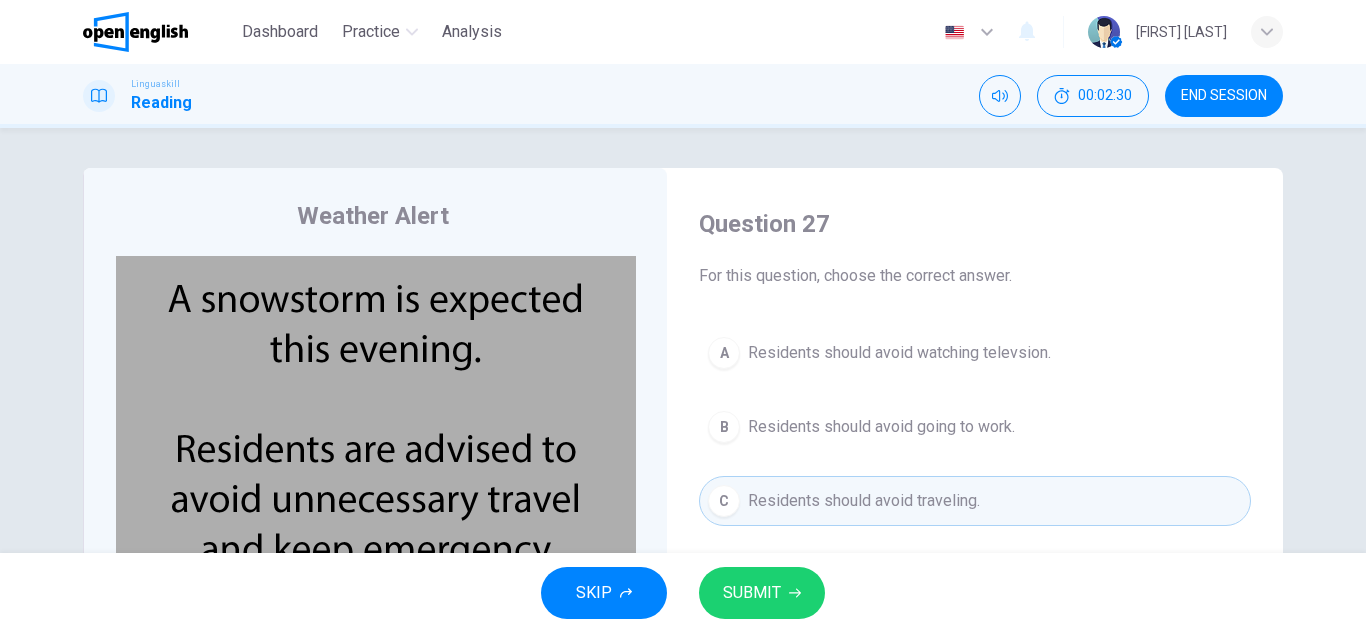 click 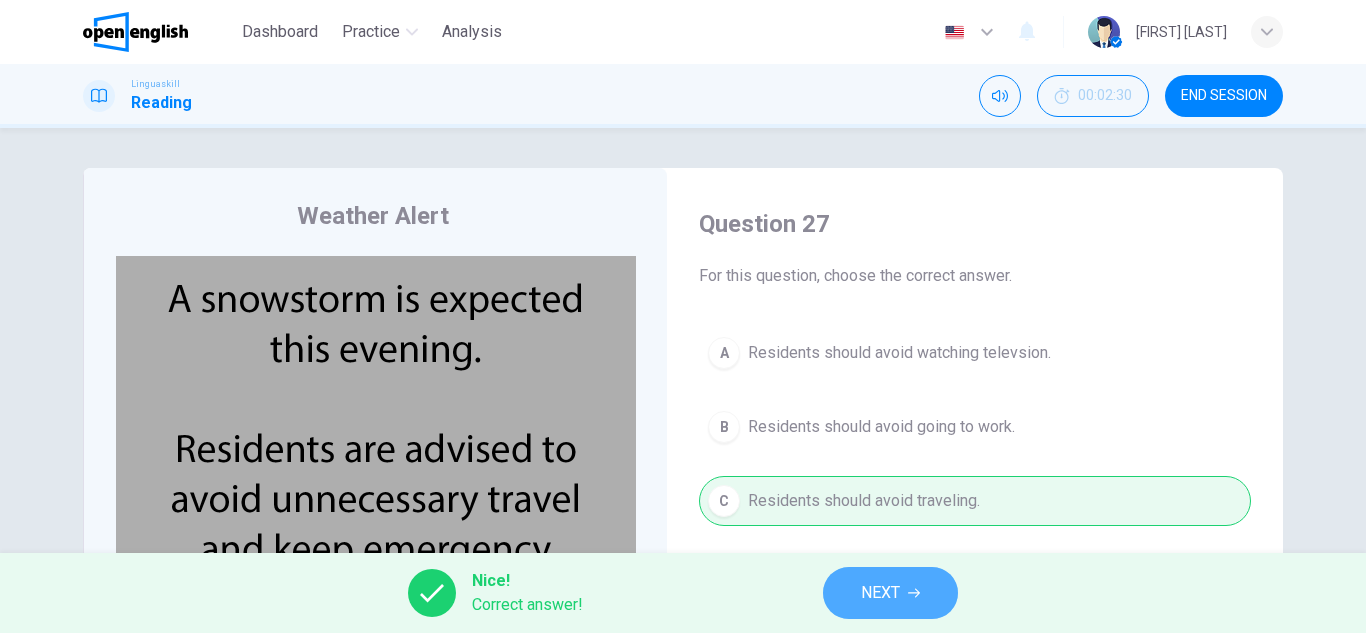 click on "NEXT" at bounding box center (890, 593) 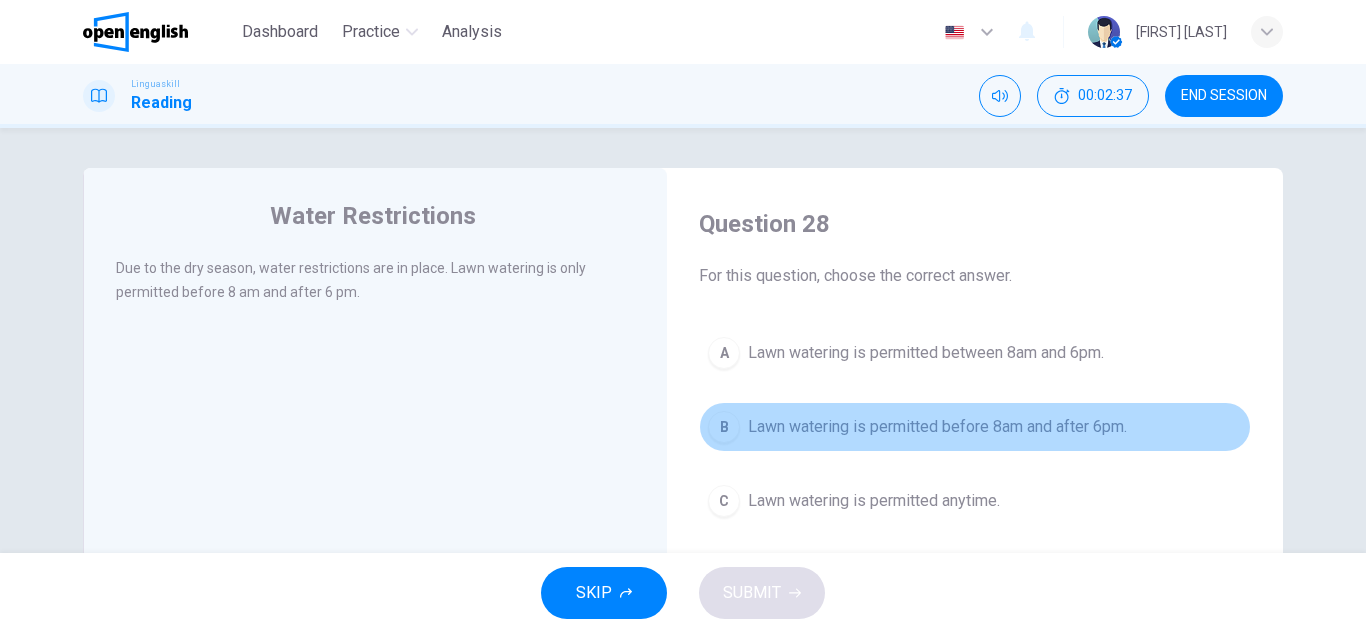 click on "Lawn watering is permitted before 8am and after 6pm." at bounding box center [937, 427] 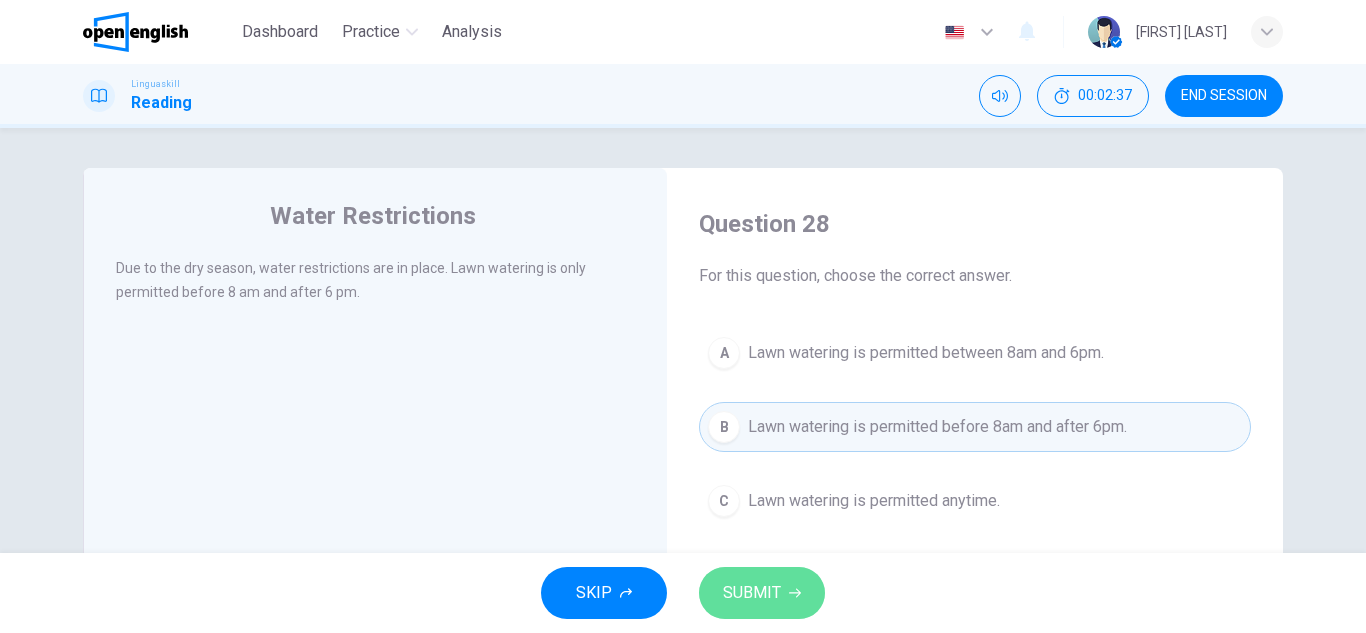 click on "SUBMIT" at bounding box center [762, 593] 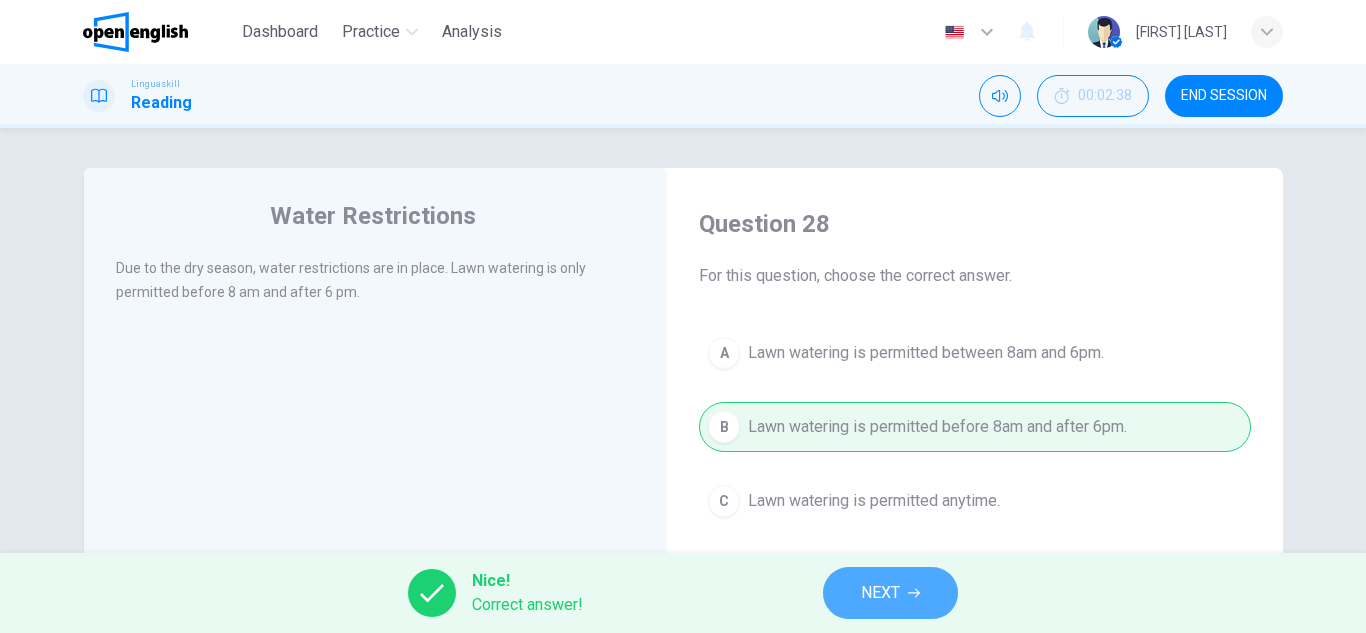 click on "NEXT" at bounding box center (890, 593) 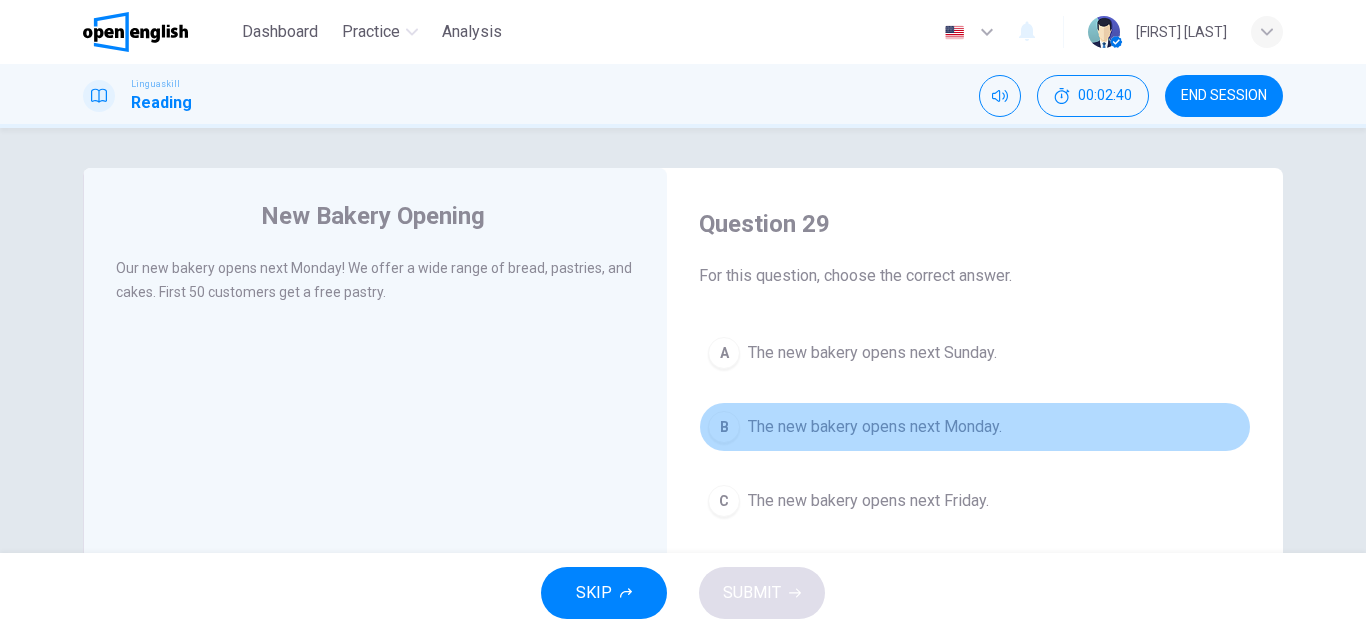 drag, startPoint x: 903, startPoint y: 426, endPoint x: 827, endPoint y: 530, distance: 128.80994 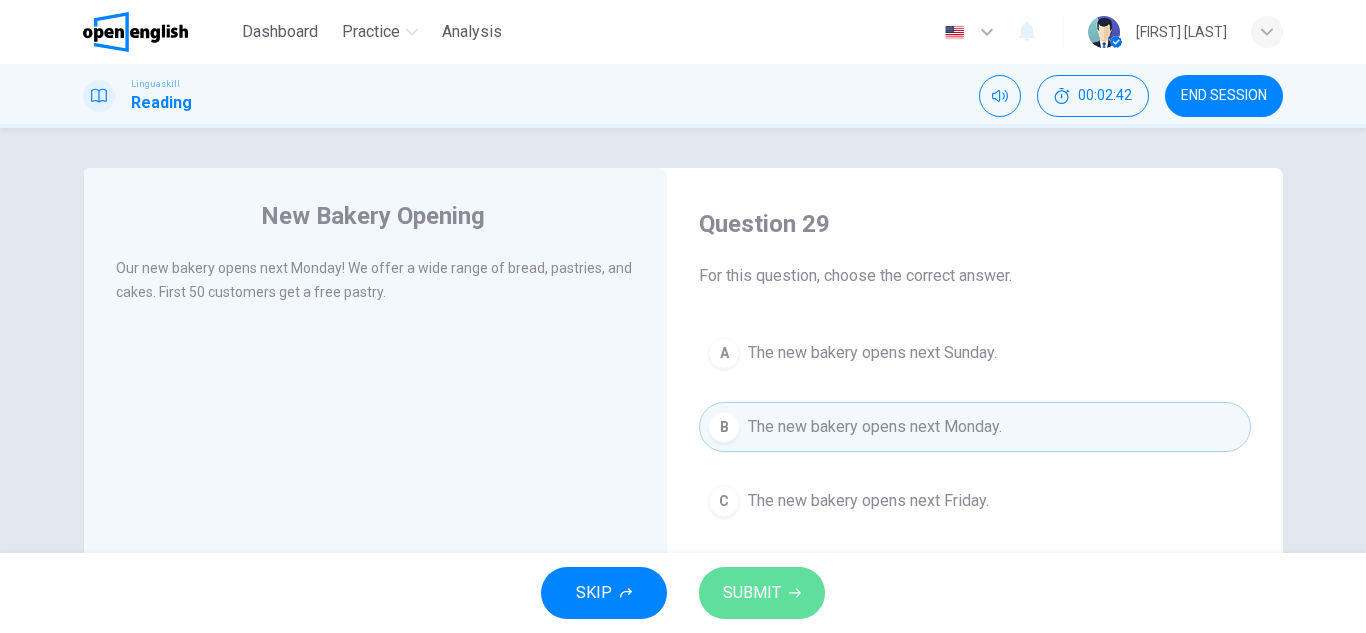 click on "SUBMIT" at bounding box center [762, 593] 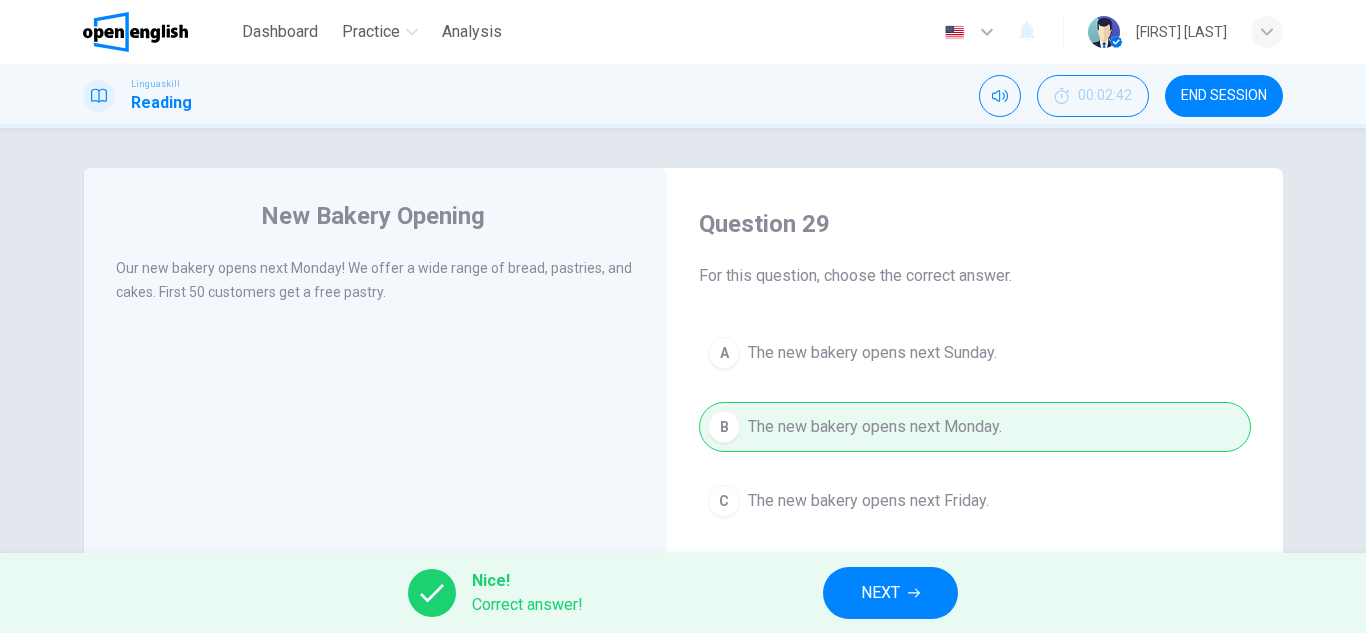 click 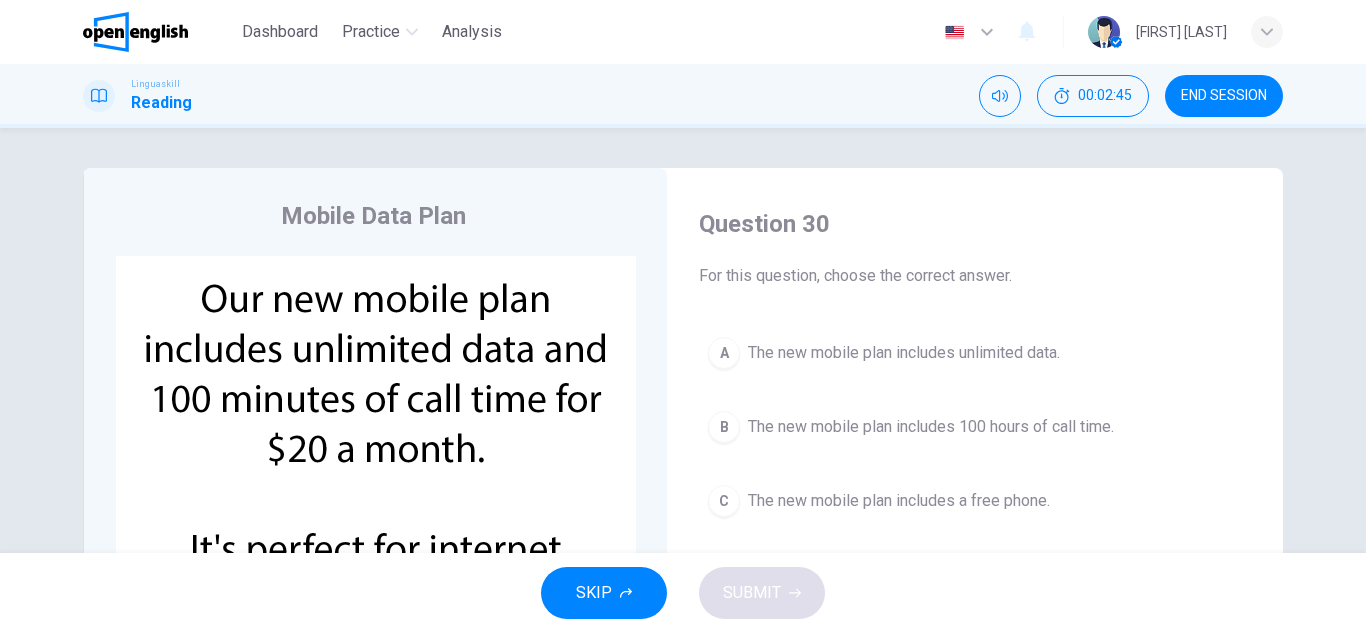 click on "A The new mobile plan includes unlimited data." at bounding box center (975, 353) 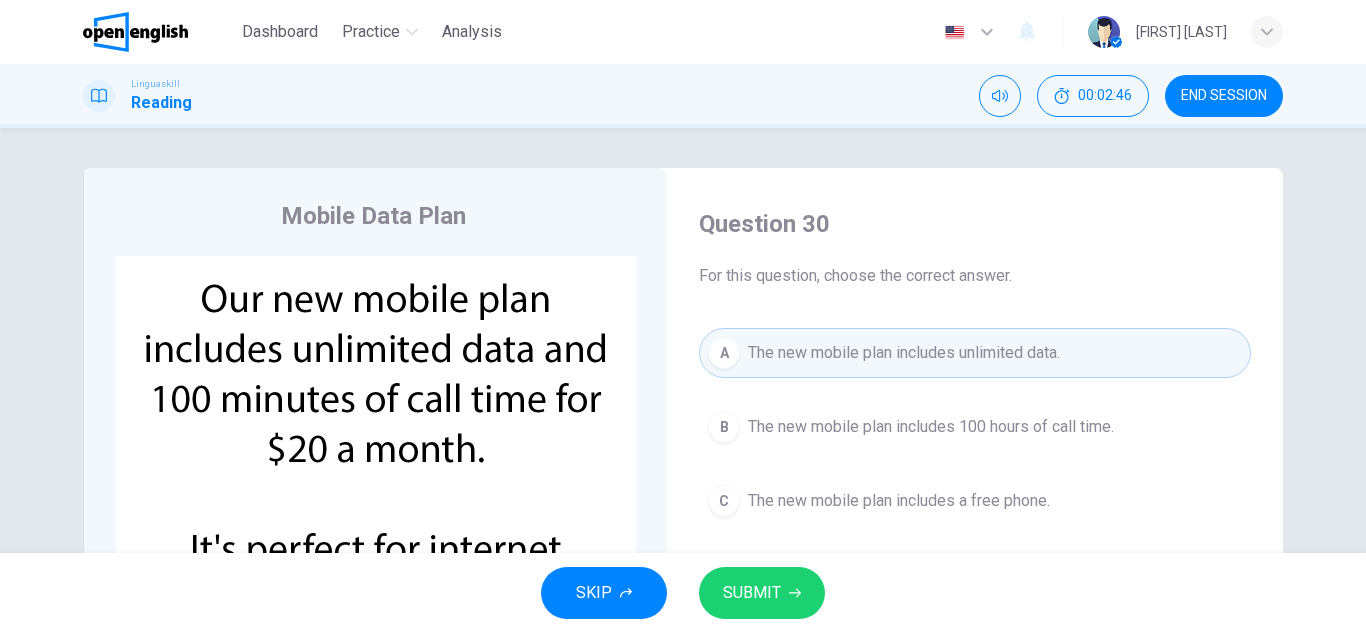 click on "SUBMIT" at bounding box center [762, 593] 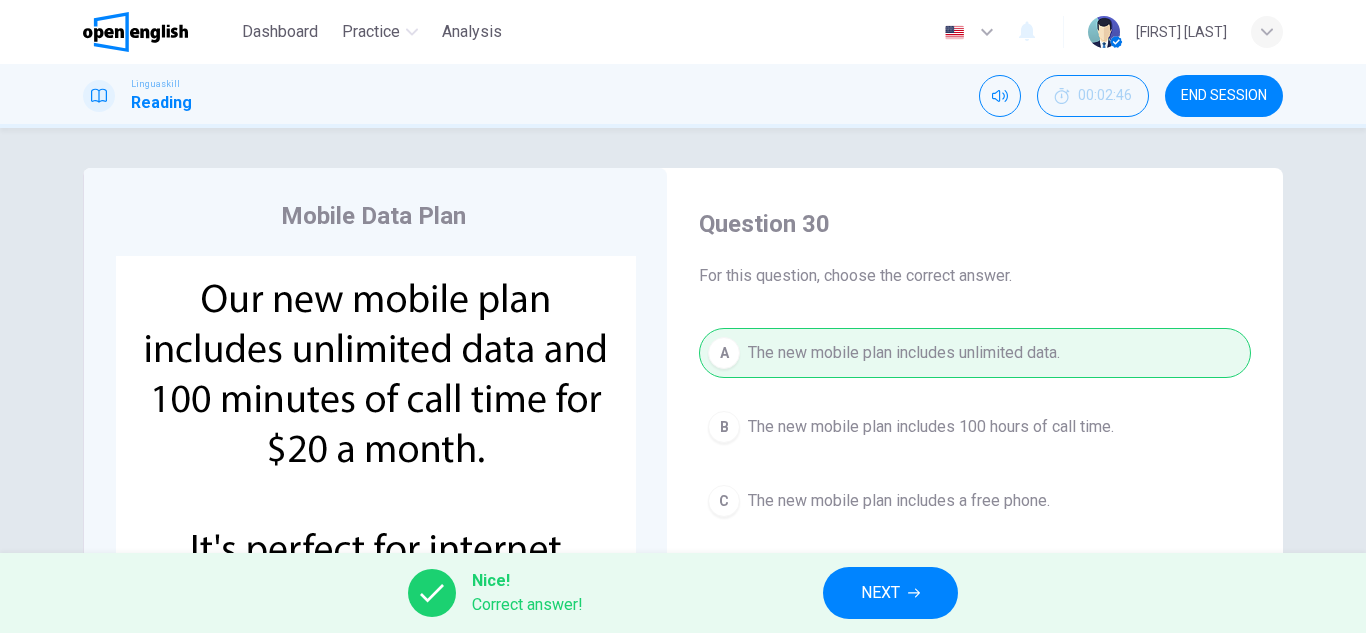 click on "END SESSION" at bounding box center (1224, 96) 